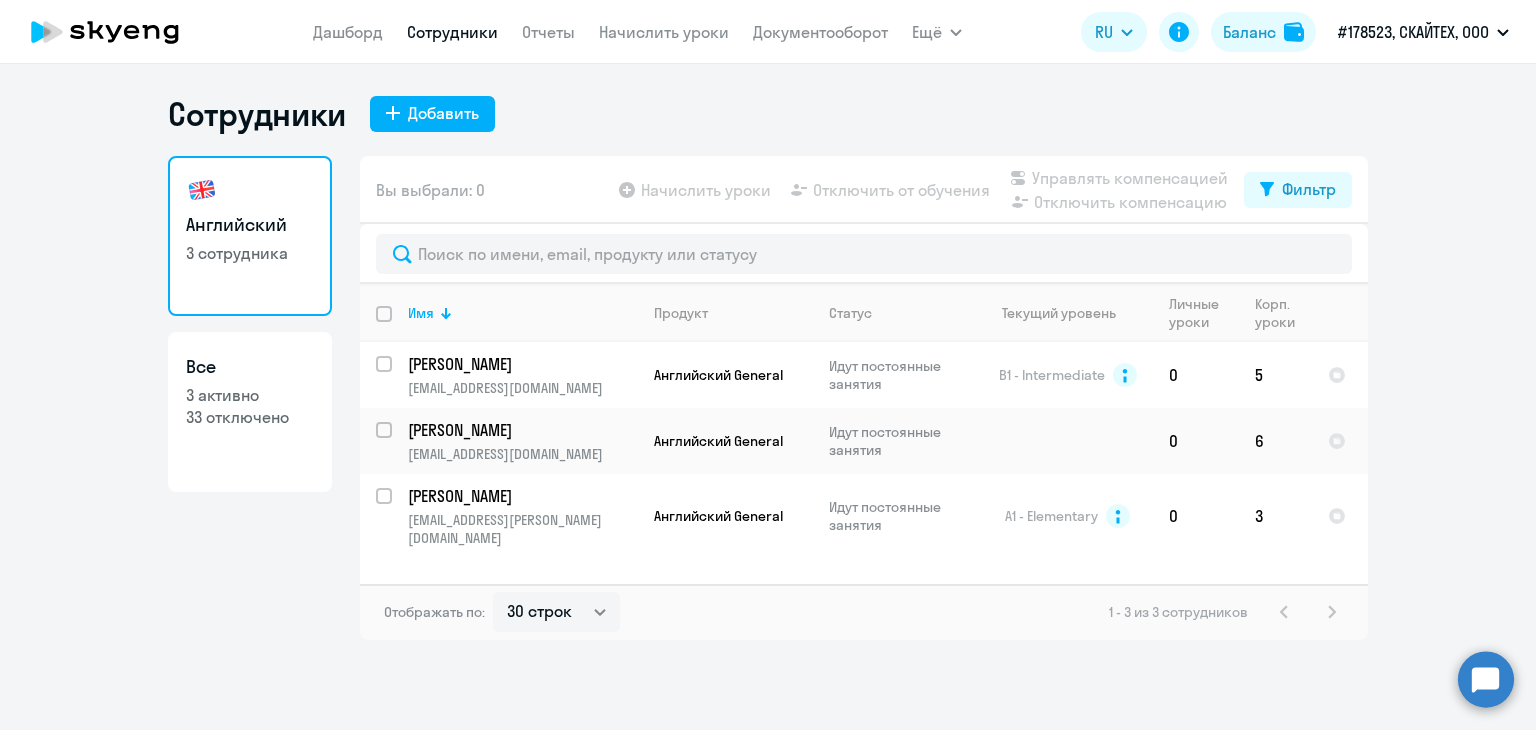 select on "30" 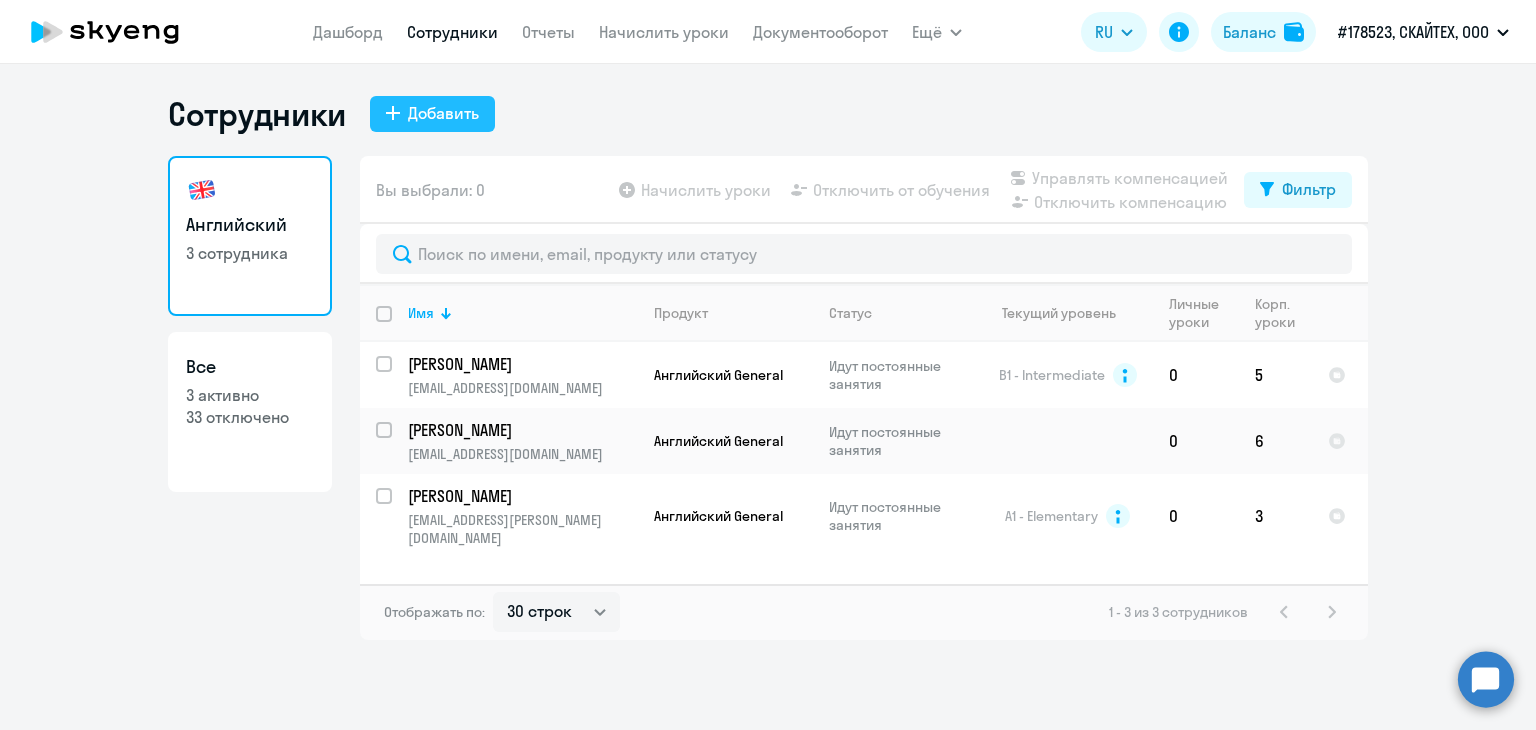 click on "Добавить" 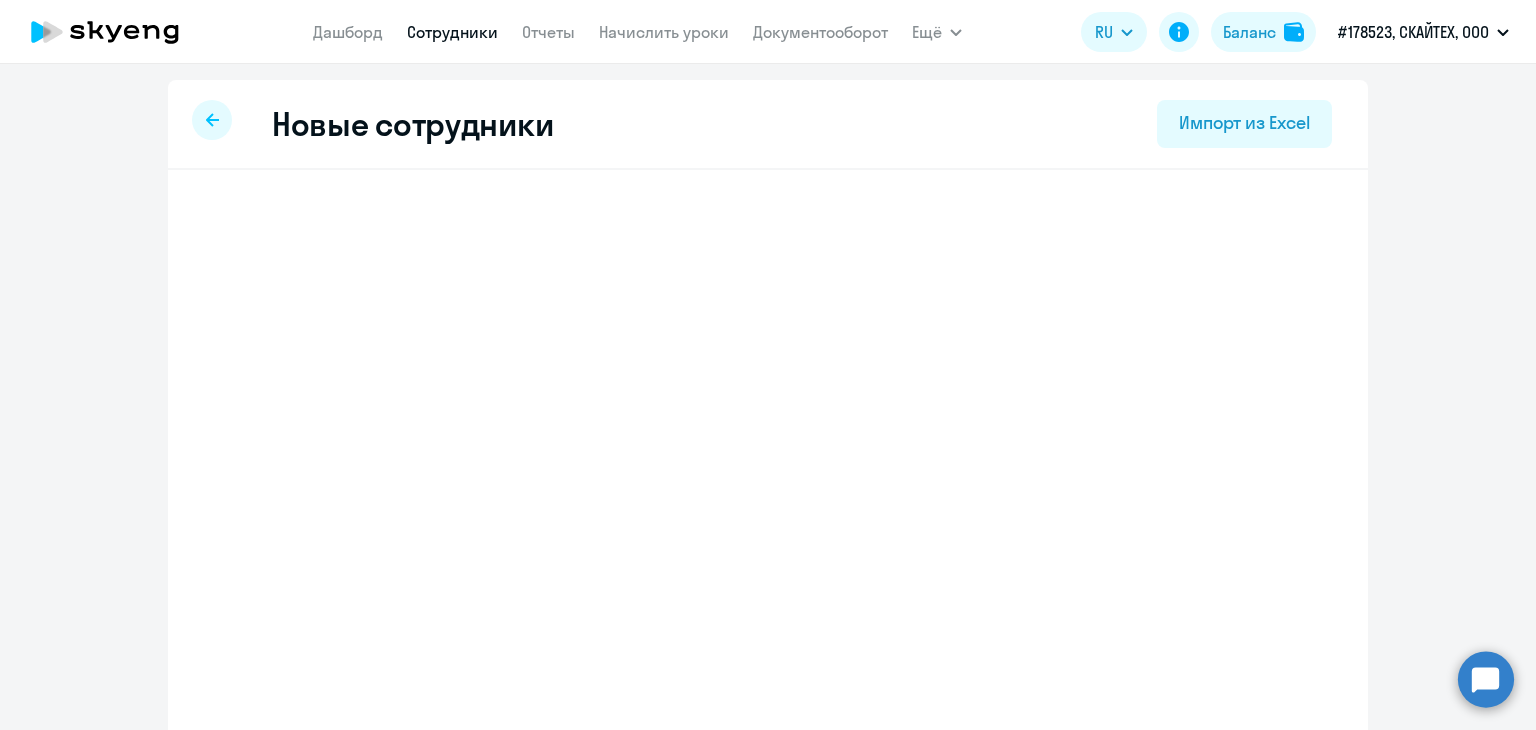 select on "english_adult_not_native_speaker" 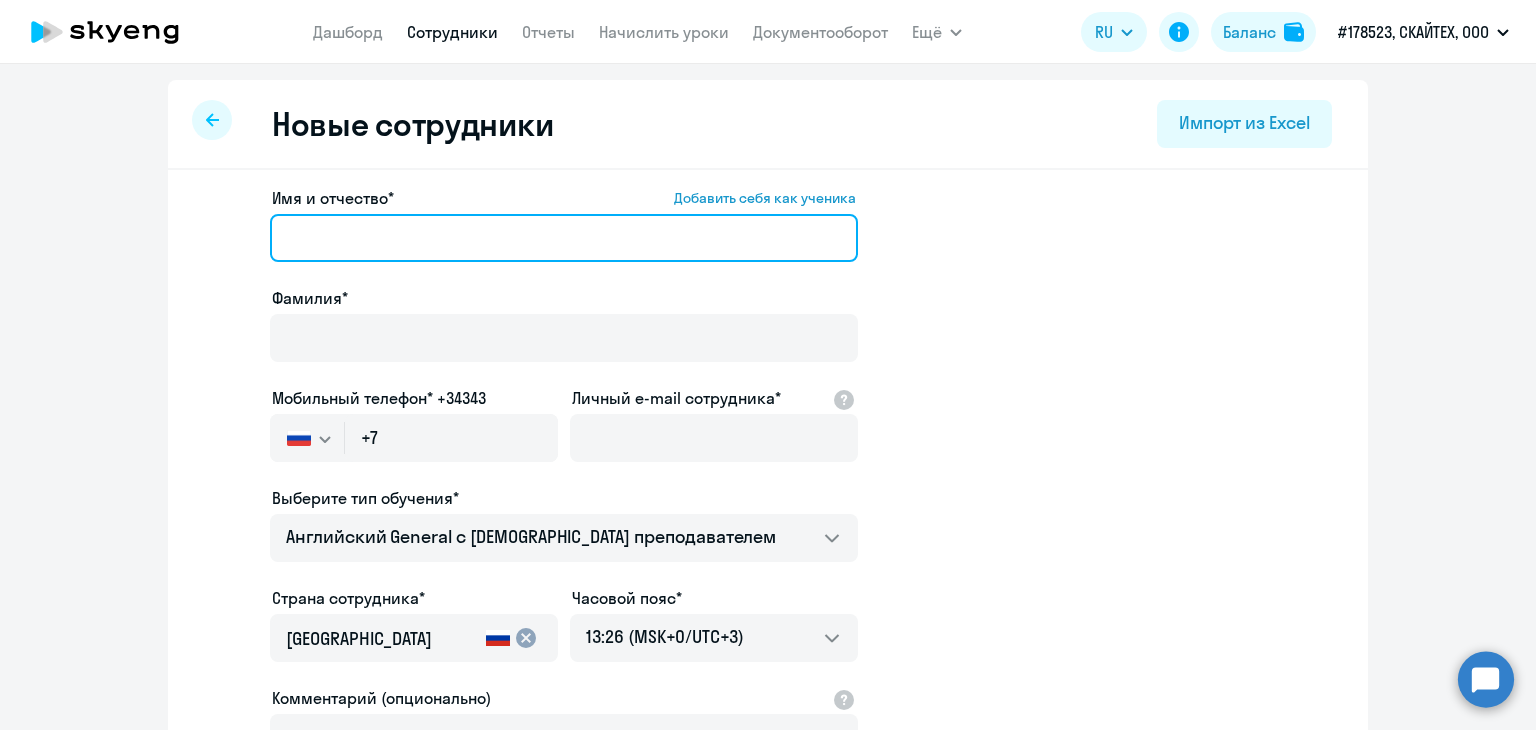 click on "Имя и отчество*  Добавить себя как ученика" at bounding box center [564, 238] 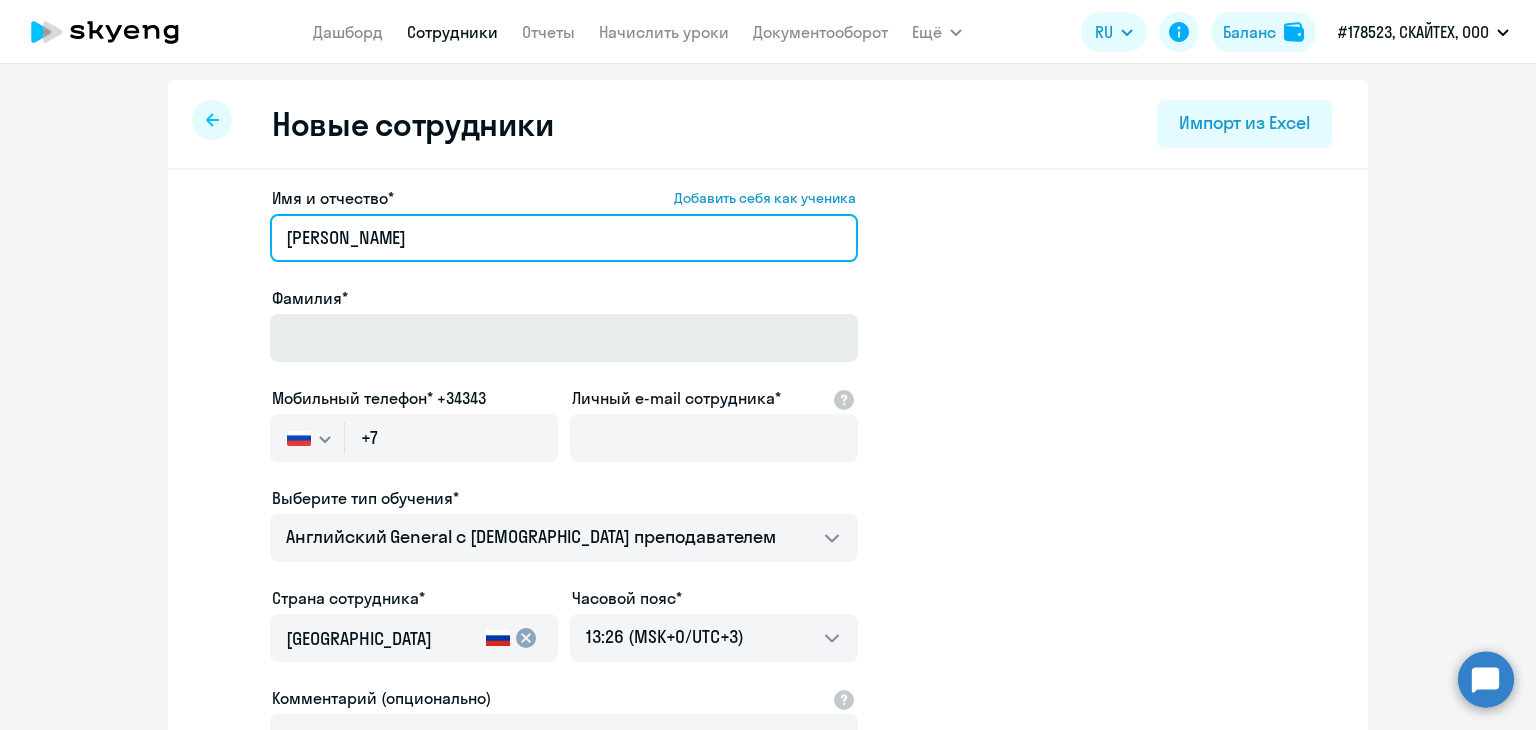 type on "[PERSON_NAME]" 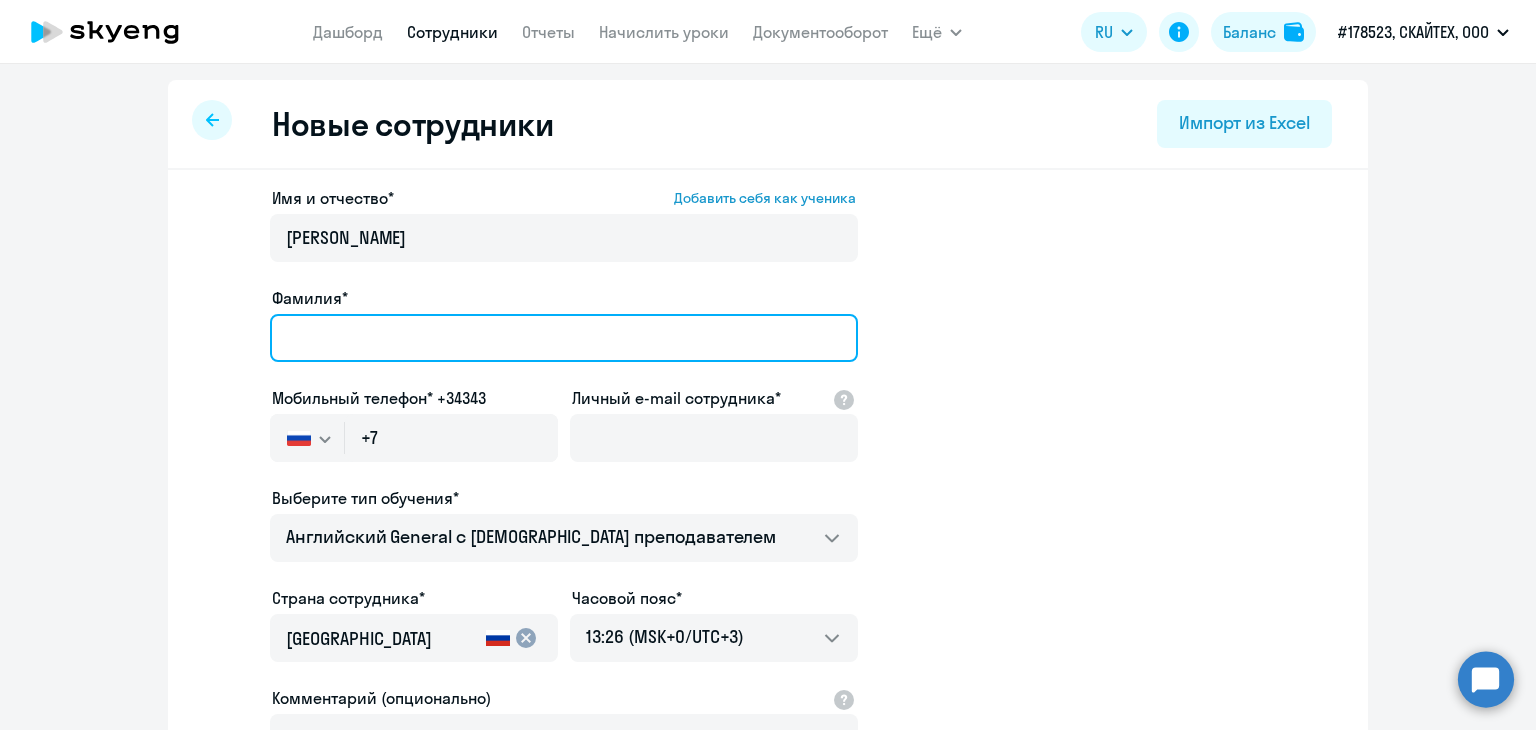 click on "Фамилия*" at bounding box center (564, 338) 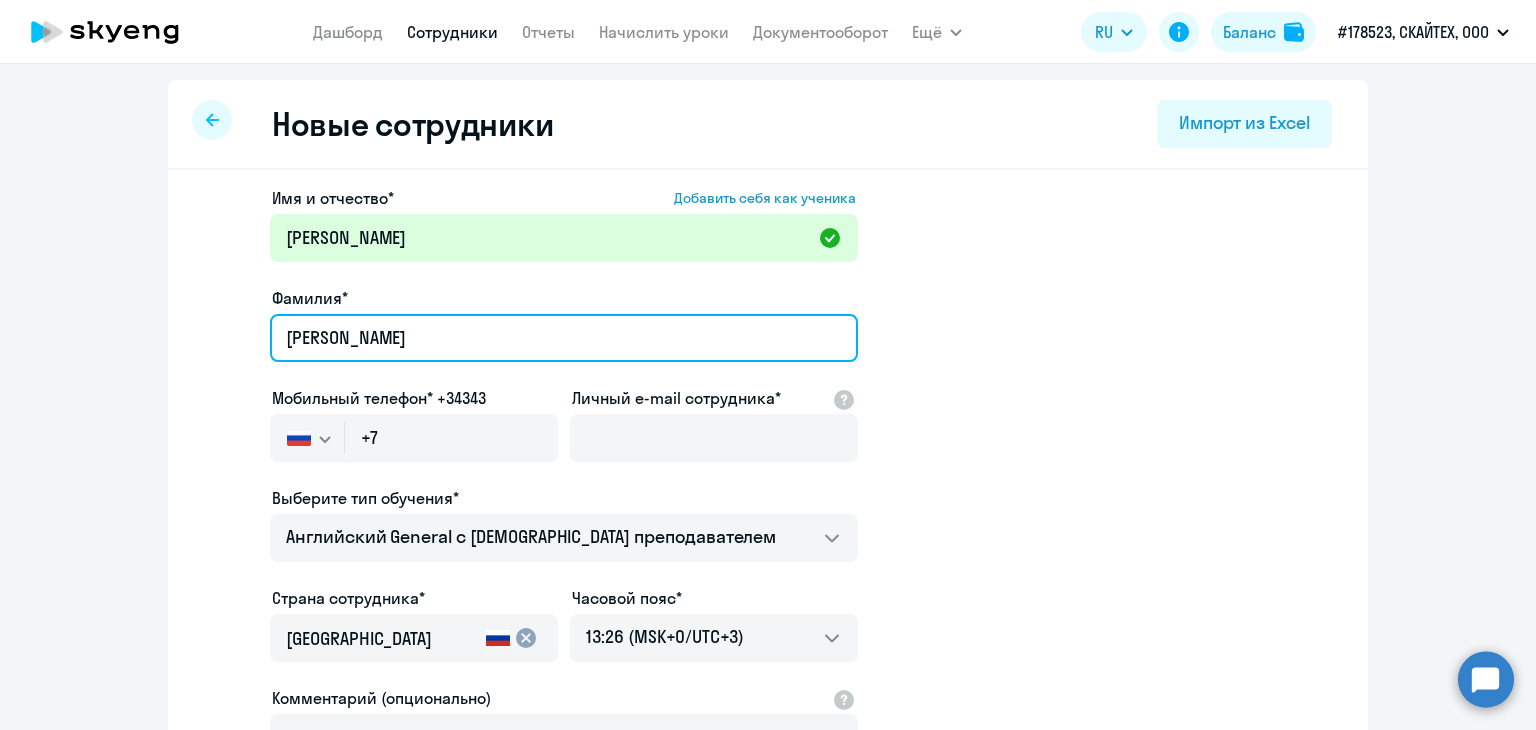 type on "[PERSON_NAME]" 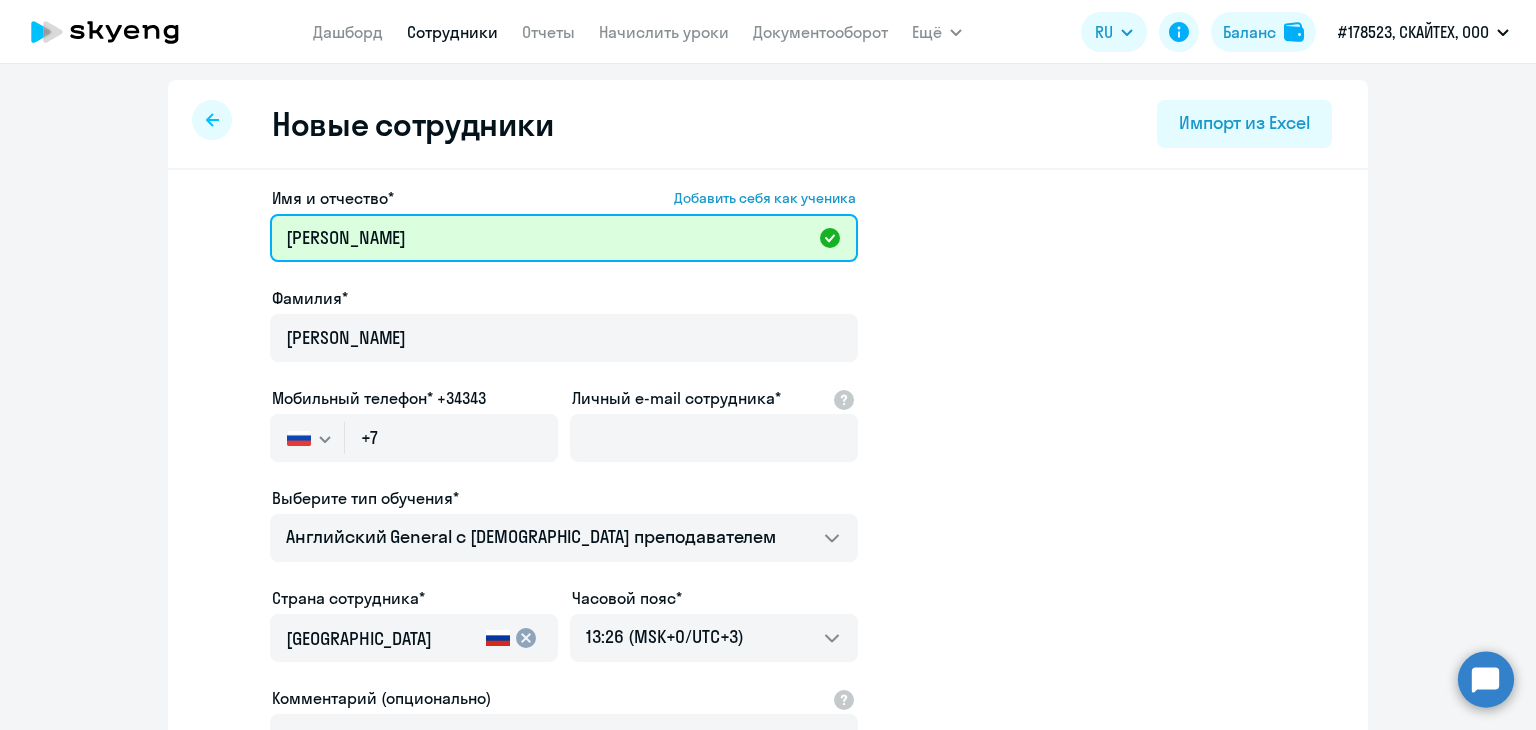 drag, startPoint x: 207, startPoint y: 238, endPoint x: 152, endPoint y: 238, distance: 55 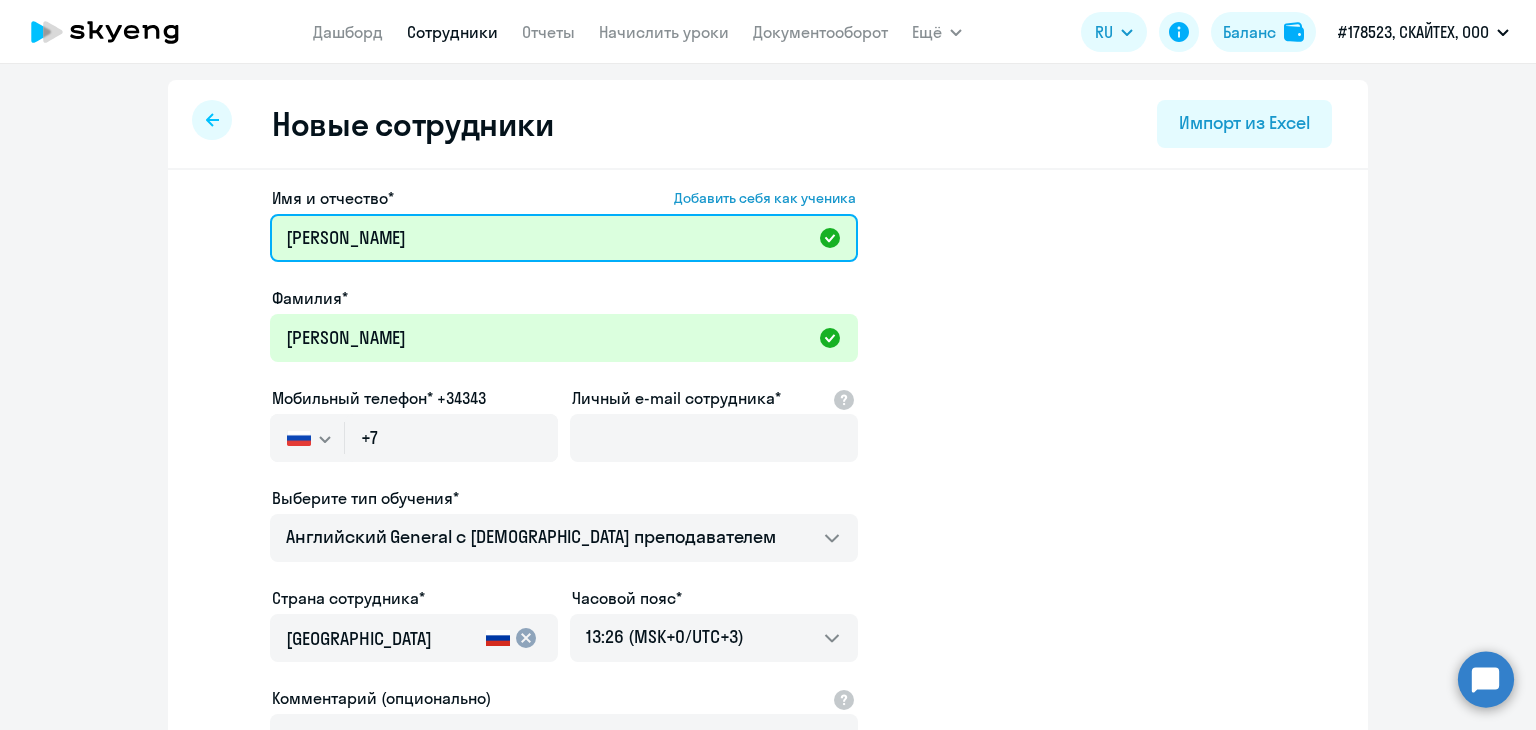 type on "[PERSON_NAME]" 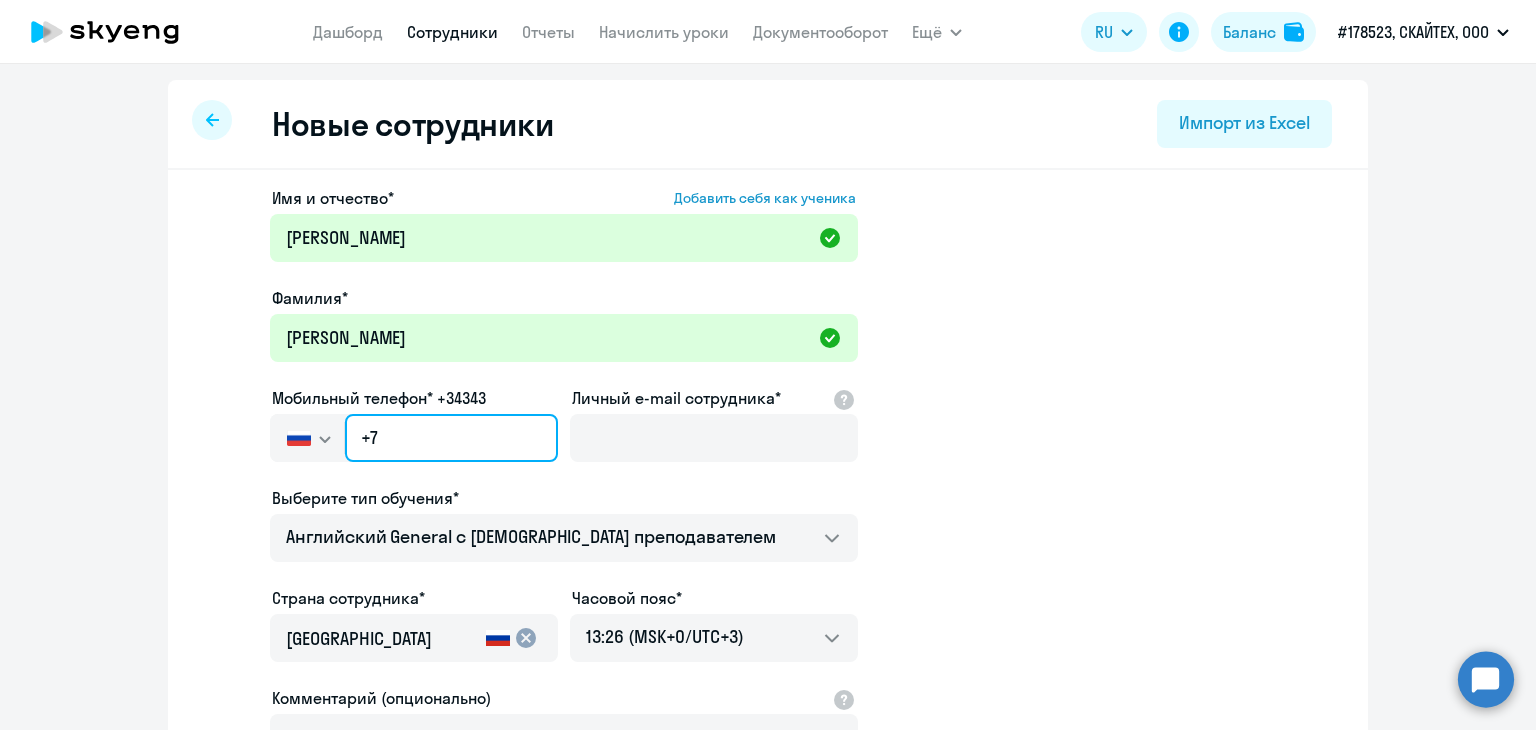 click on "+7" 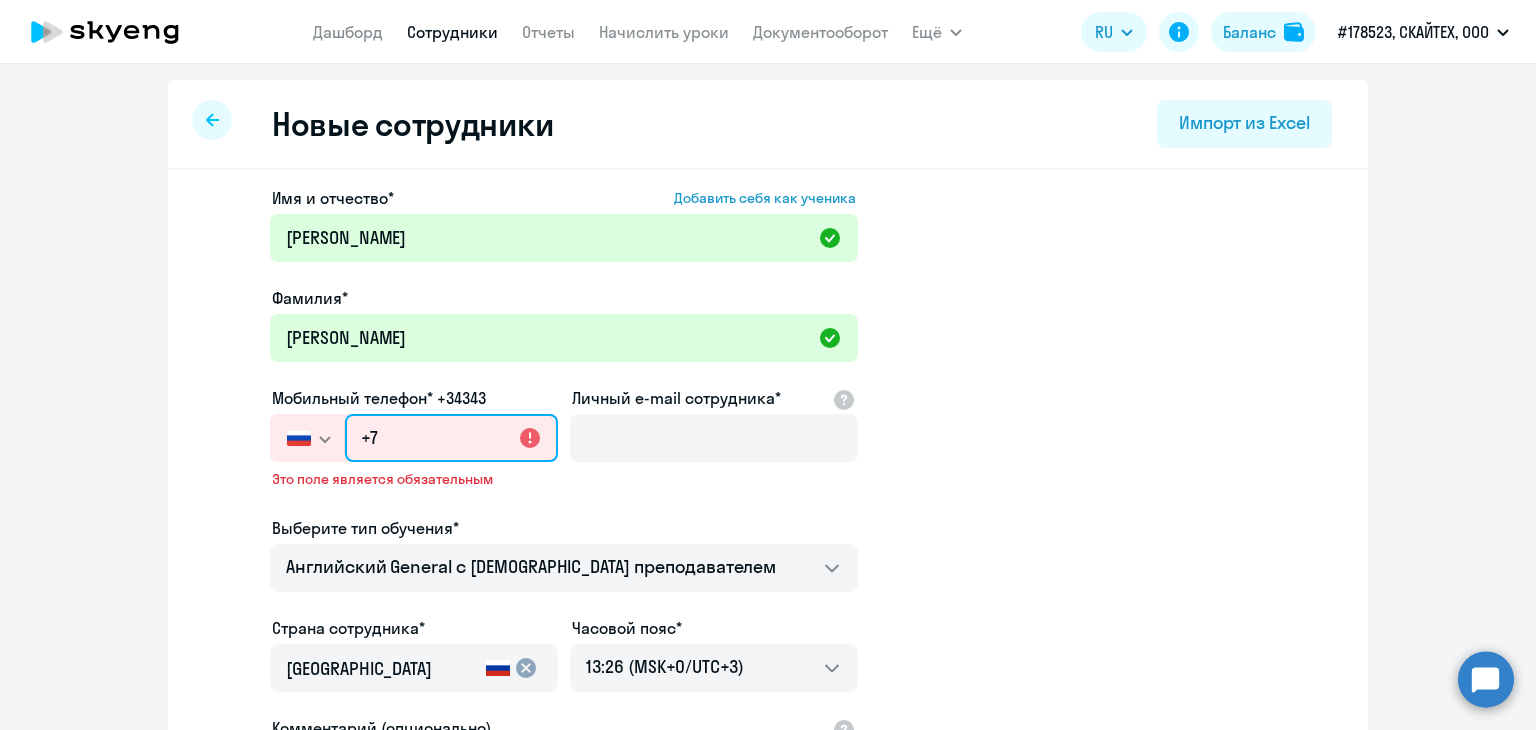 paste on "[PHONE_NUMBER]" 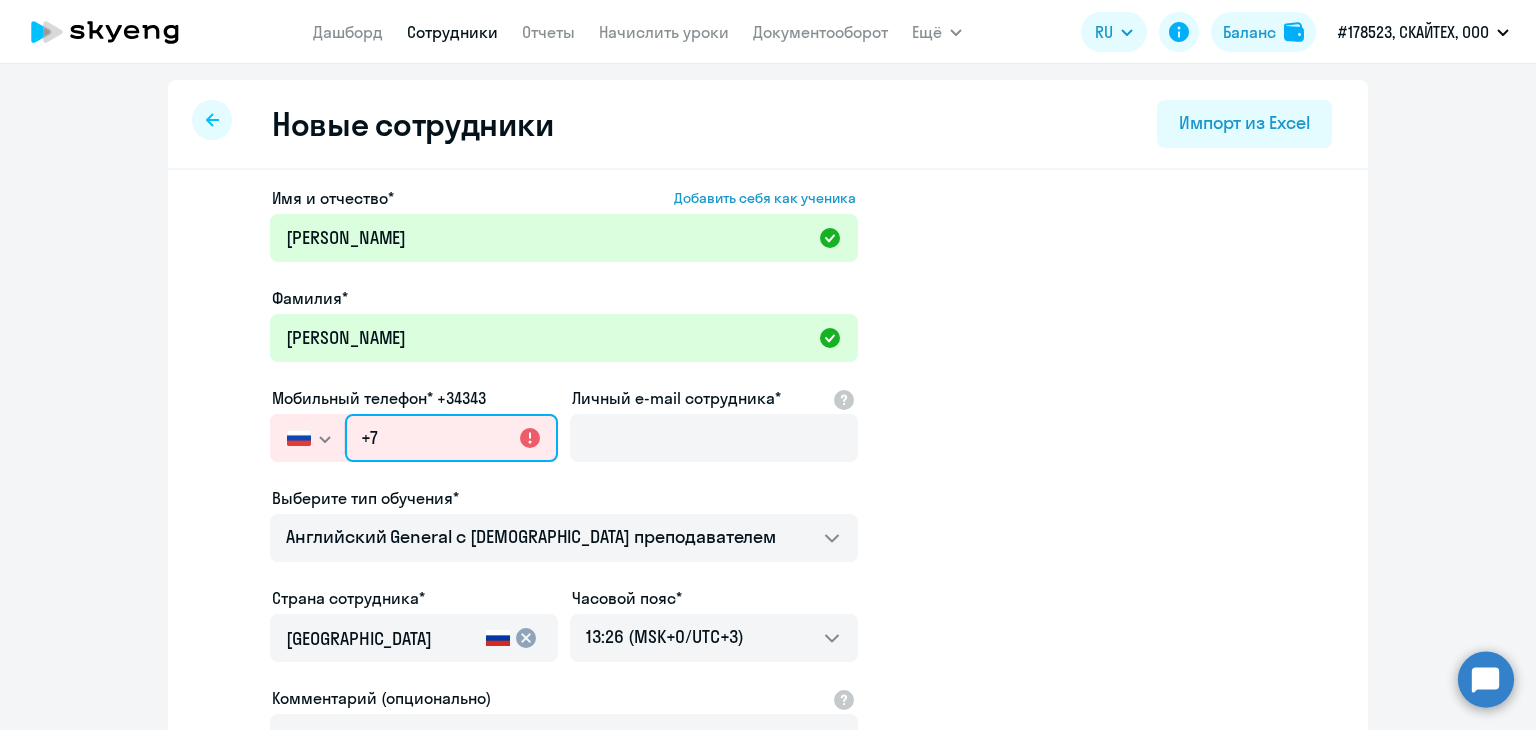 type on "[PHONE_NUMBER]" 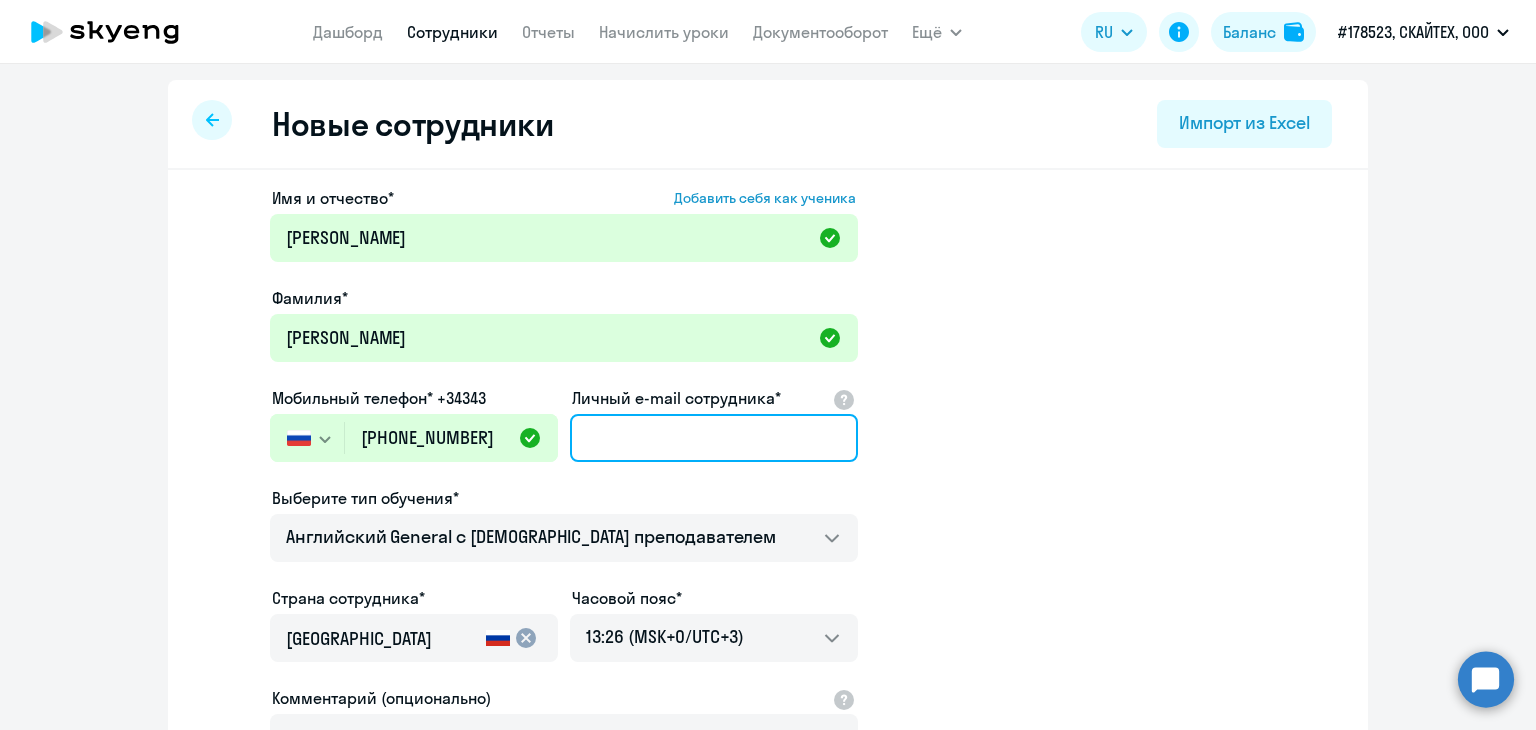 click on "Личный e-mail сотрудника*" at bounding box center [714, 438] 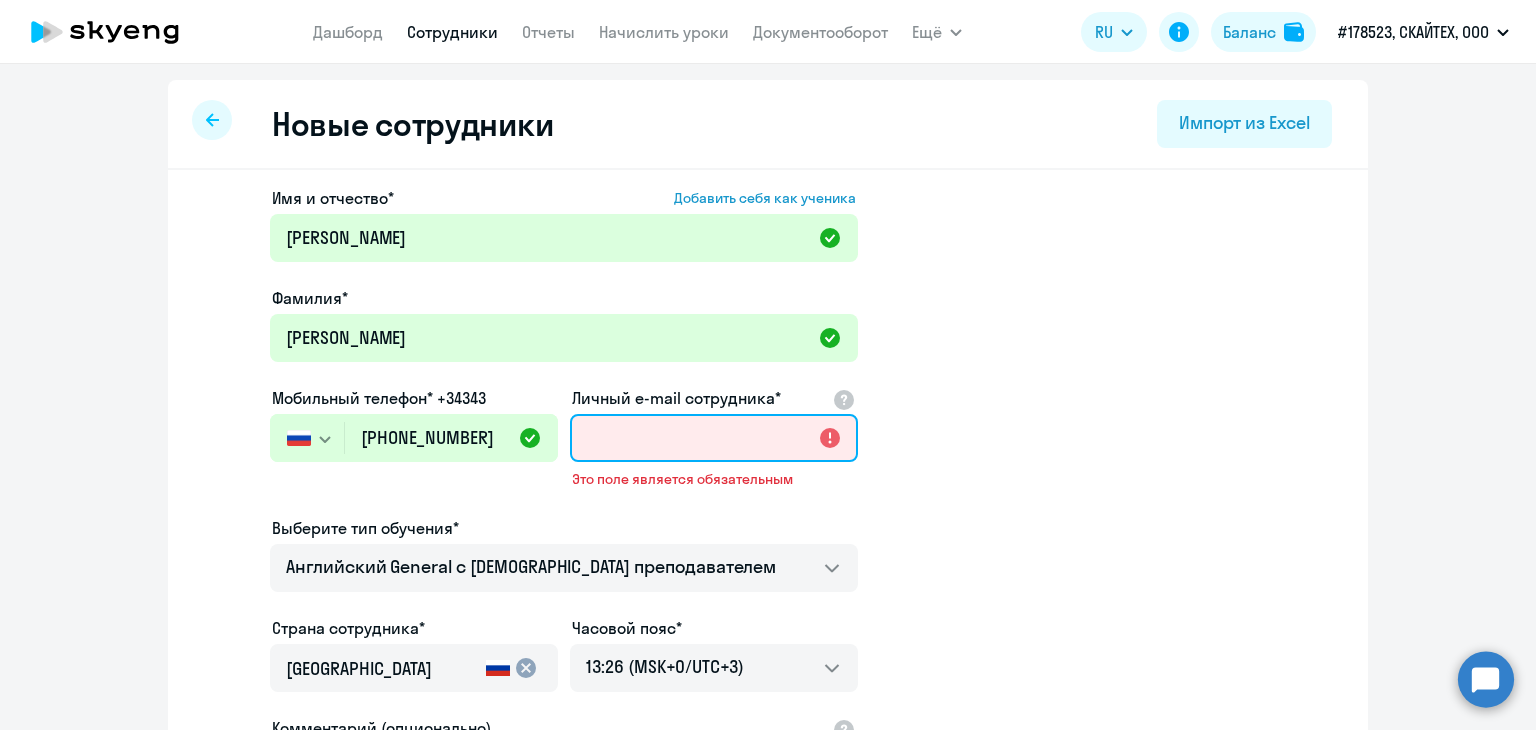 paste on "[PERSON_NAME][EMAIL_ADDRESS][DOMAIN_NAME]" 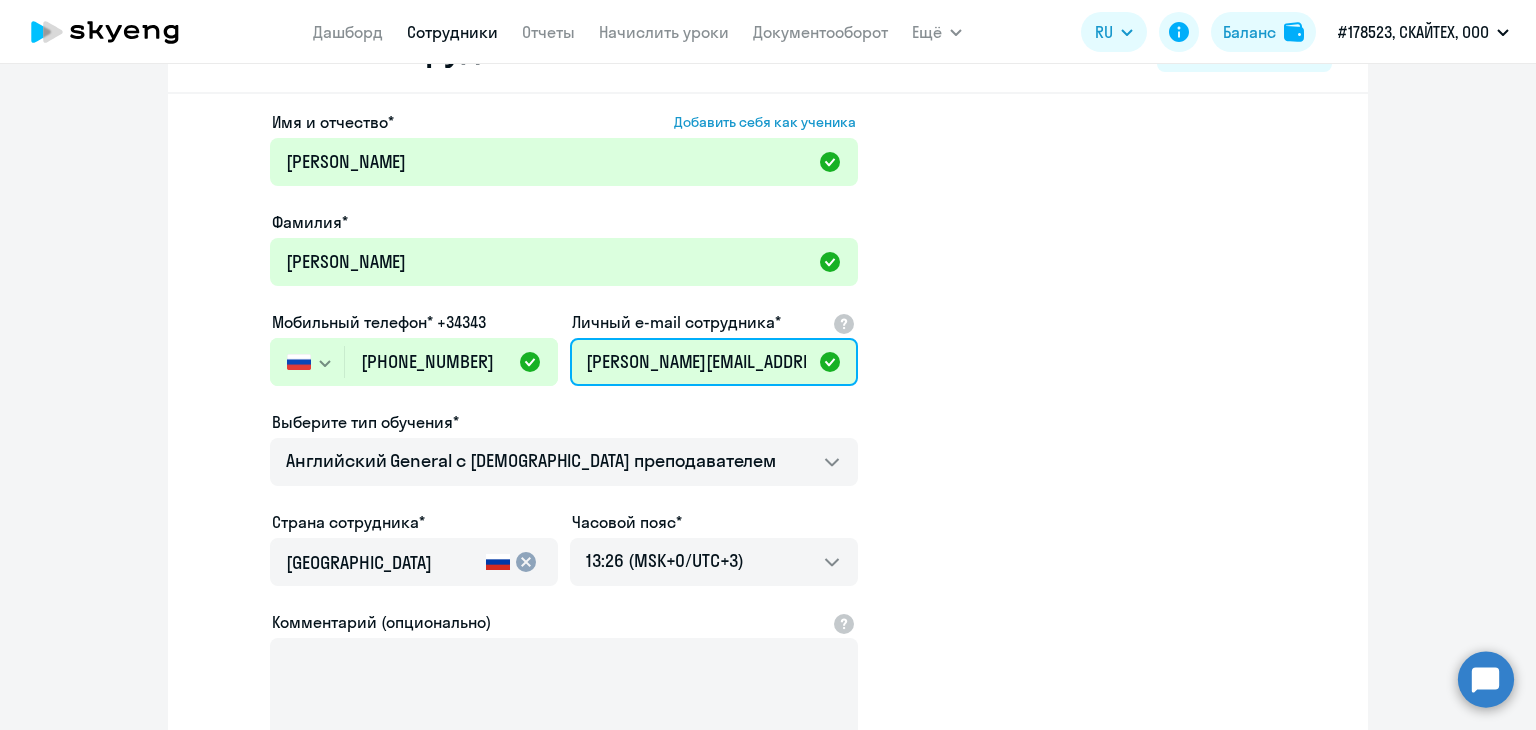 scroll, scrollTop: 200, scrollLeft: 0, axis: vertical 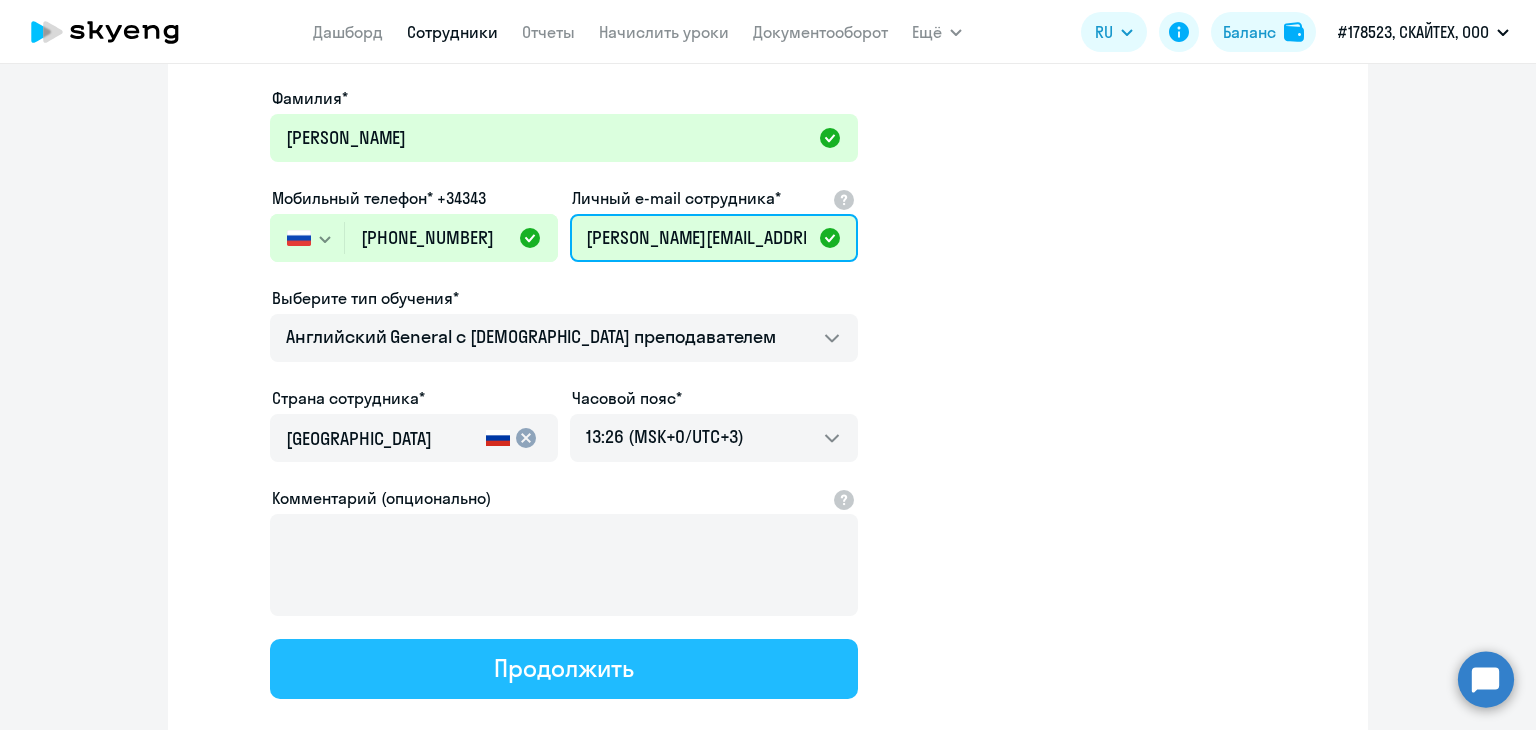 type on "[PERSON_NAME][EMAIL_ADDRESS][DOMAIN_NAME]" 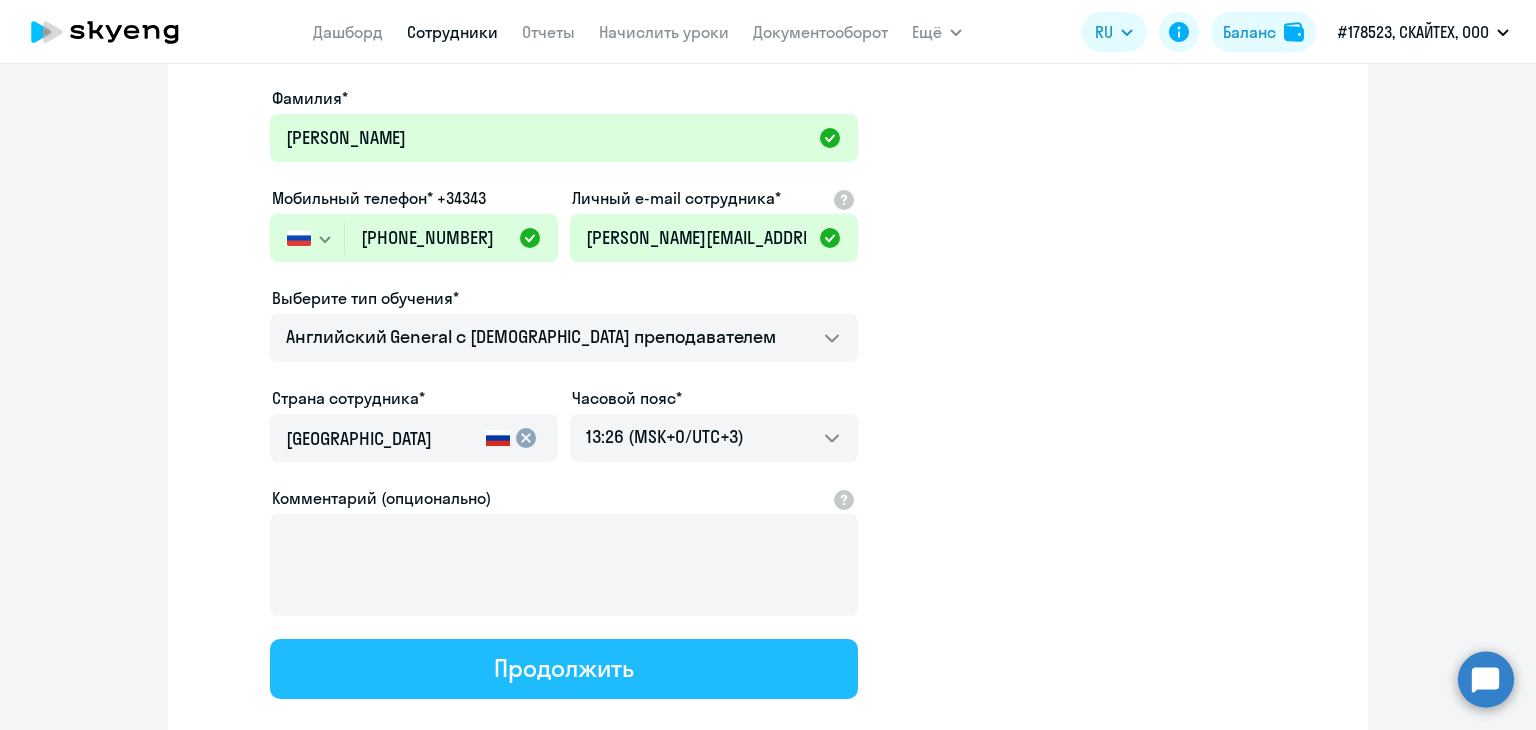 click on "Продолжить" 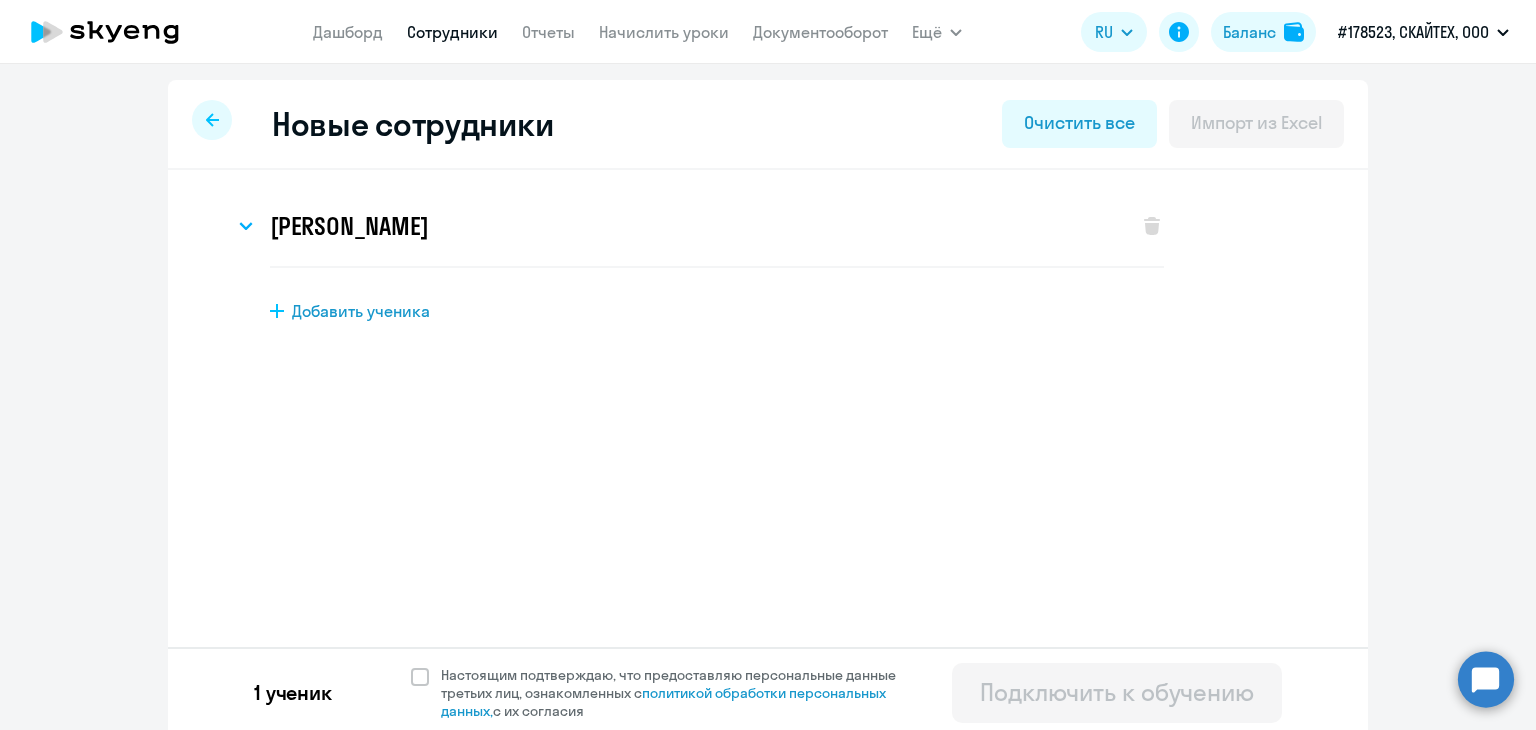 scroll, scrollTop: 7, scrollLeft: 0, axis: vertical 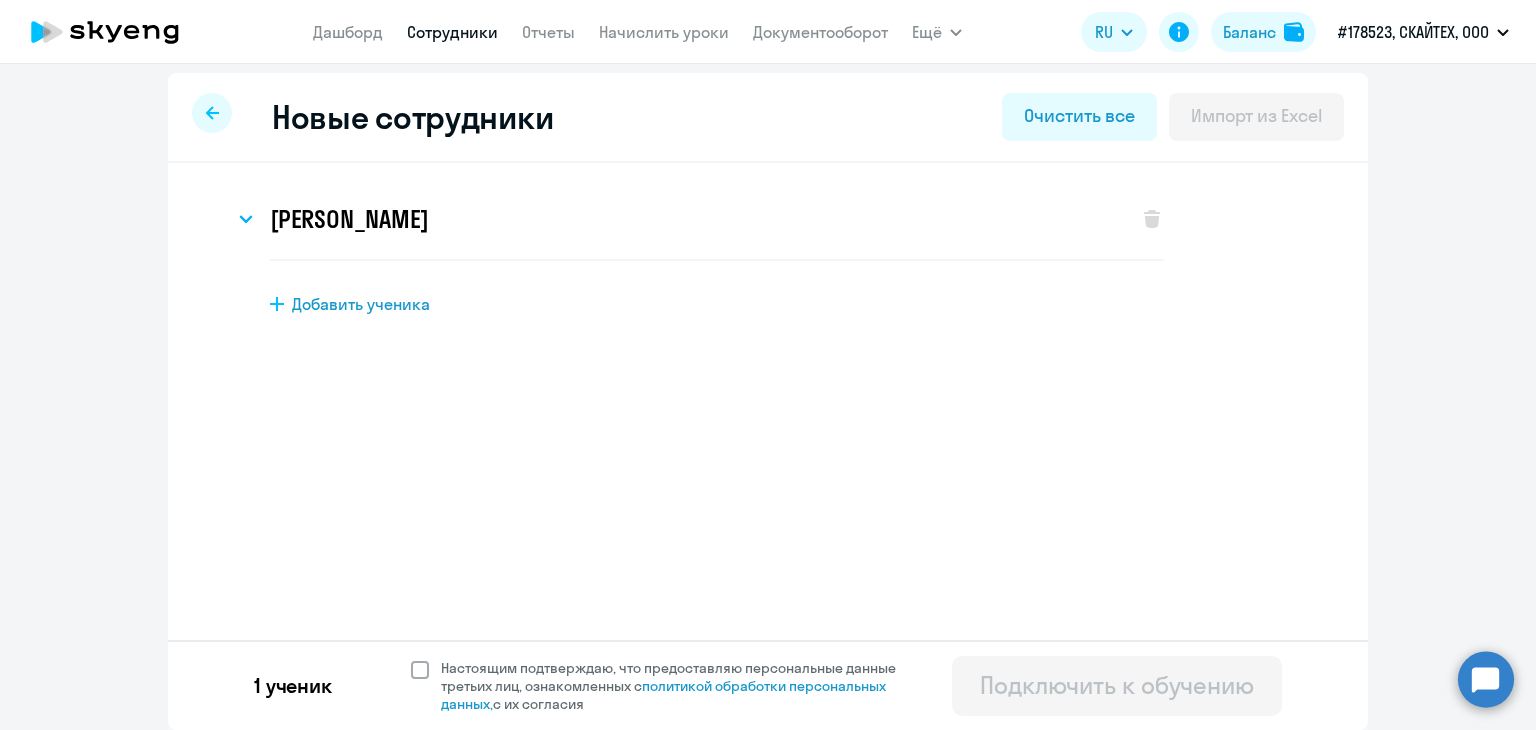 click 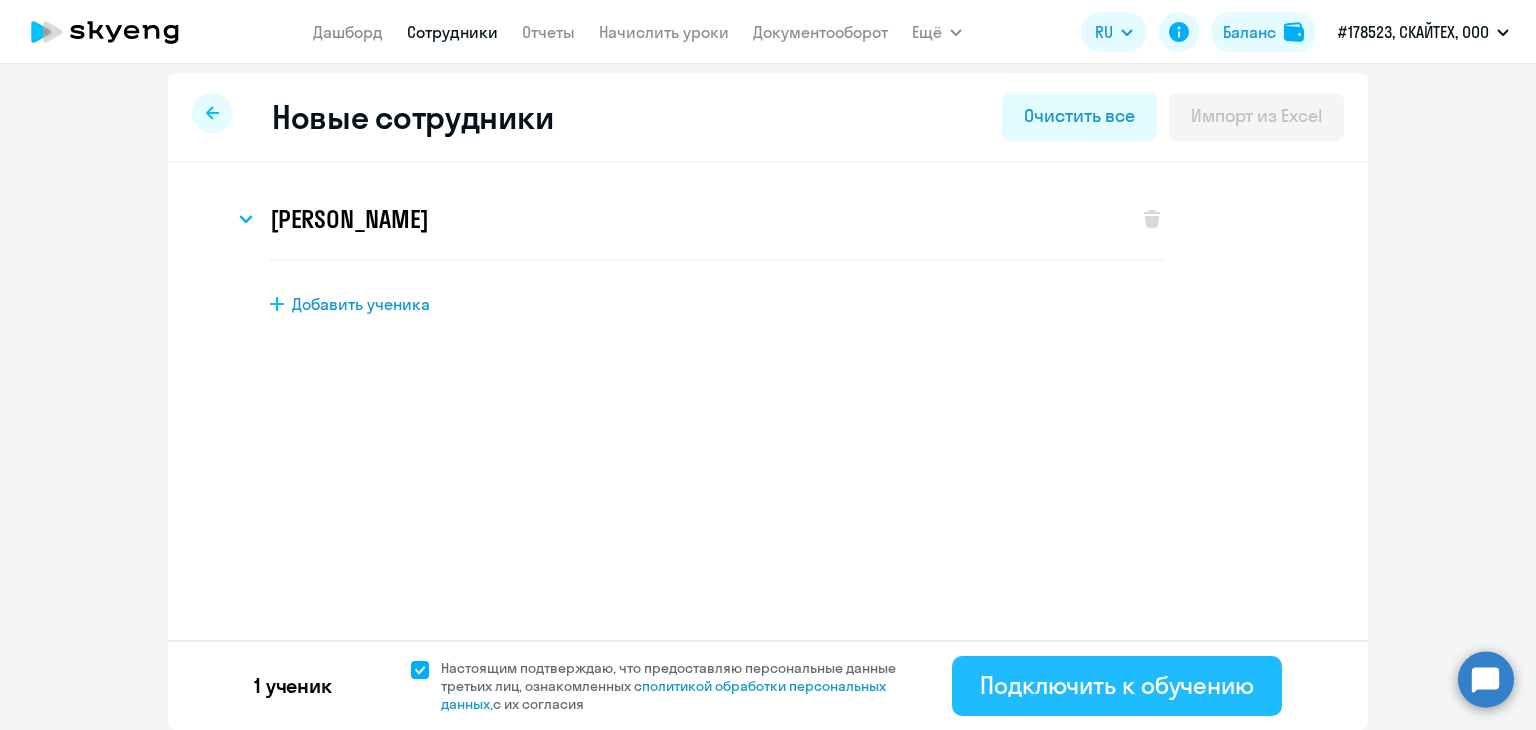click on "Подключить к обучению" 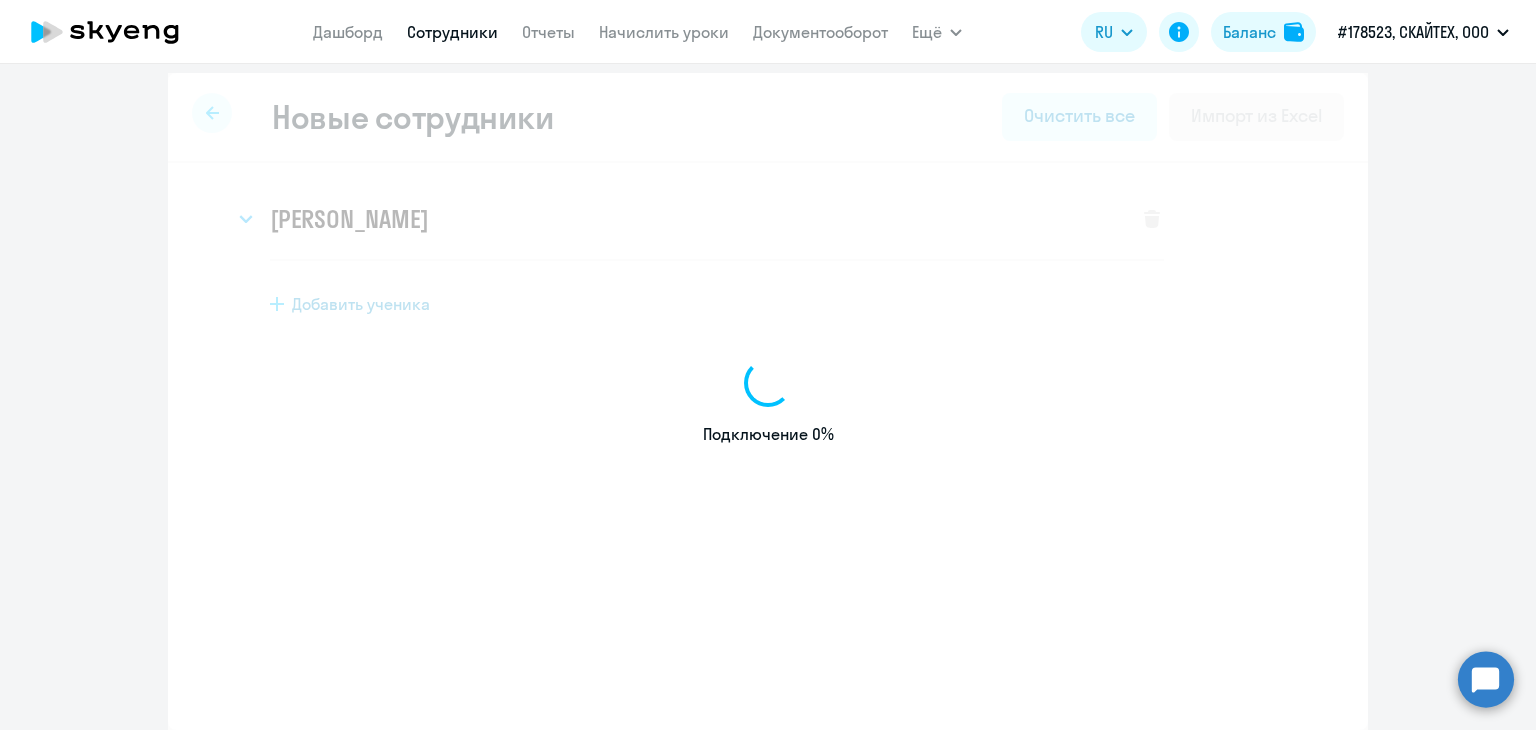 select on "english_adult_not_native_speaker" 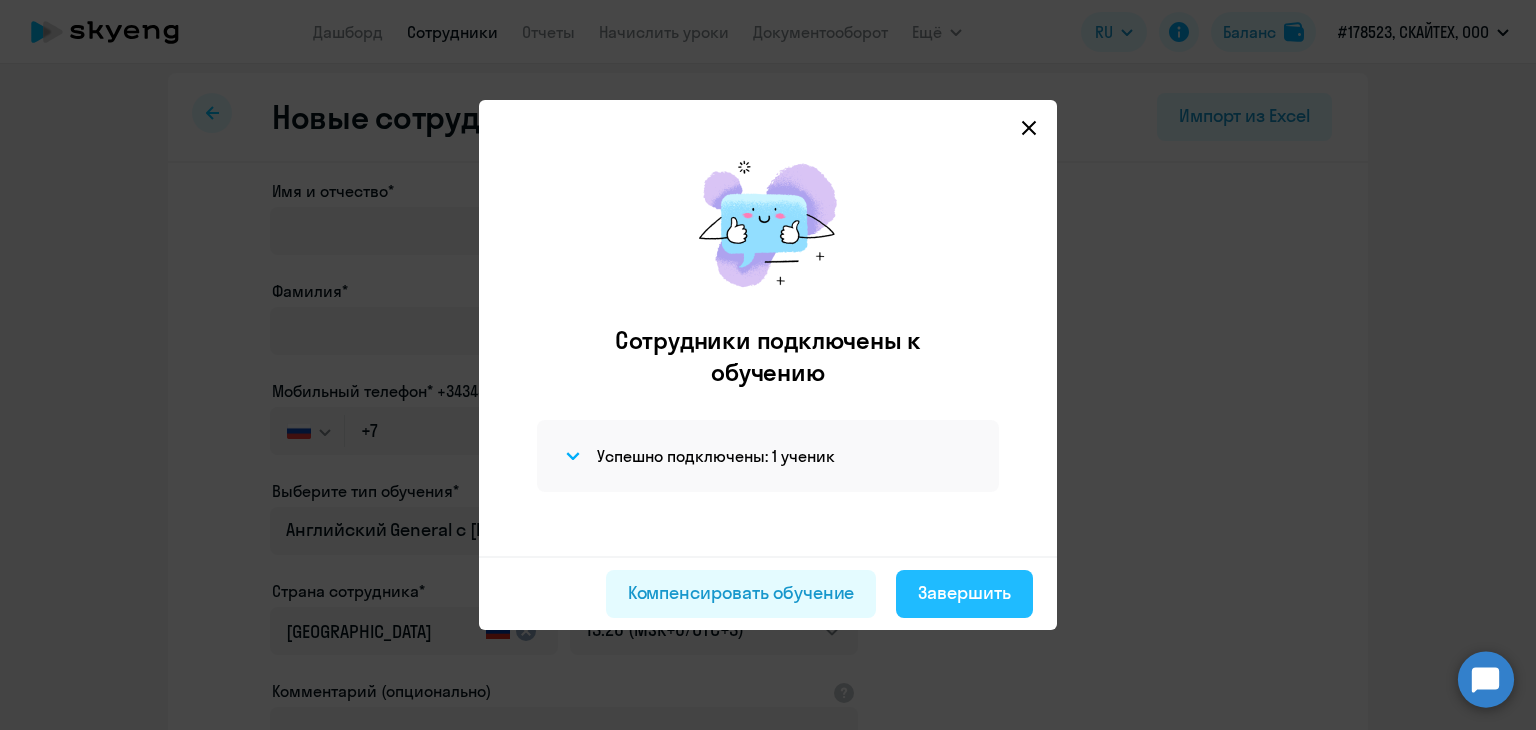 click on "Завершить" at bounding box center (964, 593) 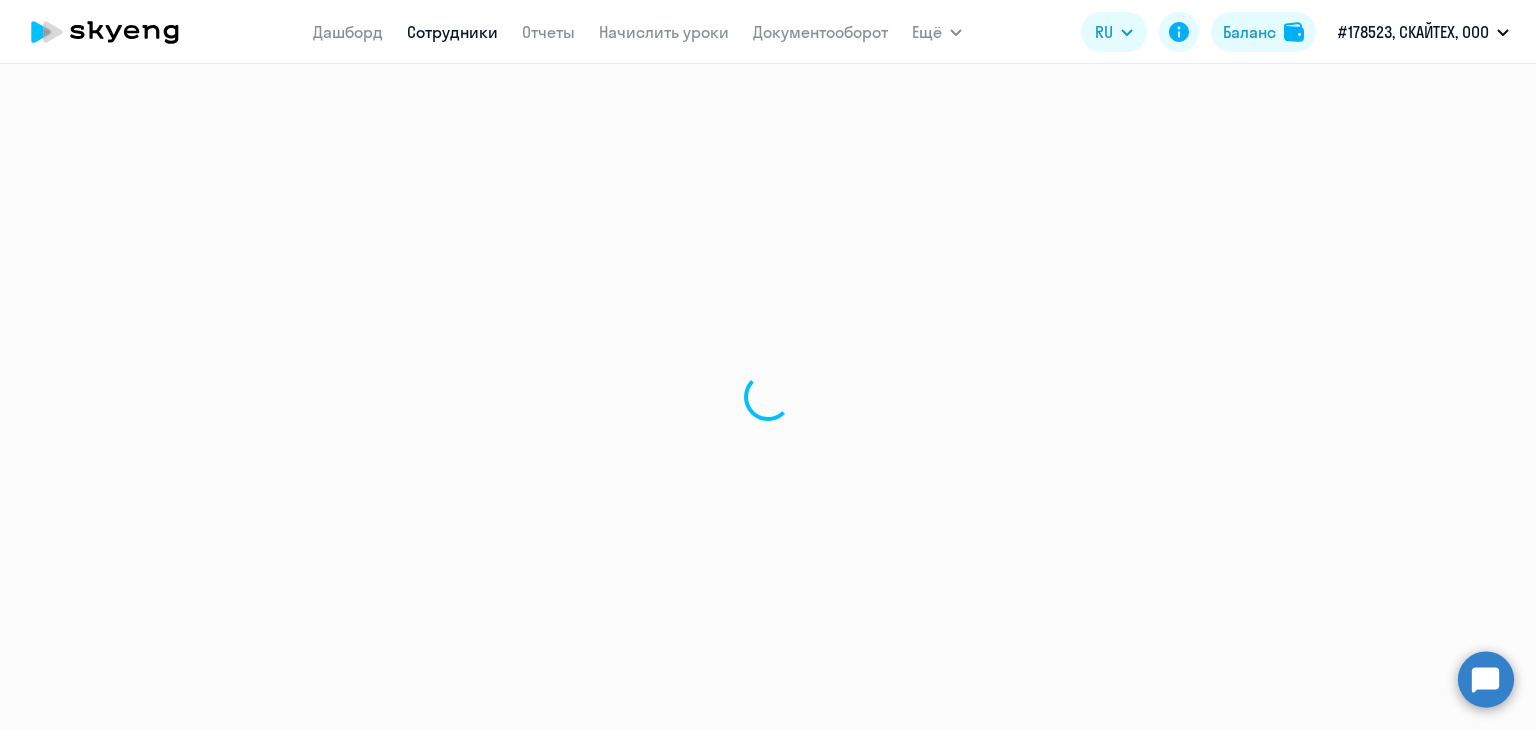 scroll, scrollTop: 0, scrollLeft: 0, axis: both 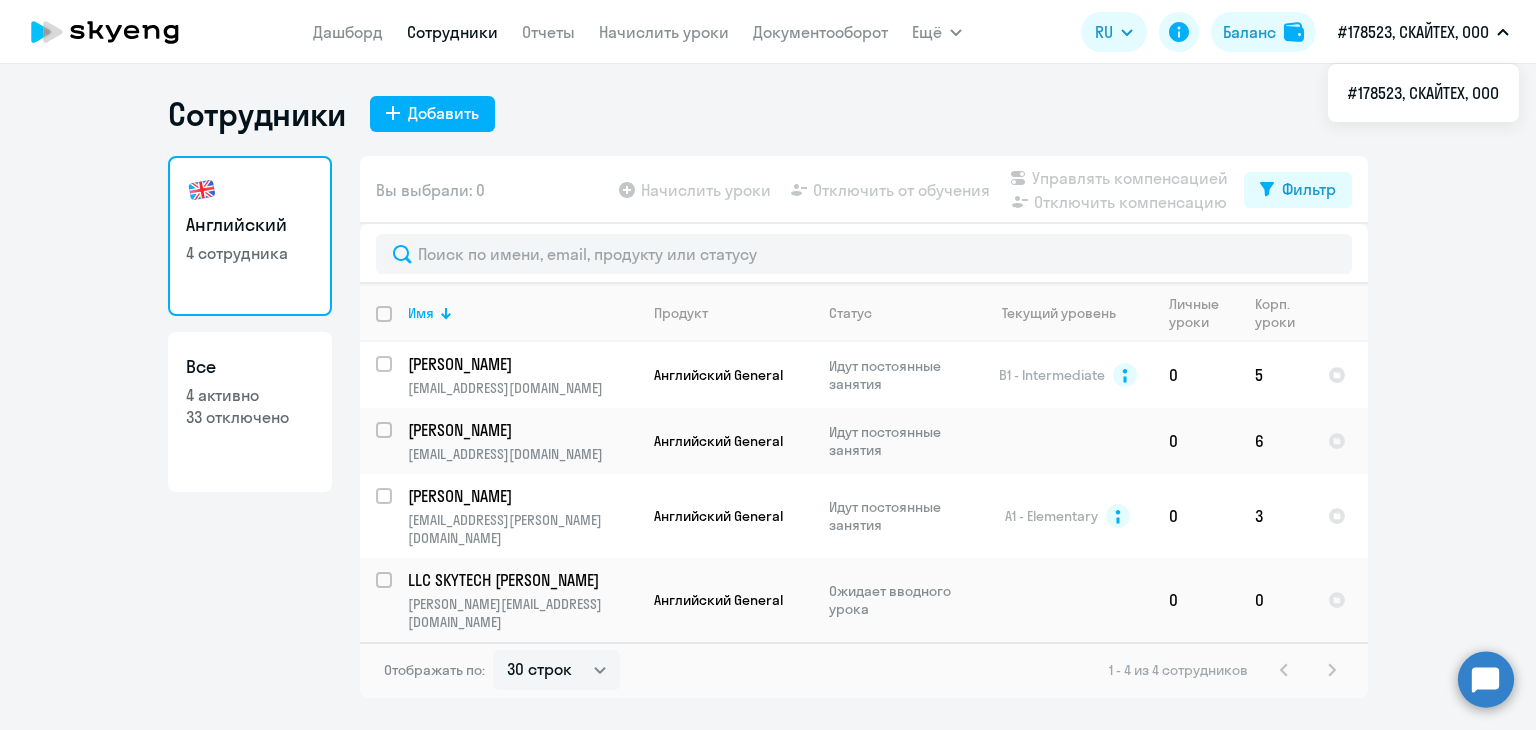 click on "#178523, СКАЙТЕХ, ООО" at bounding box center [1423, 32] 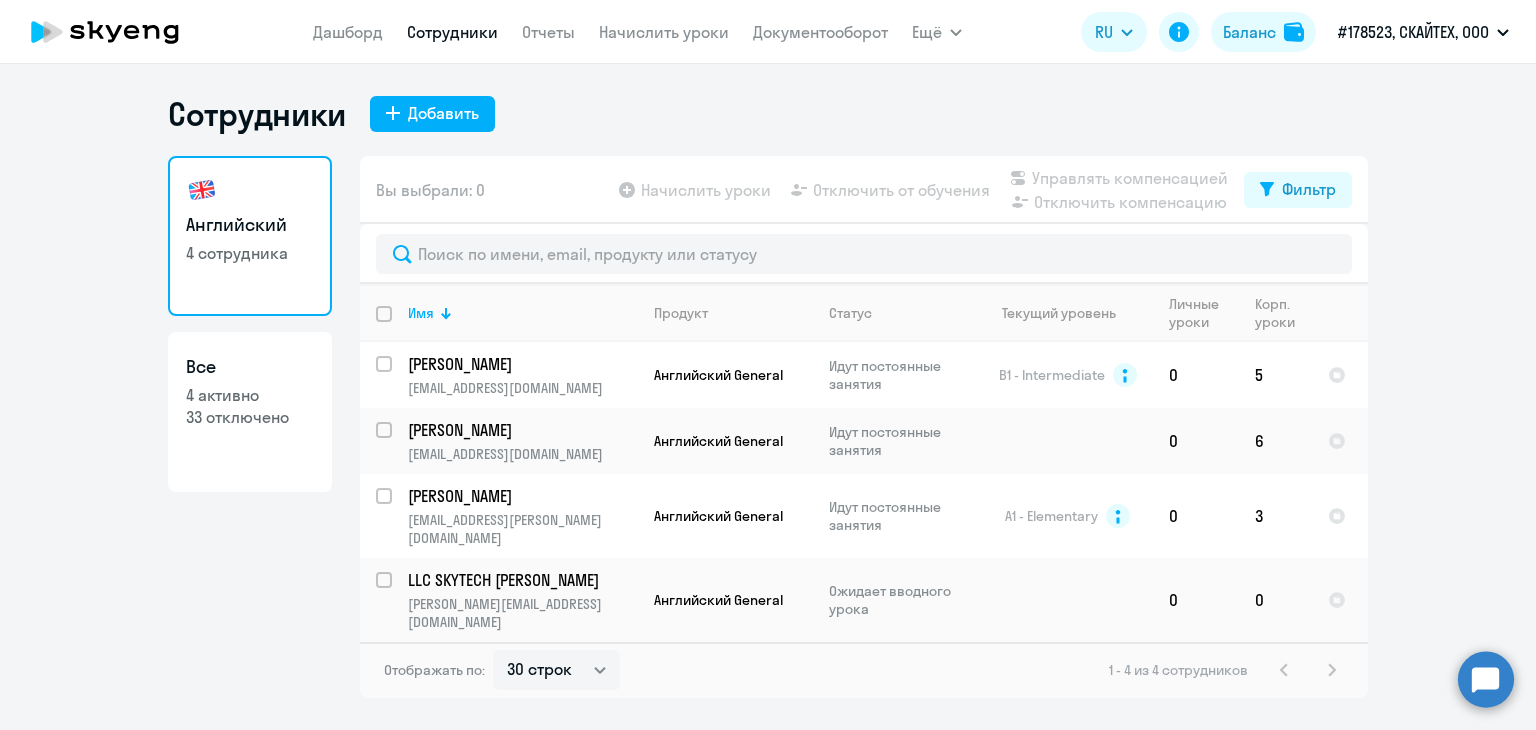 click 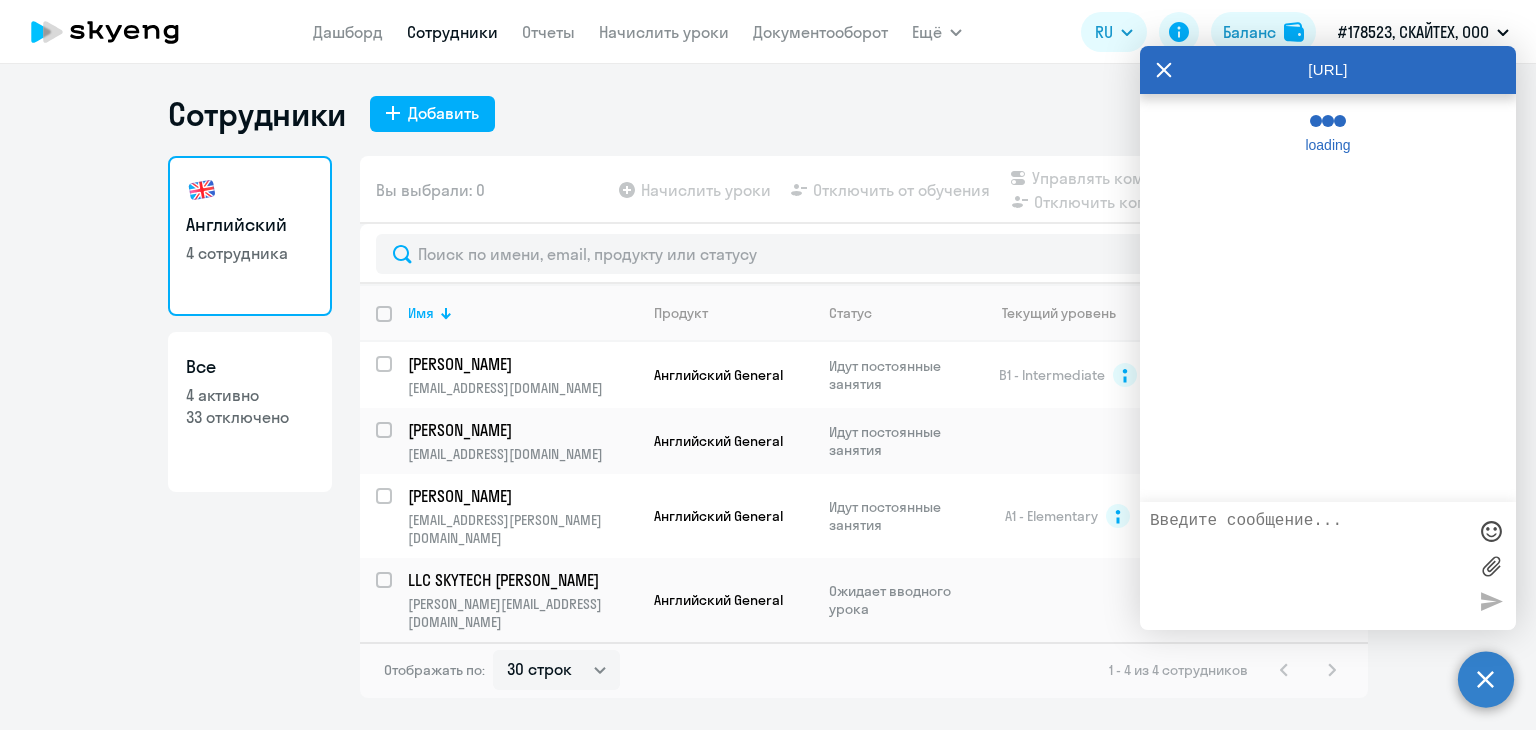 click at bounding box center (1308, 566) 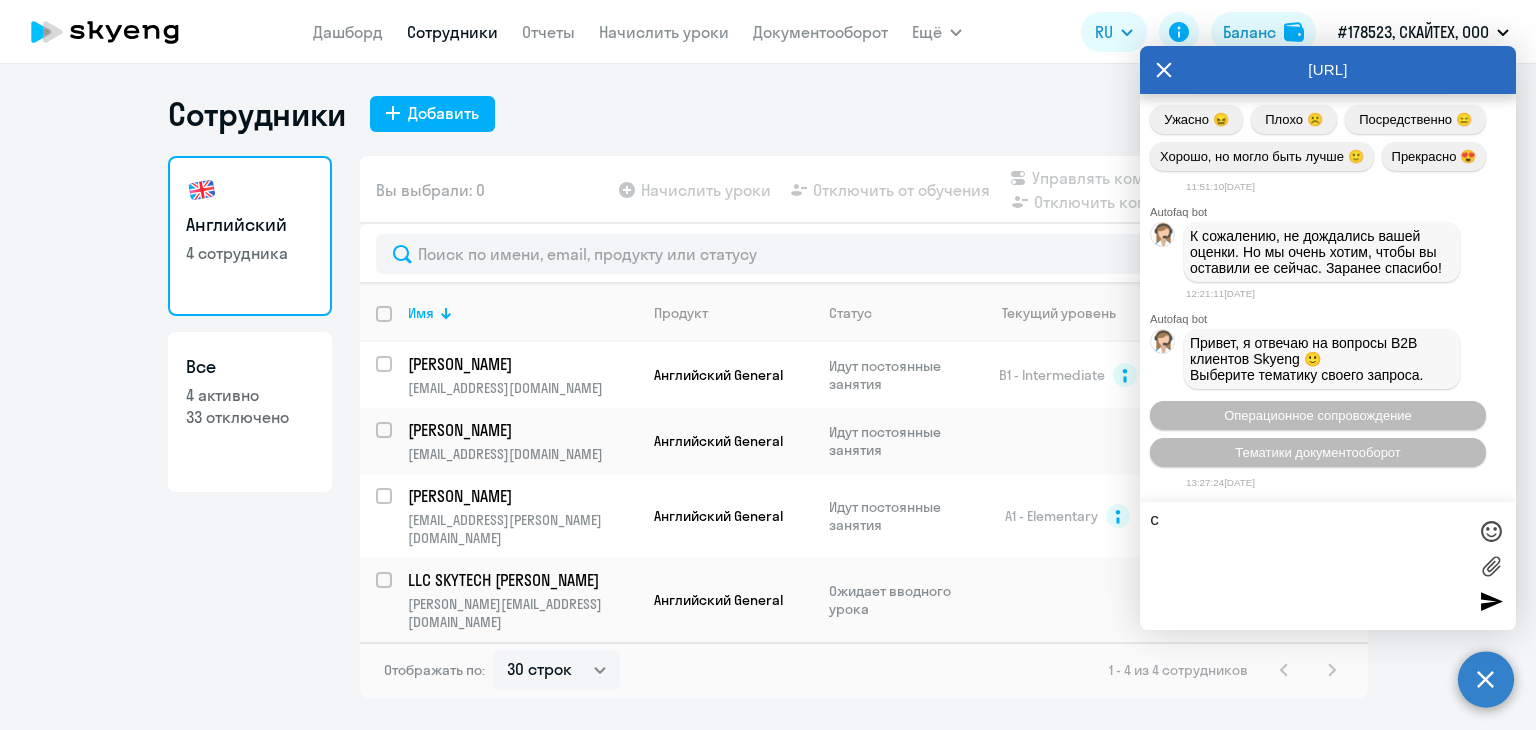 scroll, scrollTop: 55796, scrollLeft: 0, axis: vertical 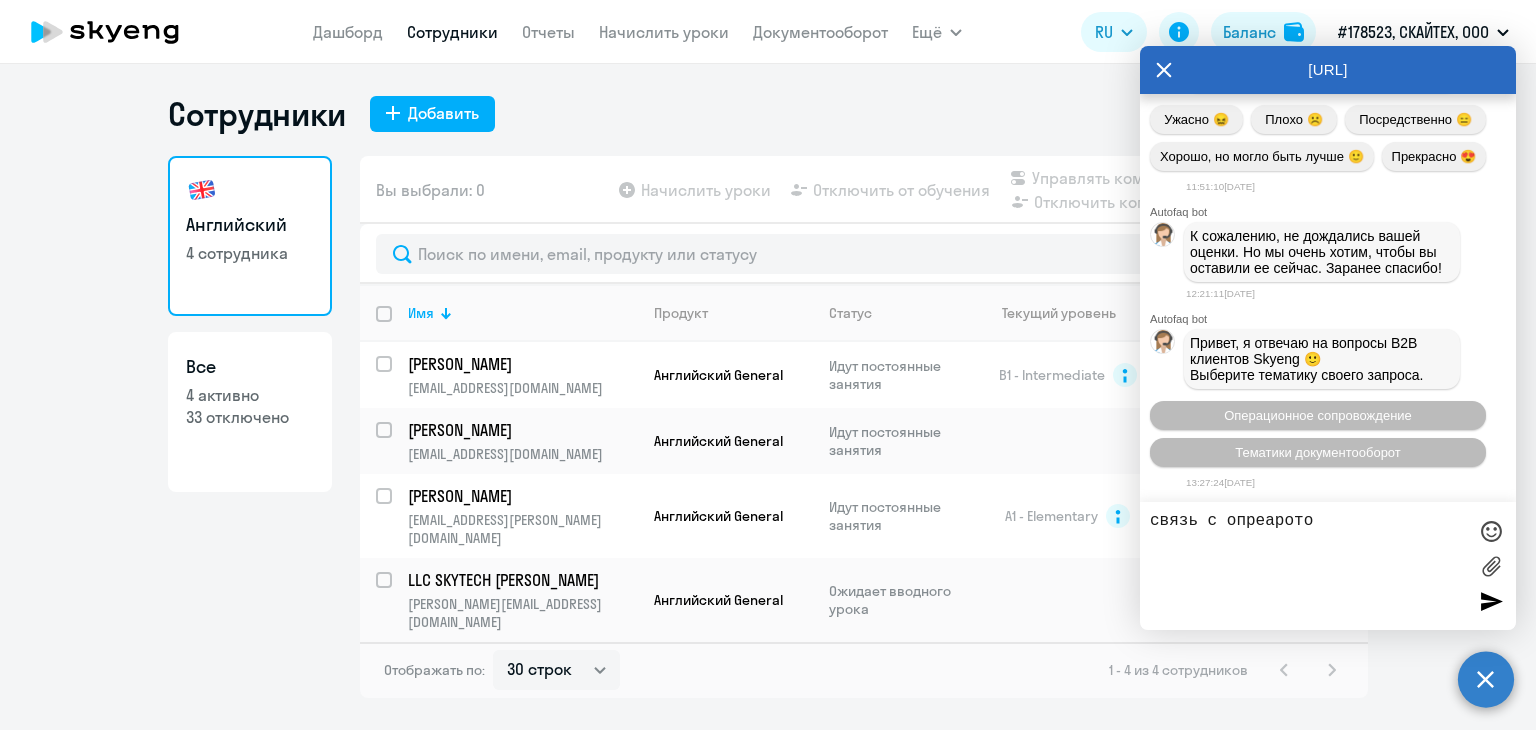 type on "связь с опреаротом" 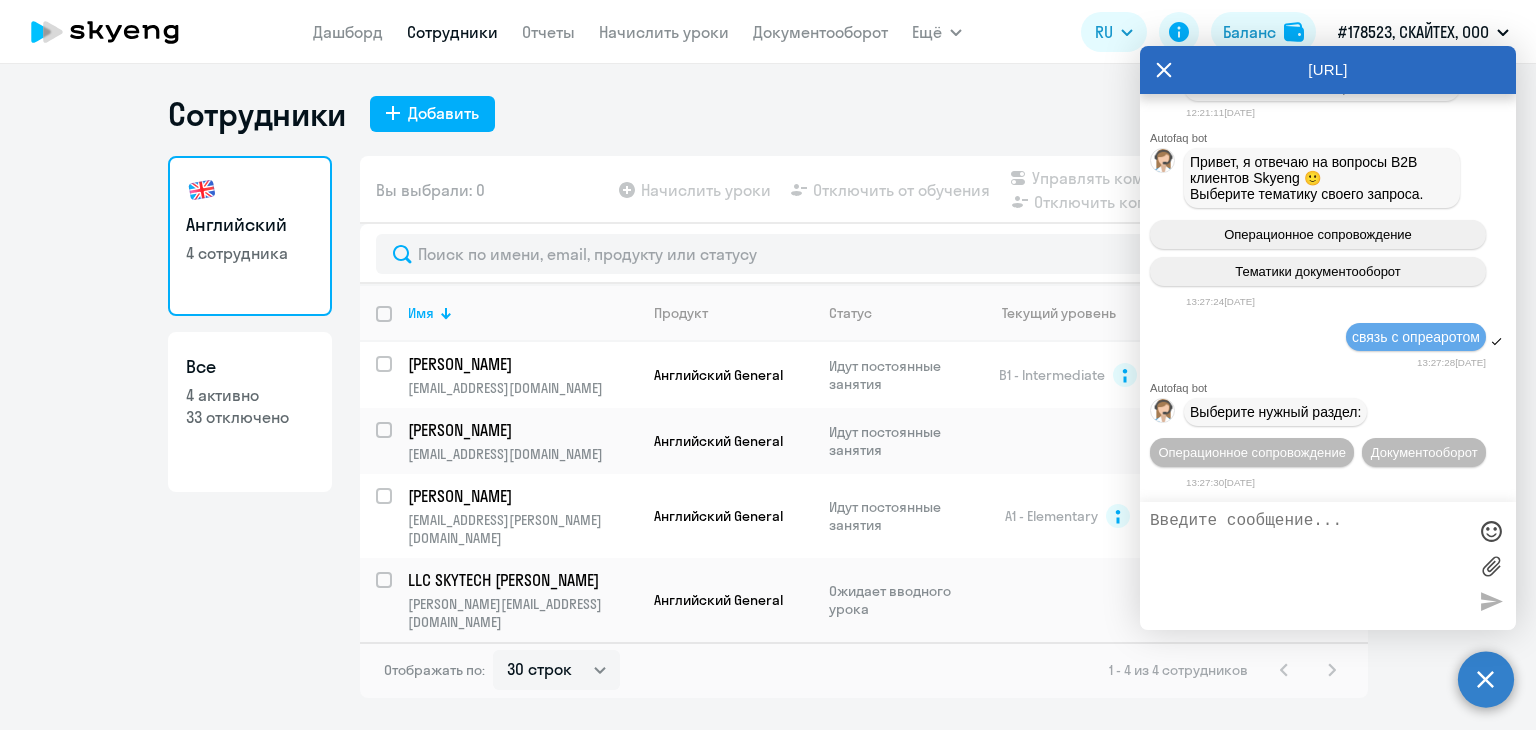 scroll, scrollTop: 56016, scrollLeft: 0, axis: vertical 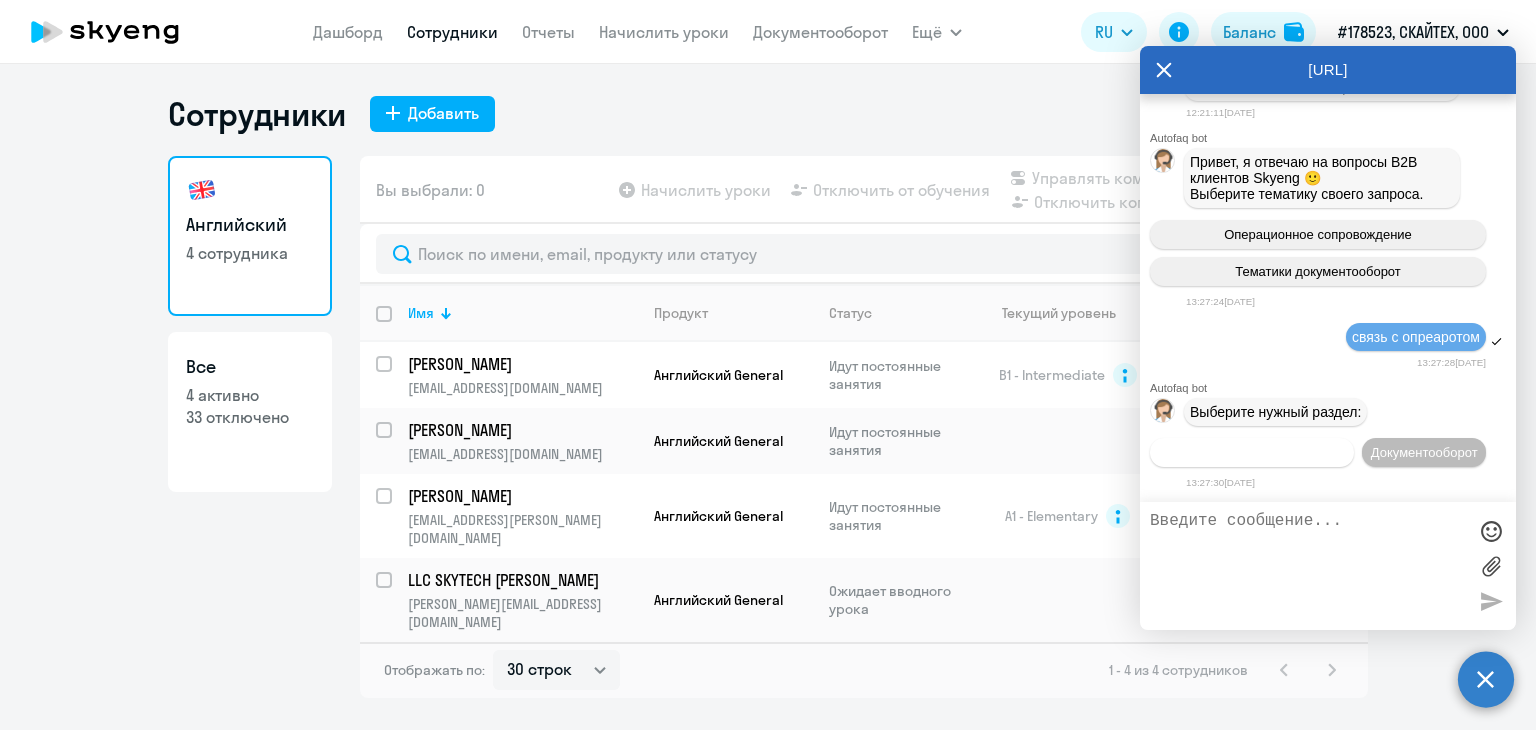 click on "Операционное сопровождение" at bounding box center [1252, 452] 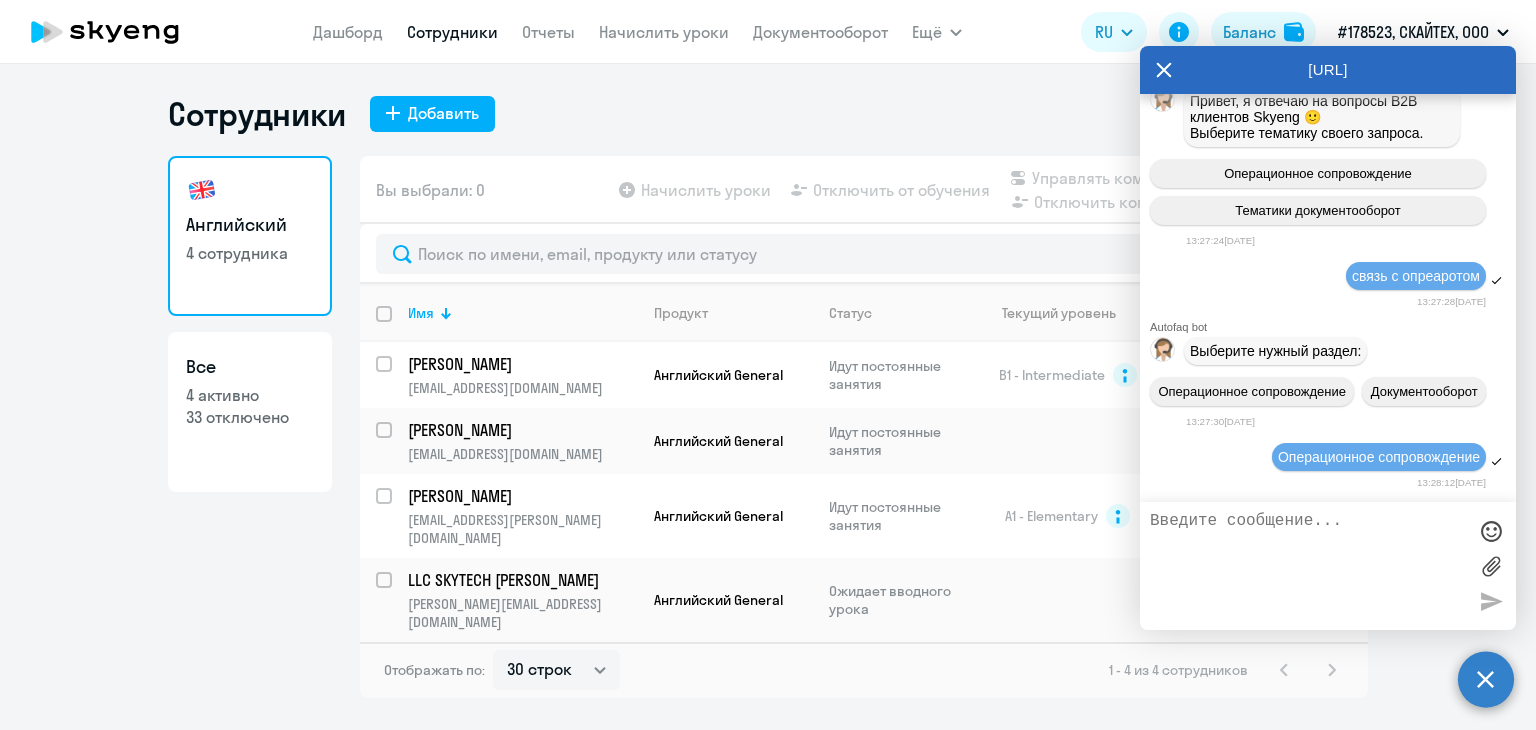 scroll, scrollTop: 56200, scrollLeft: 0, axis: vertical 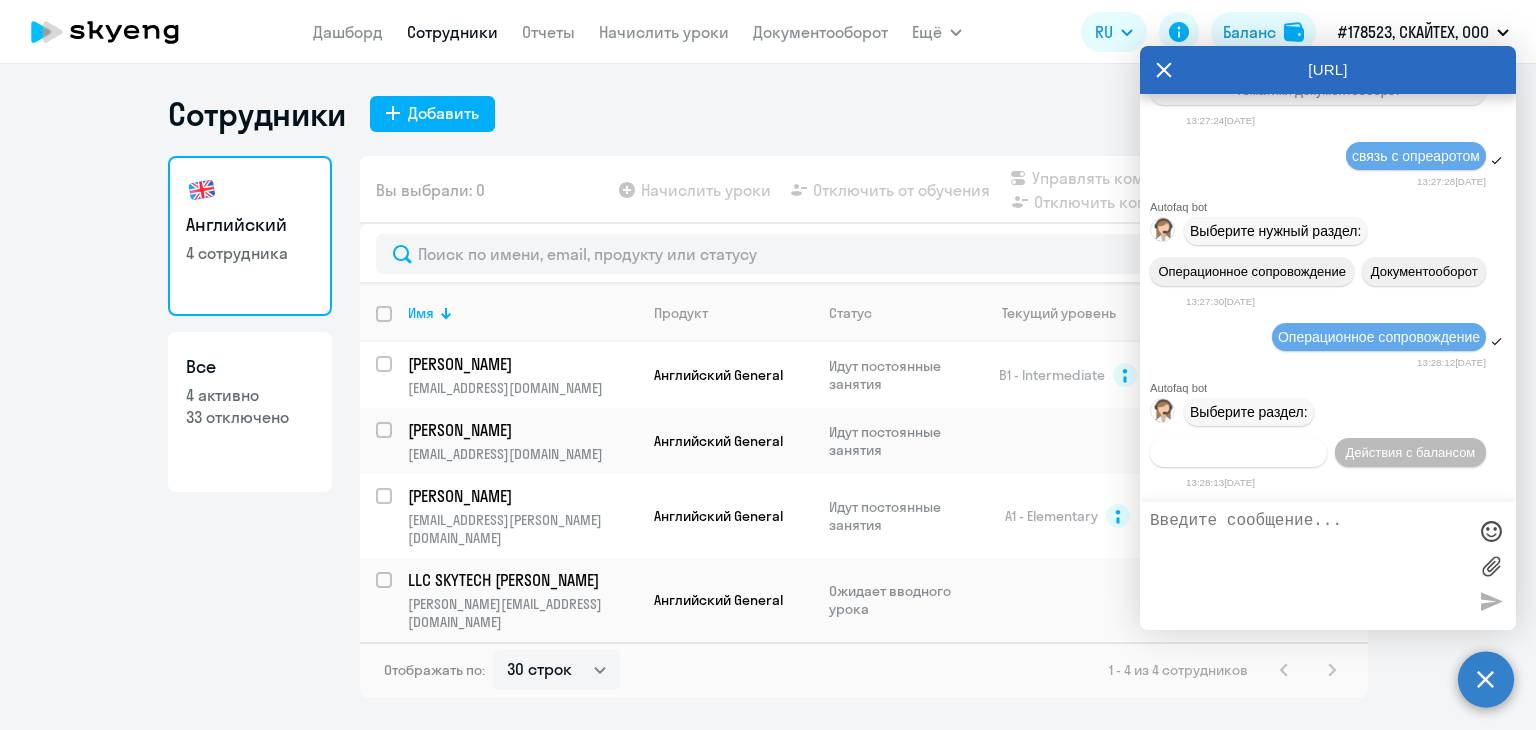 click on "Действия по сотрудникам" at bounding box center [1238, 452] 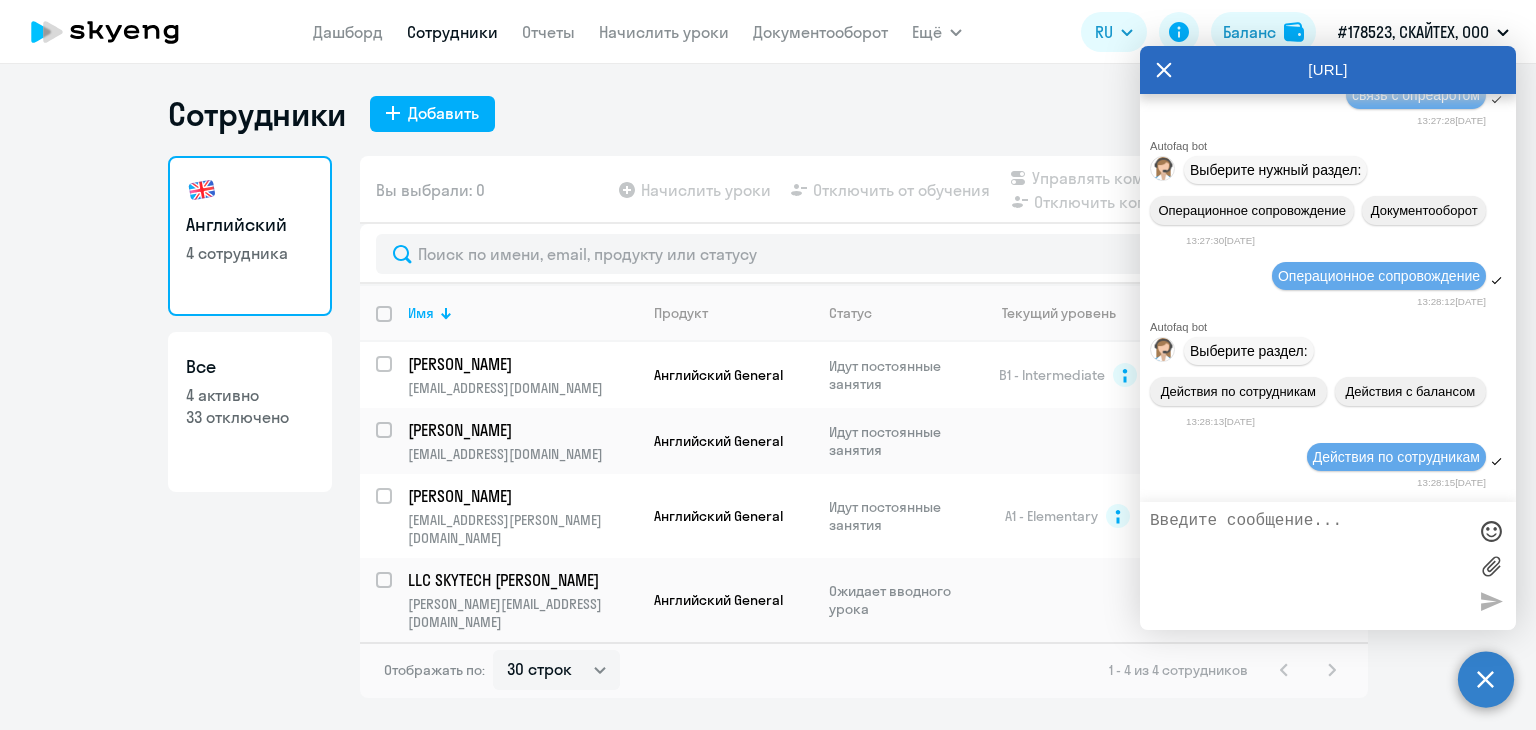 scroll, scrollTop: 56499, scrollLeft: 0, axis: vertical 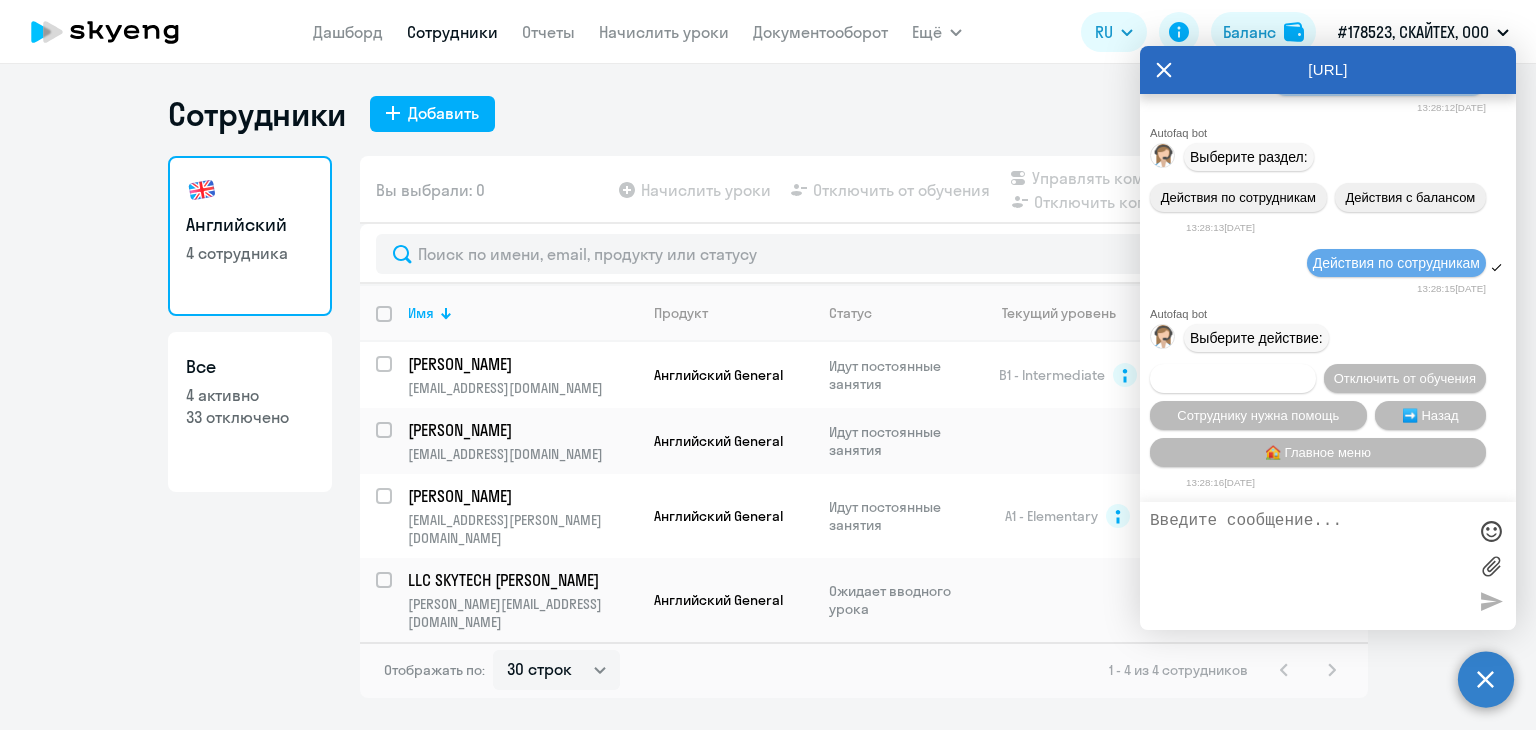 click on "Подключить к обучению" at bounding box center [1233, 378] 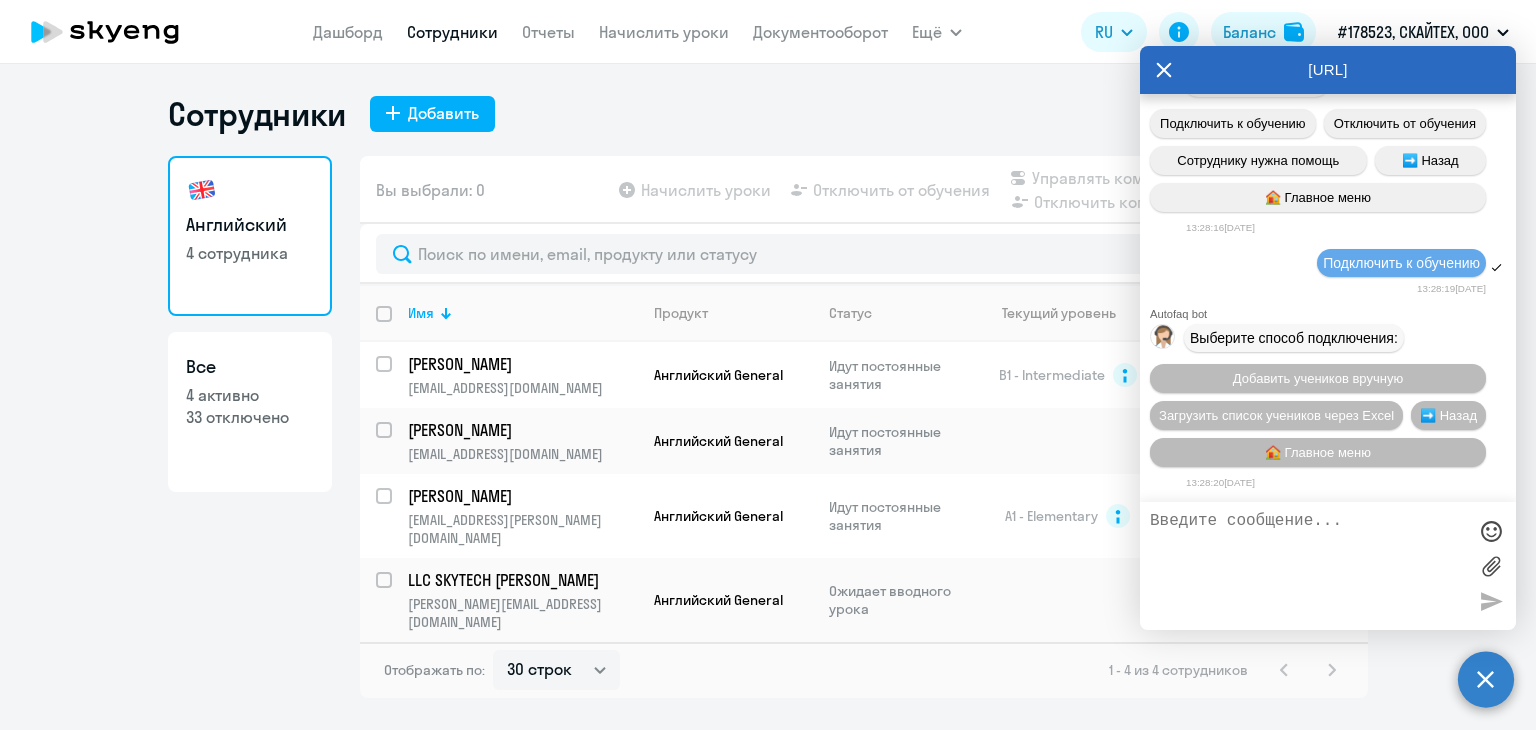 scroll, scrollTop: 56758, scrollLeft: 0, axis: vertical 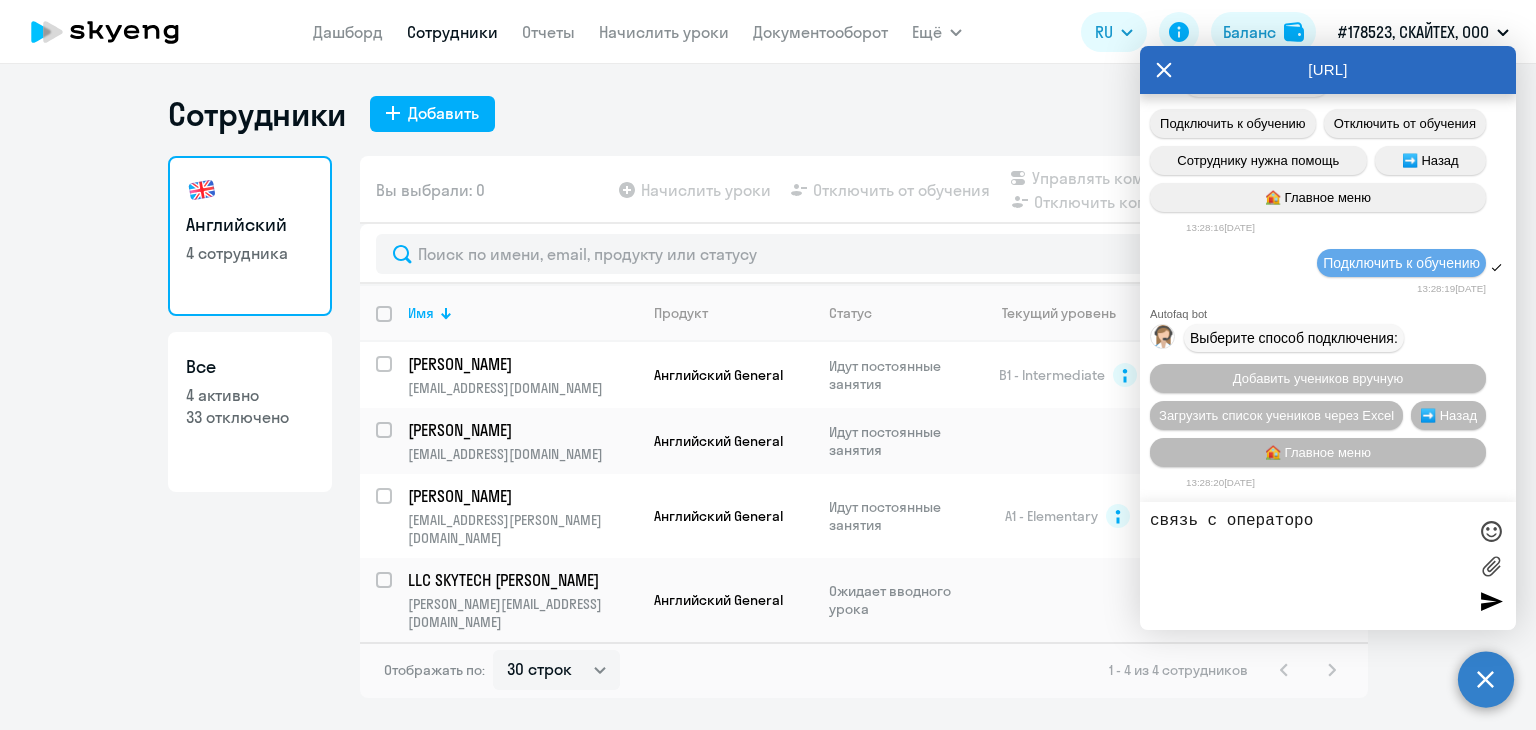 type on "связь с оператором" 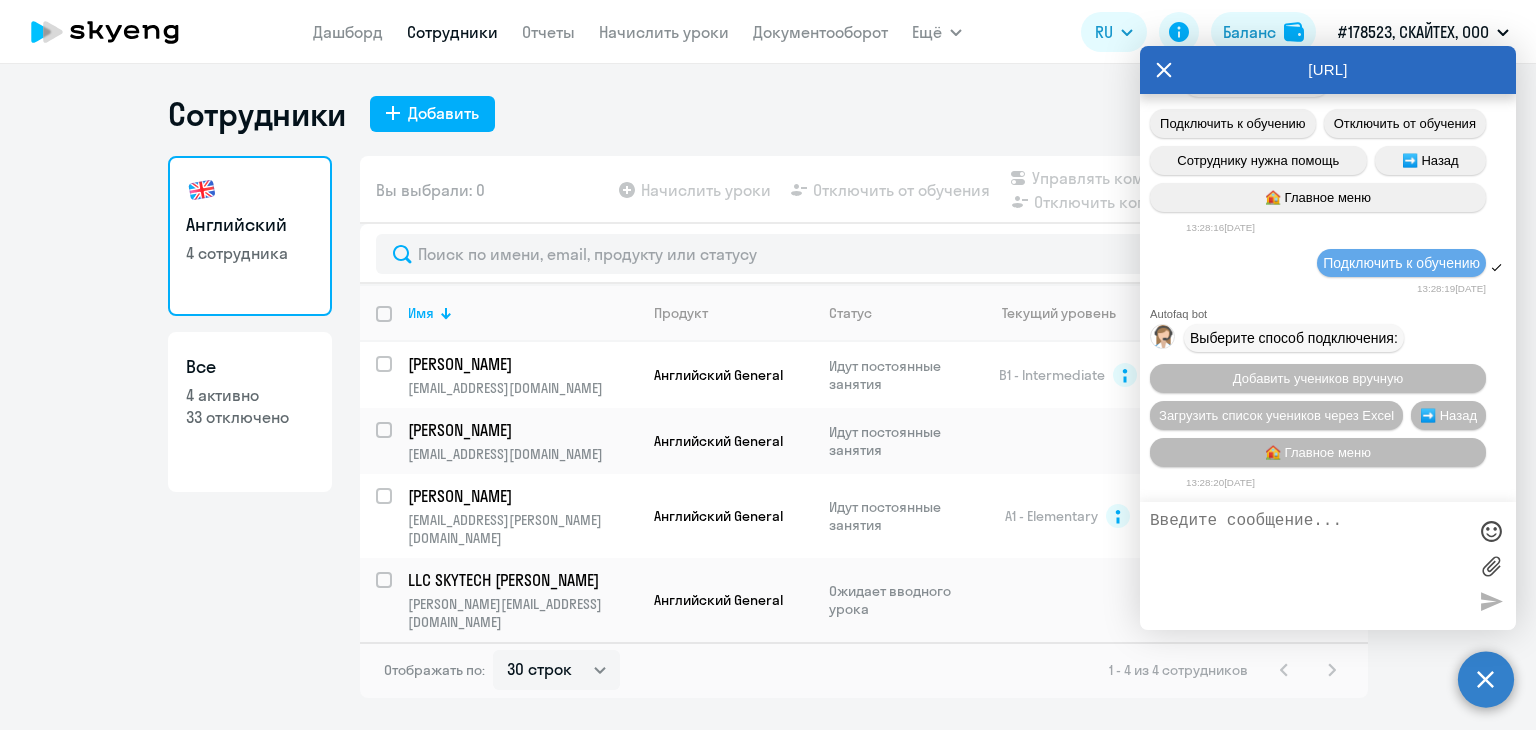 scroll, scrollTop: 56820, scrollLeft: 0, axis: vertical 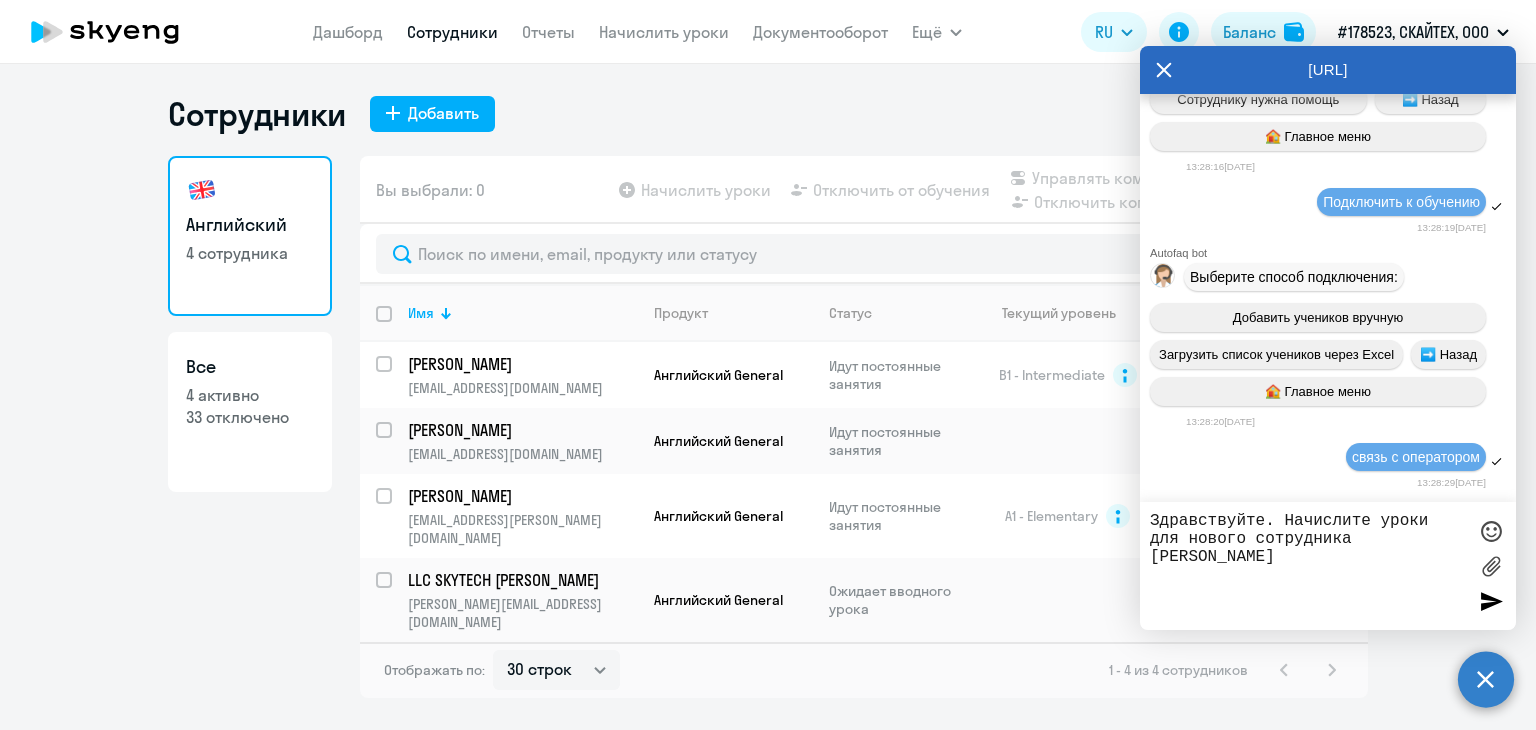 type on "Здравствуйте. Начислите уроки для нового сотрудника [PERSON_NAME]" 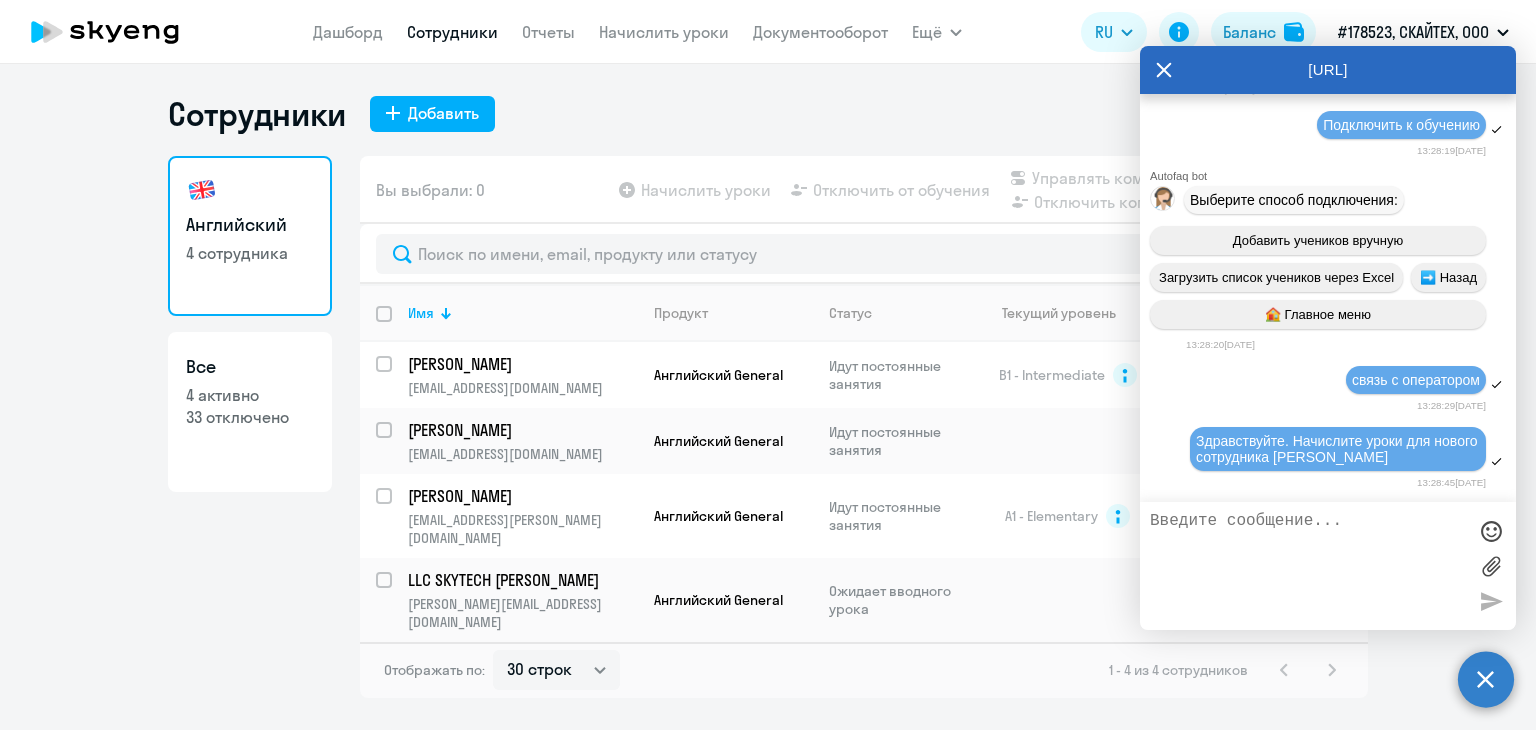 scroll, scrollTop: 56899, scrollLeft: 0, axis: vertical 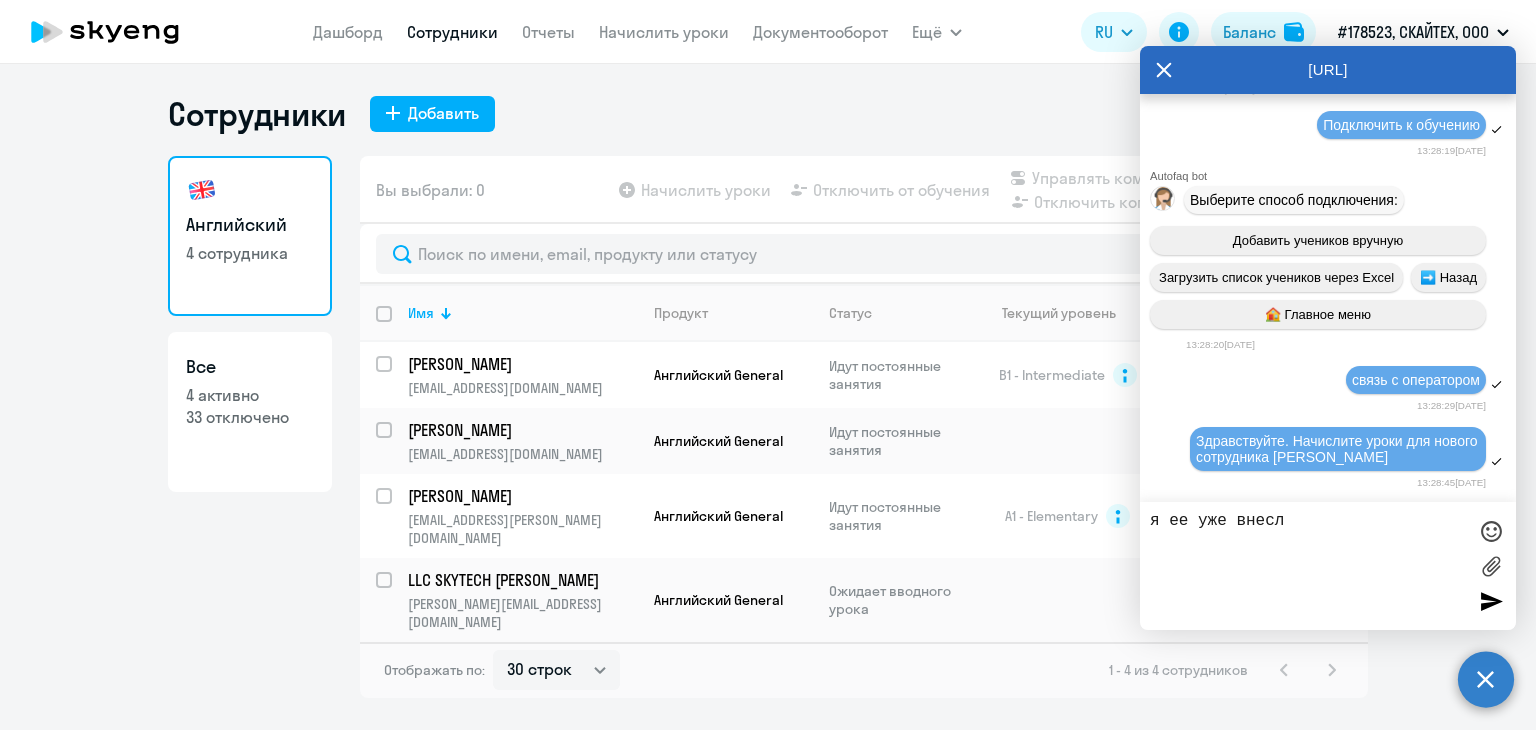 type on "я ее уже внесла" 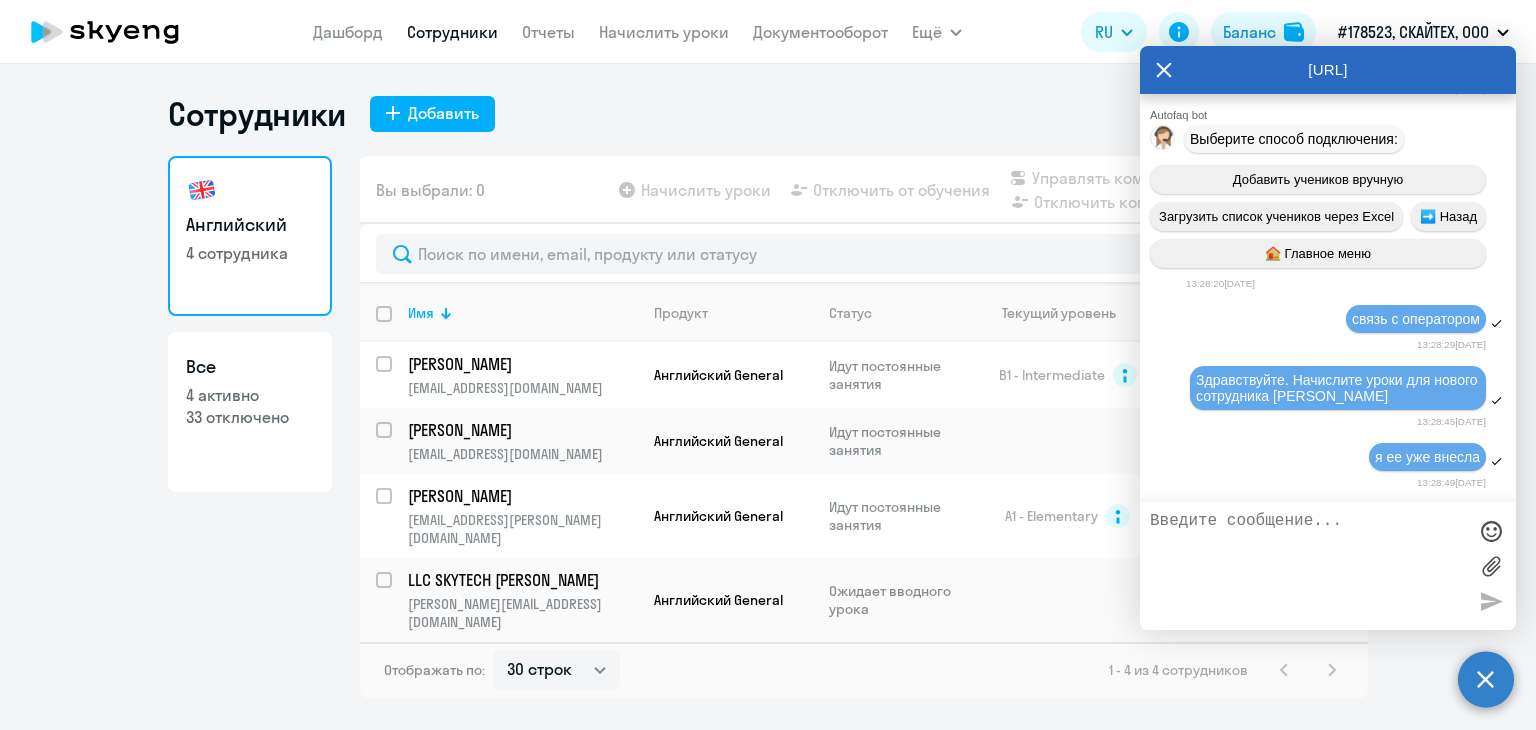 scroll, scrollTop: 56961, scrollLeft: 0, axis: vertical 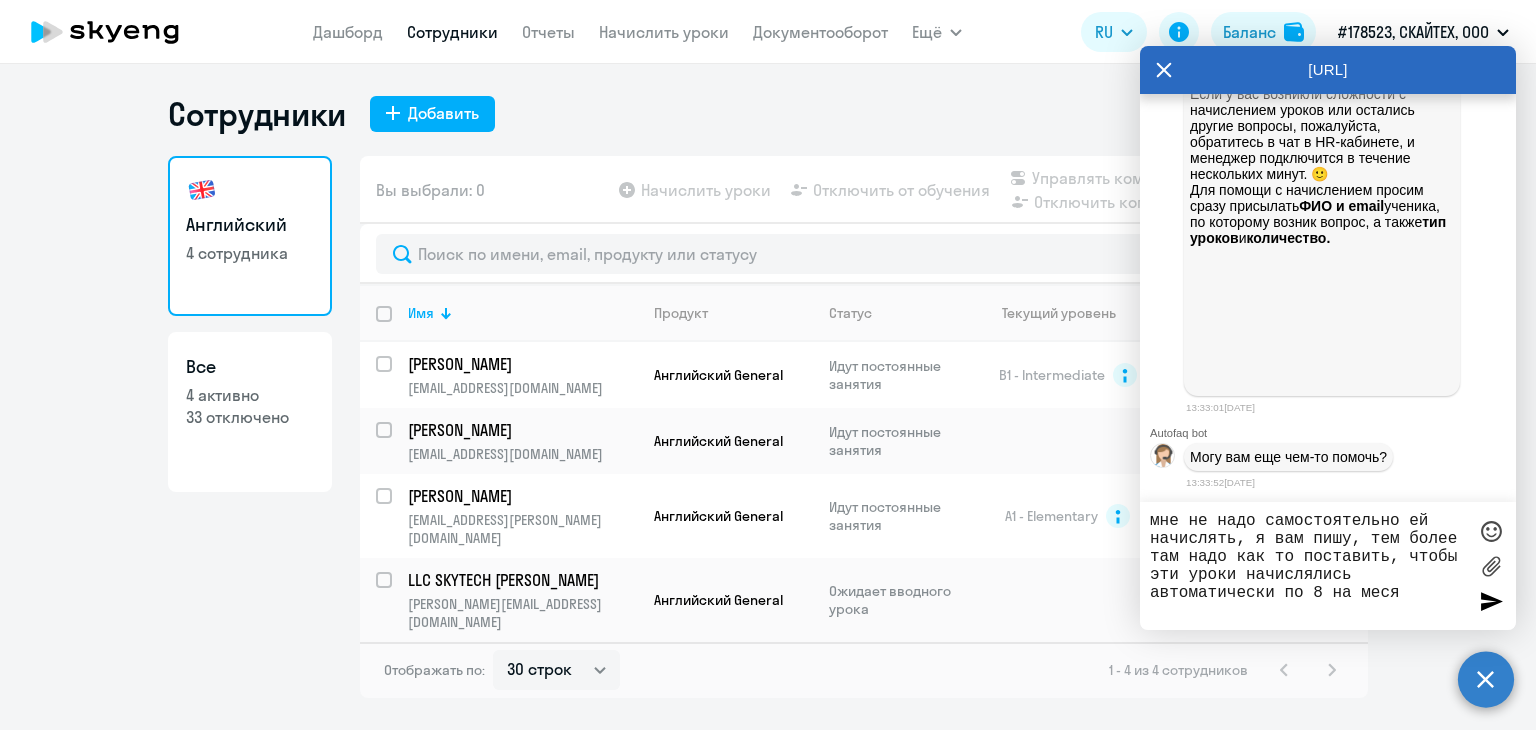 type on "мне не надо самостоятельно ей начислять, я вам пишу, тем более там надо как то поставить, чтобы эти уроки начислялись автоматически по 8 на месяц" 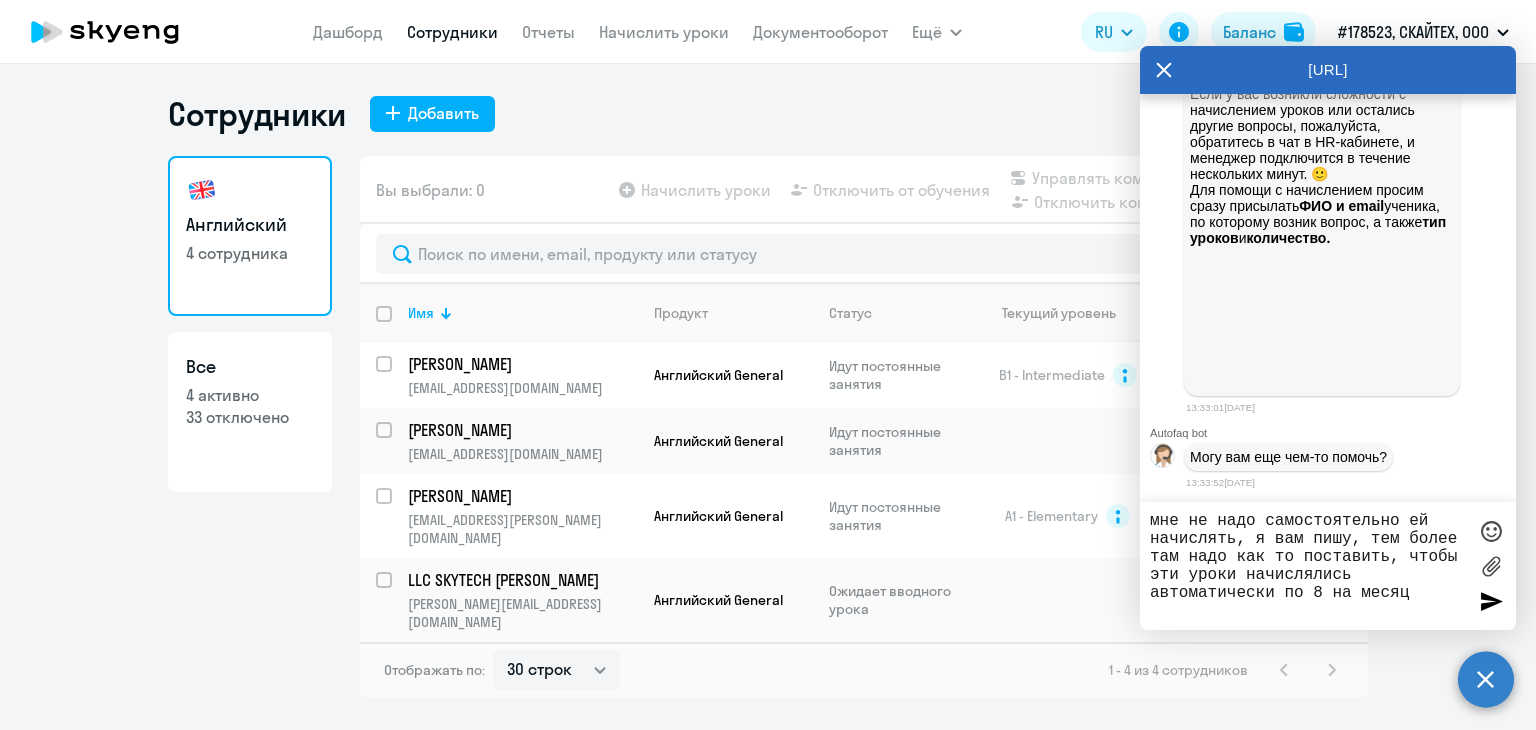 type 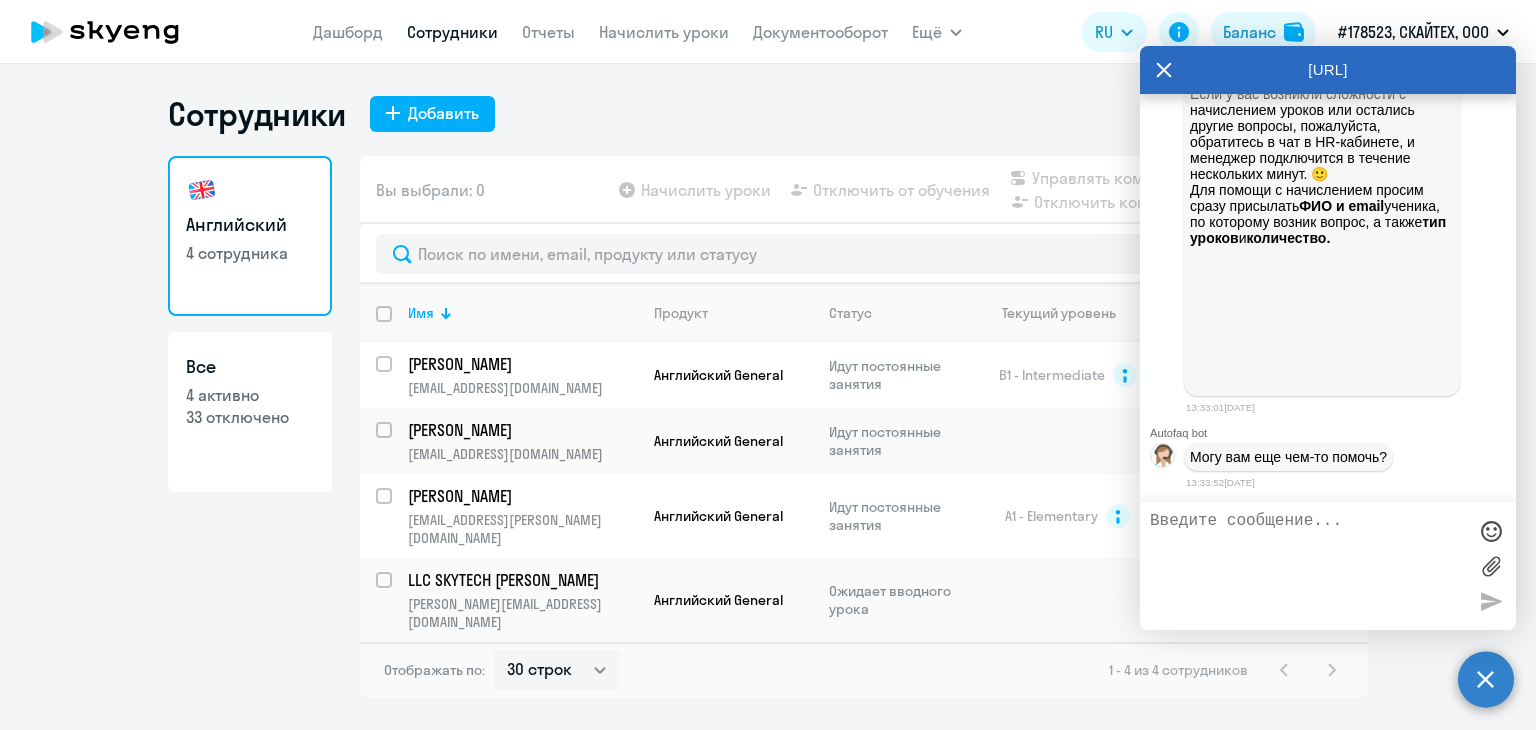 scroll, scrollTop: 58254, scrollLeft: 0, axis: vertical 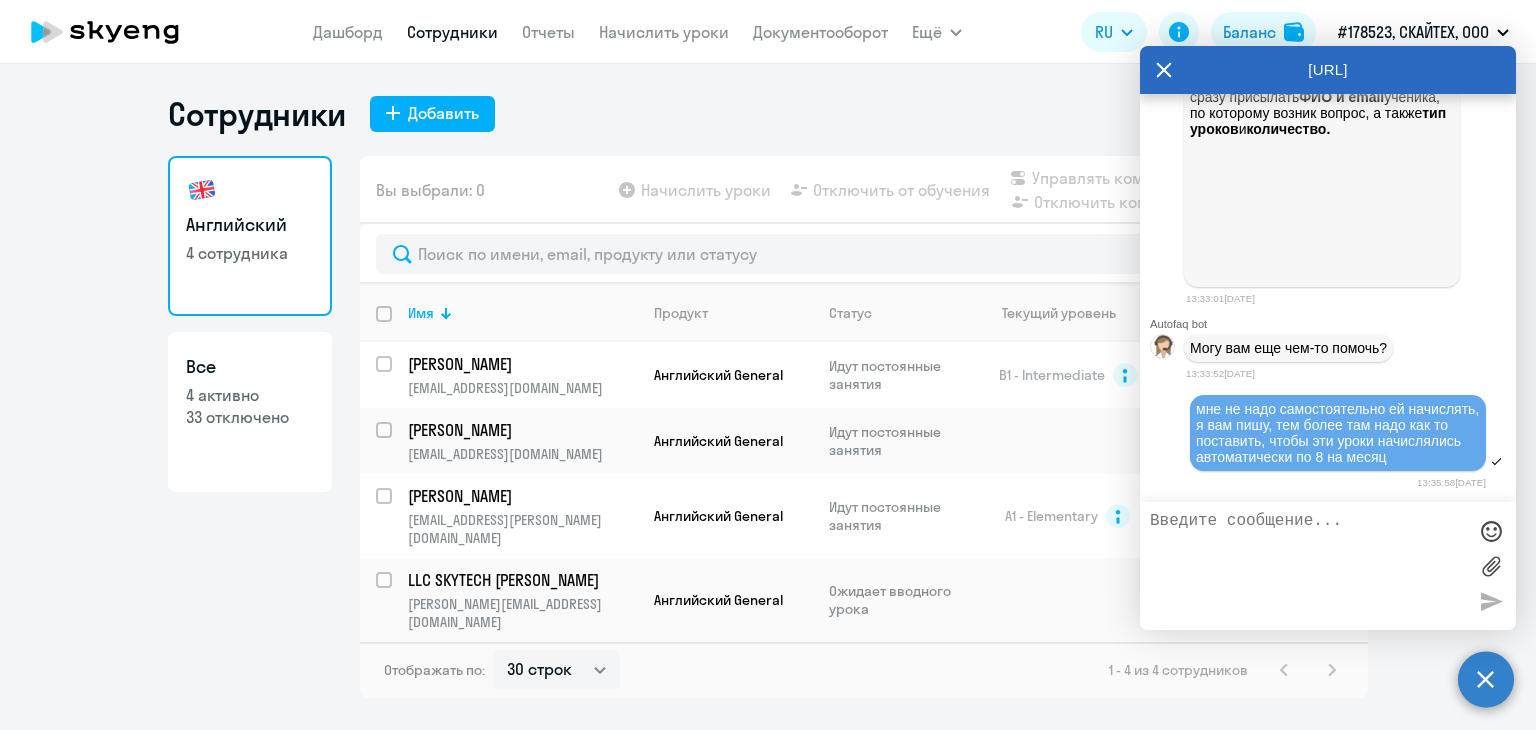 click 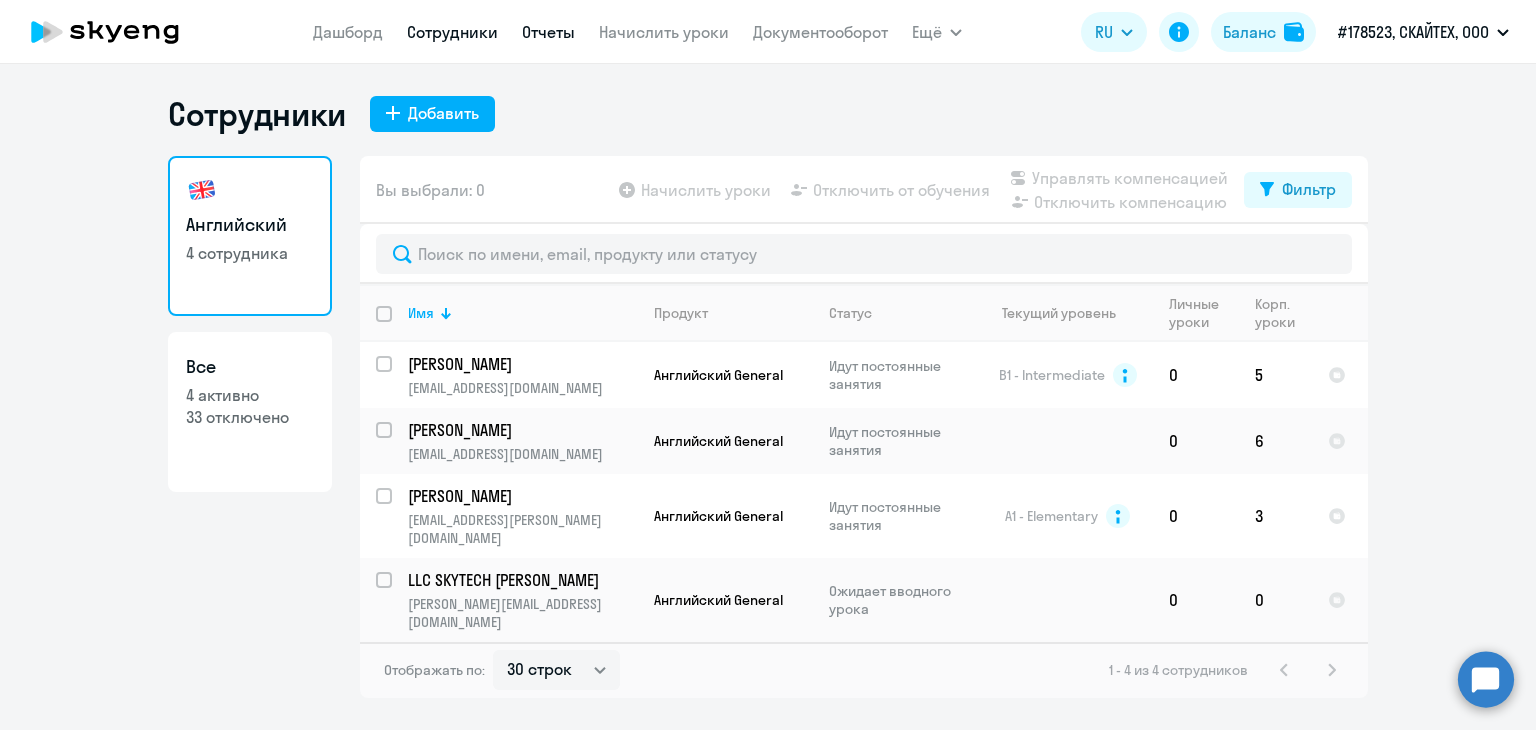 click on "Отчеты" at bounding box center [548, 32] 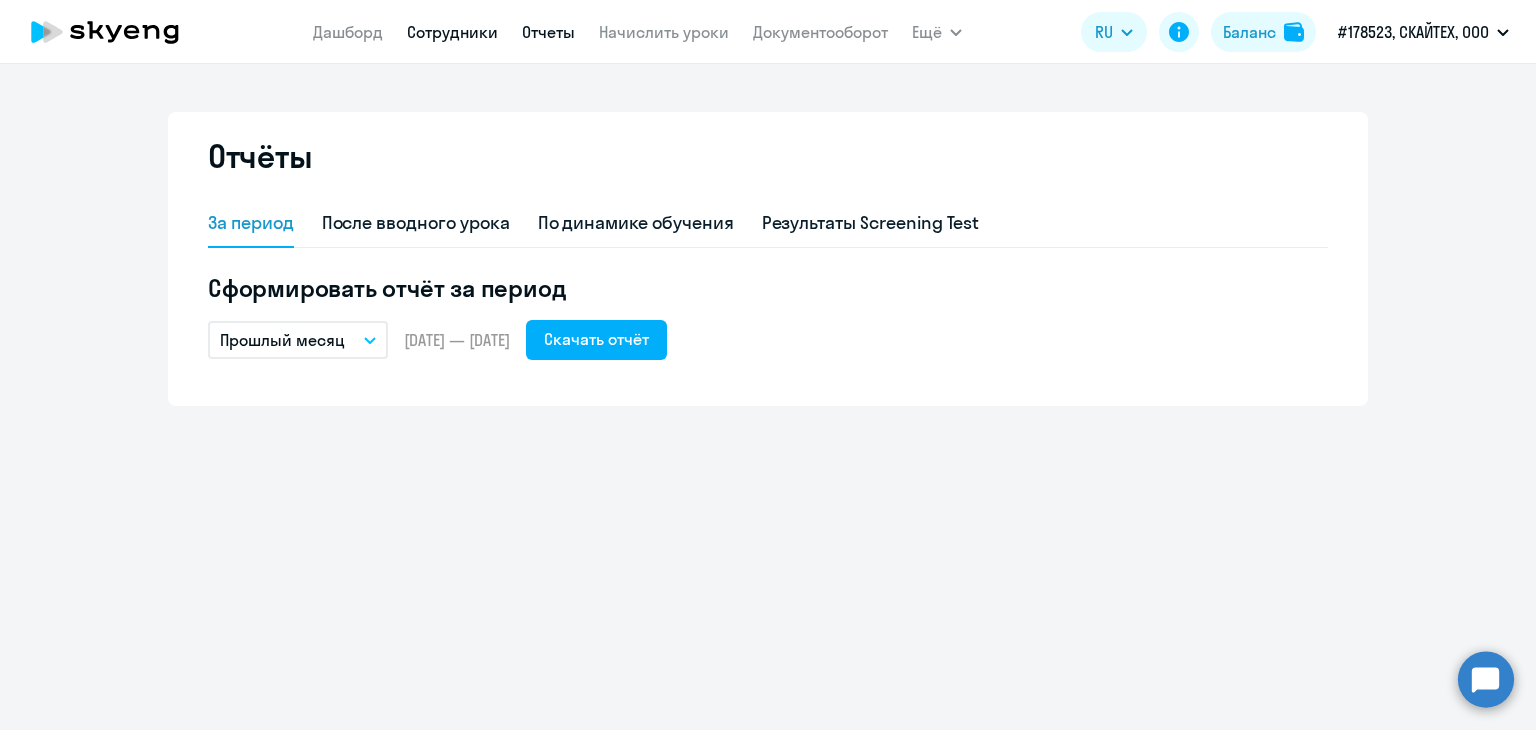 click on "Сотрудники" at bounding box center (452, 32) 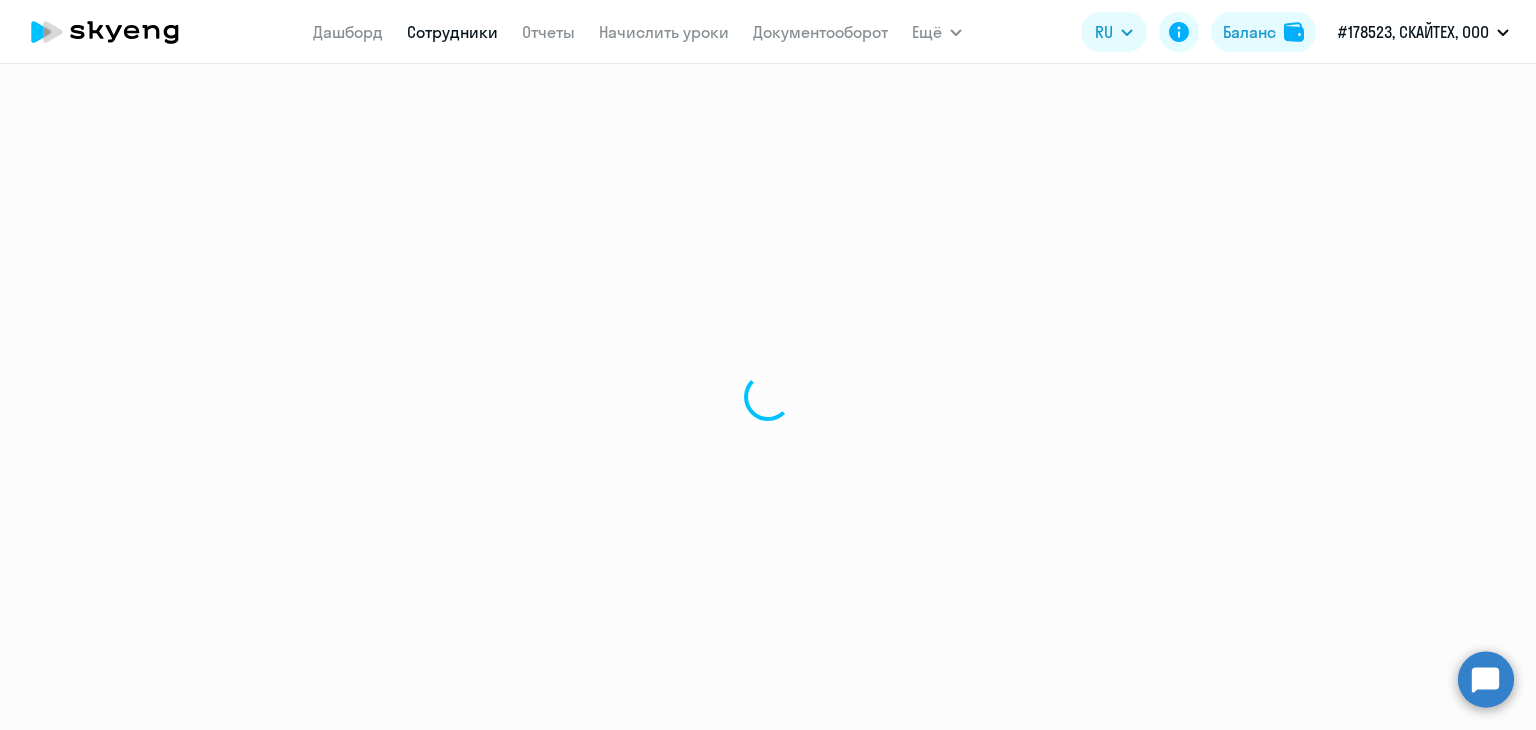 select on "30" 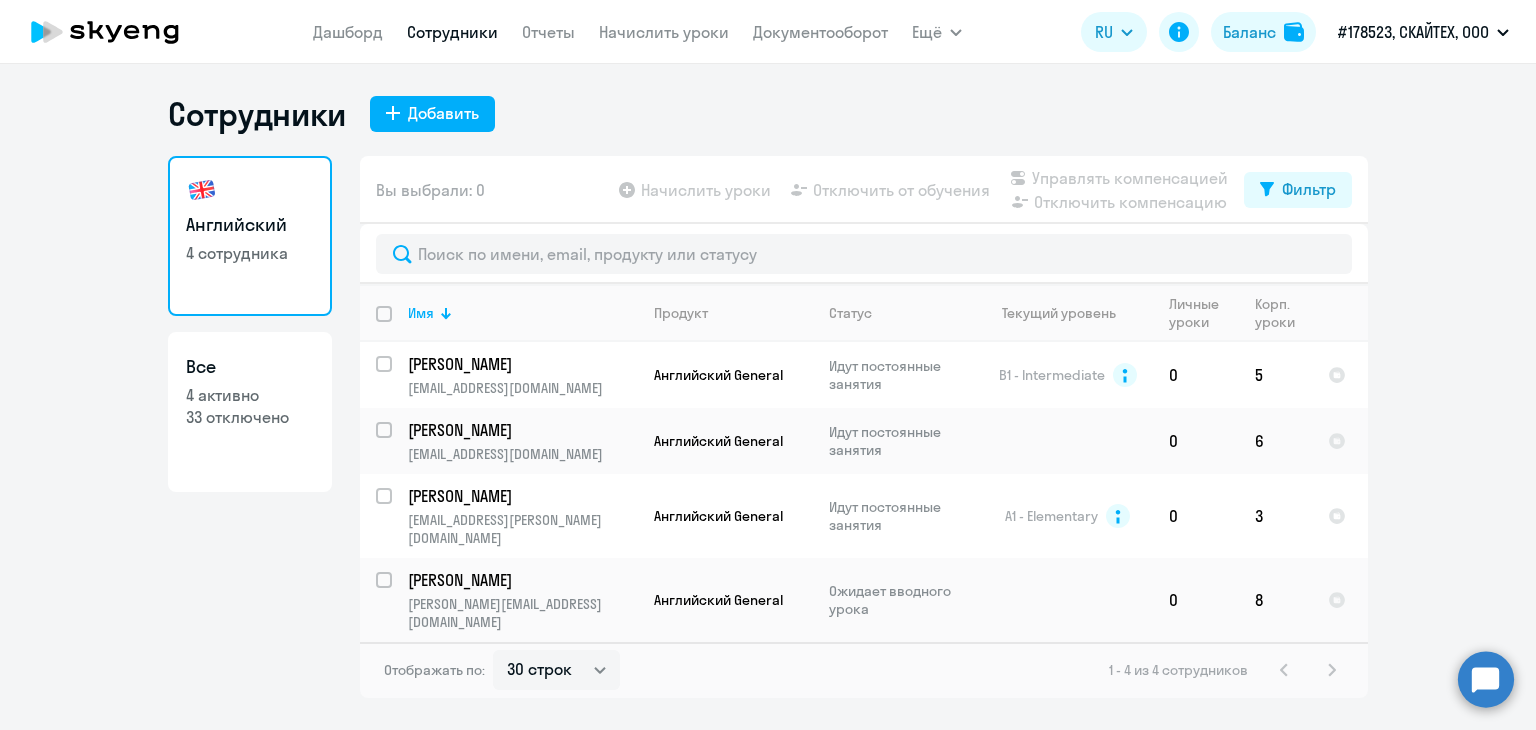 click 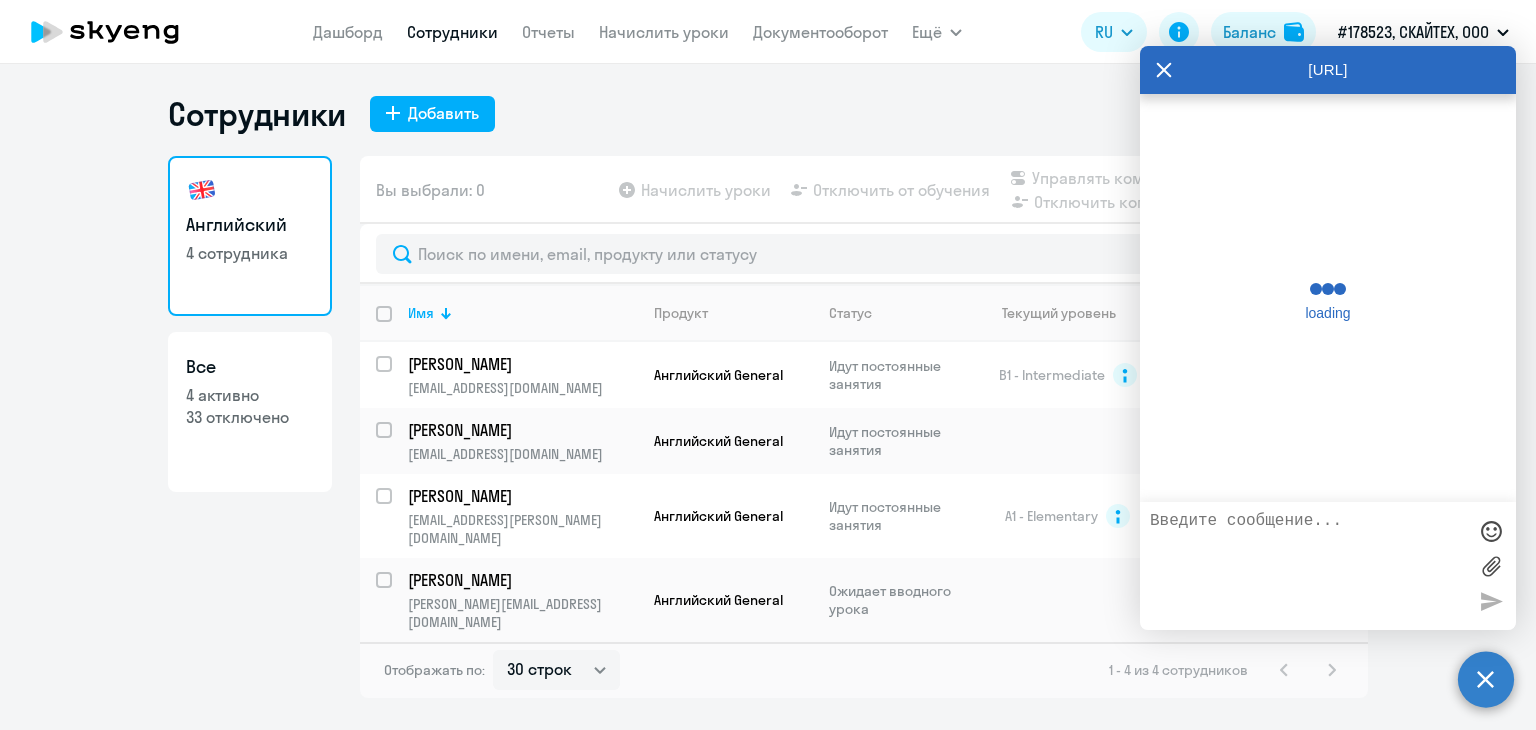 scroll, scrollTop: 407, scrollLeft: 0, axis: vertical 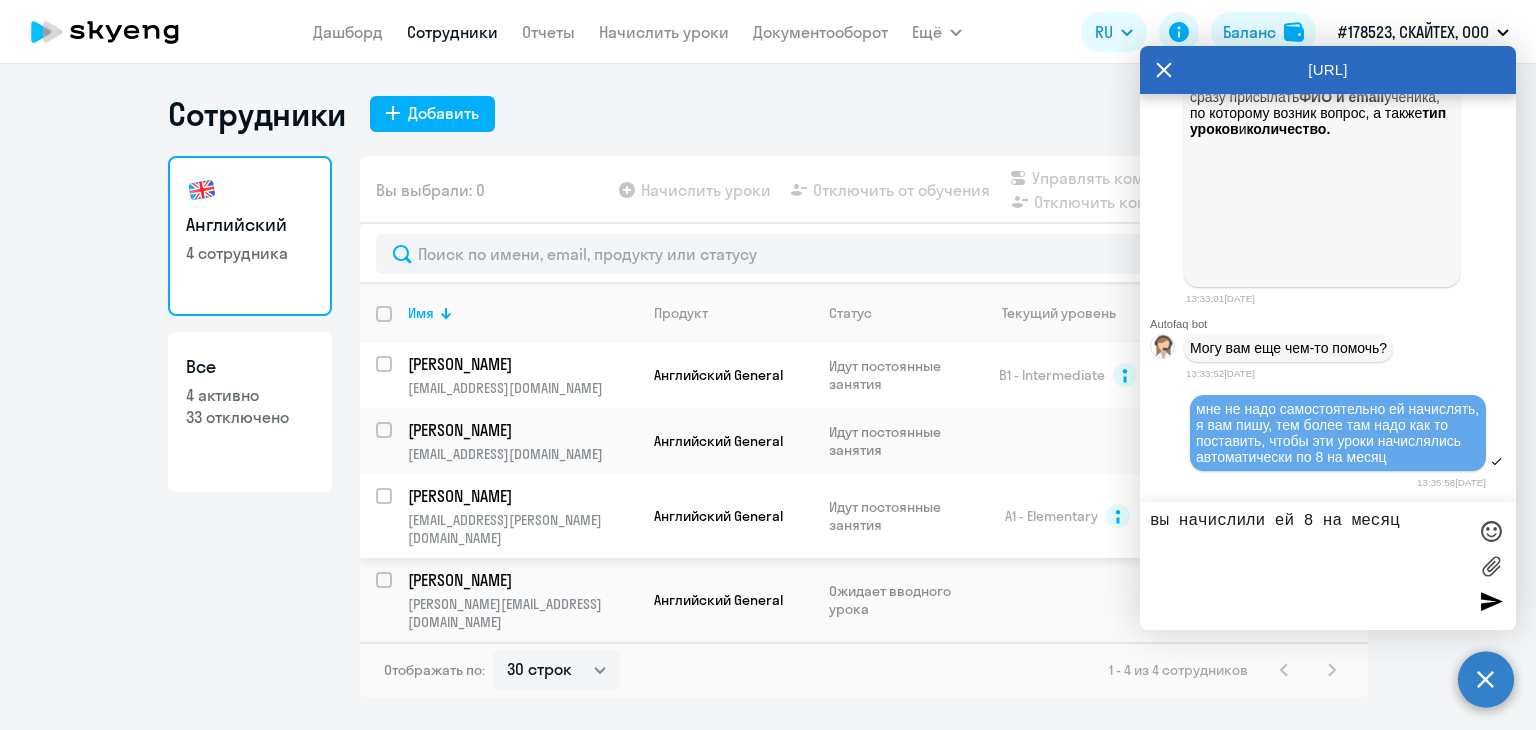 type on "вы начислили ей 8 на месяц?" 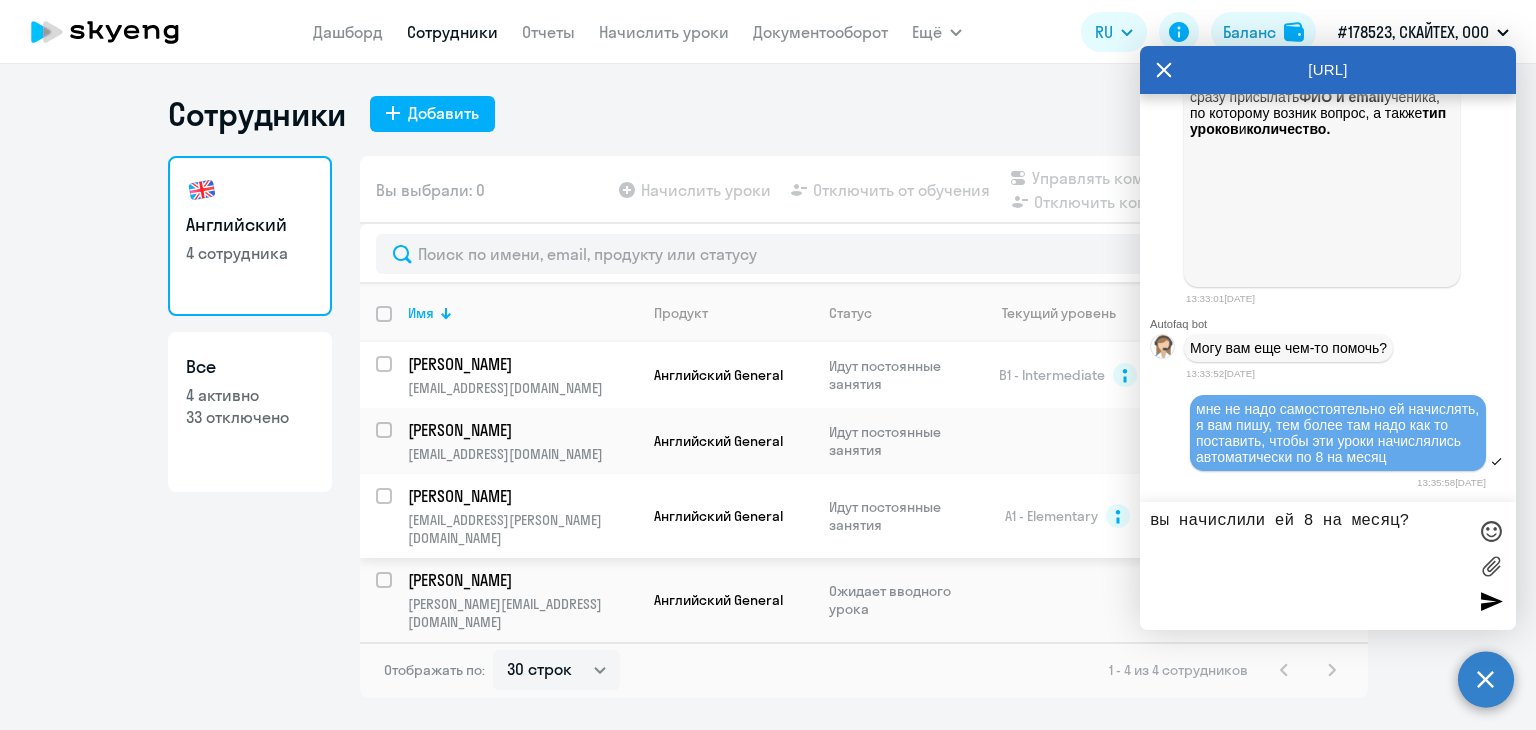 type 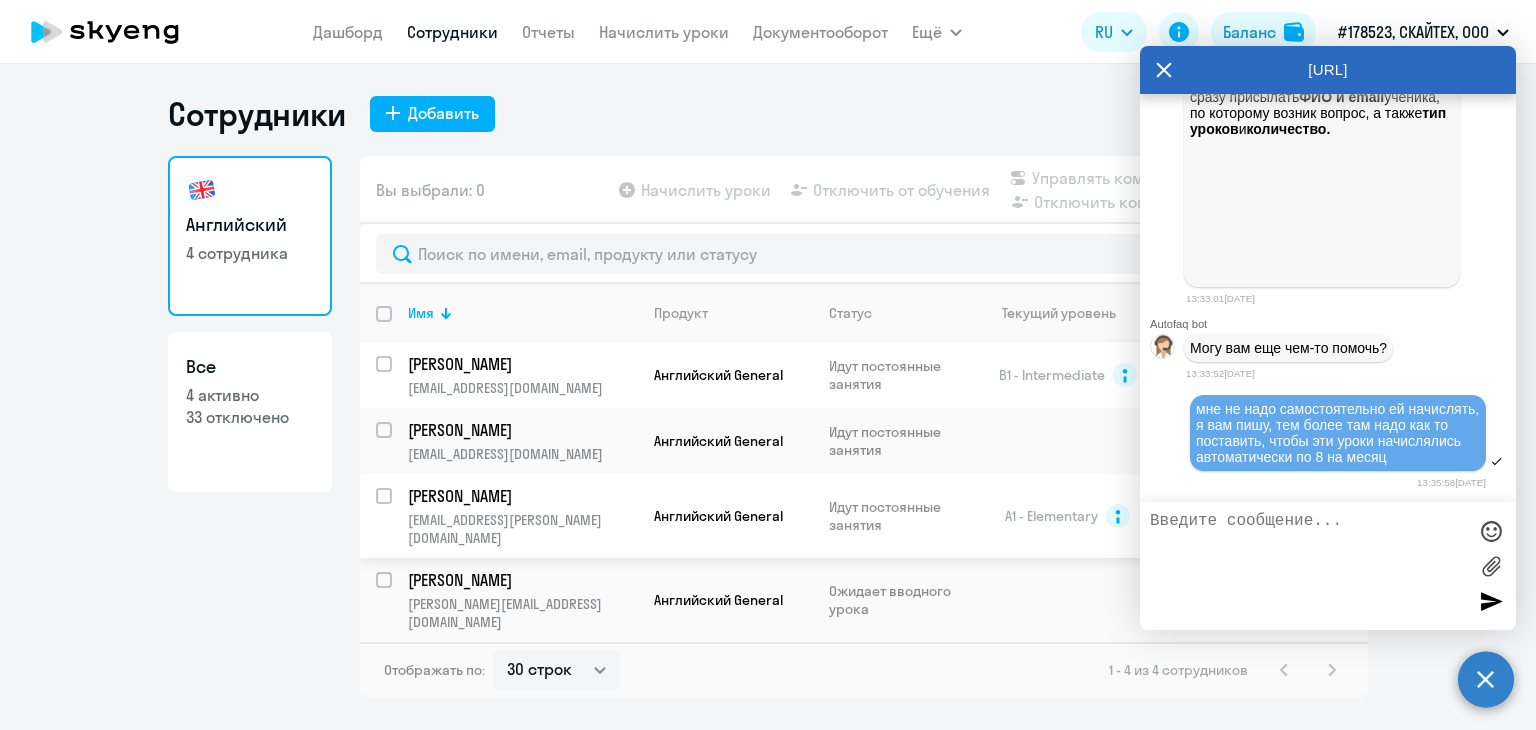 scroll, scrollTop: 58316, scrollLeft: 0, axis: vertical 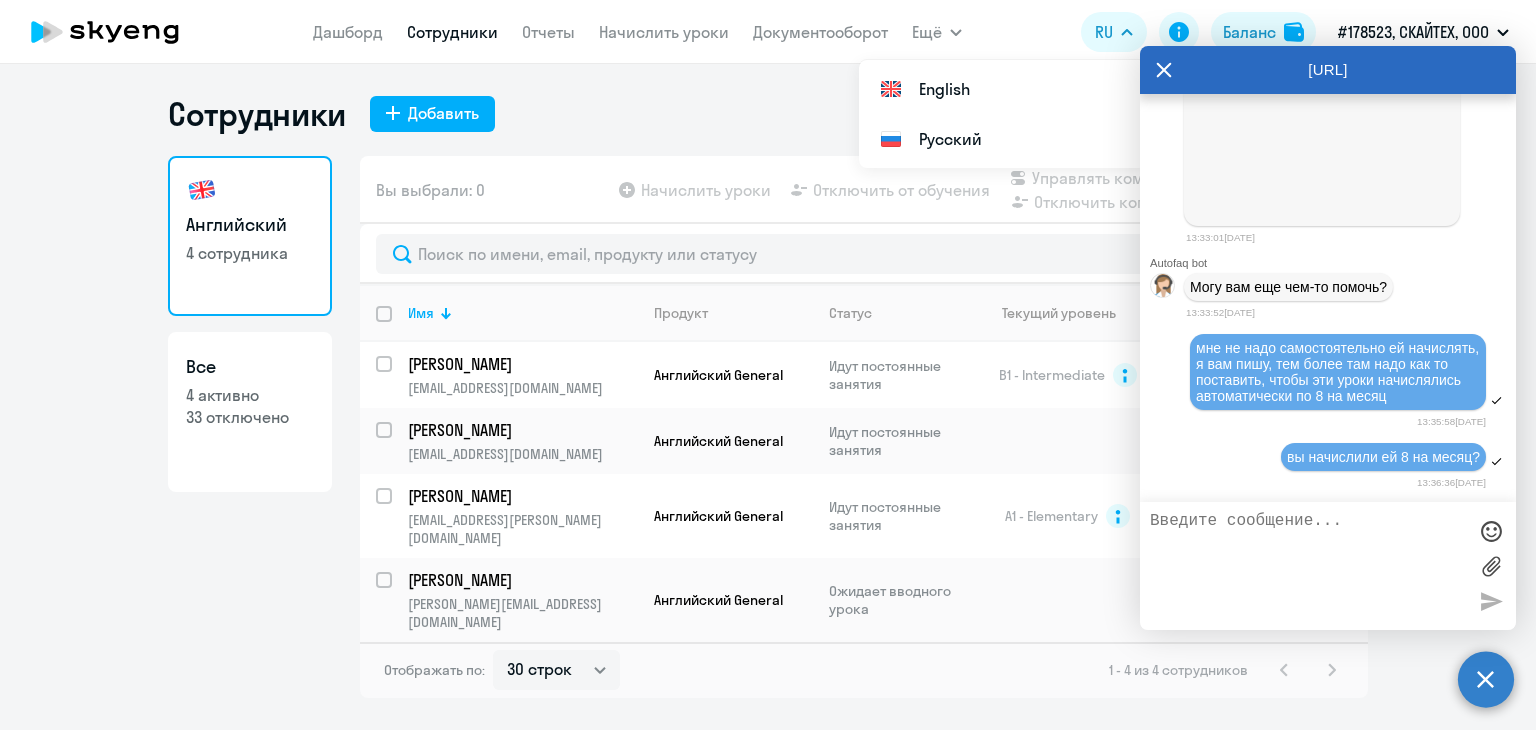 drag, startPoint x: 1164, startPoint y: 73, endPoint x: 775, endPoint y: 9, distance: 394.2296 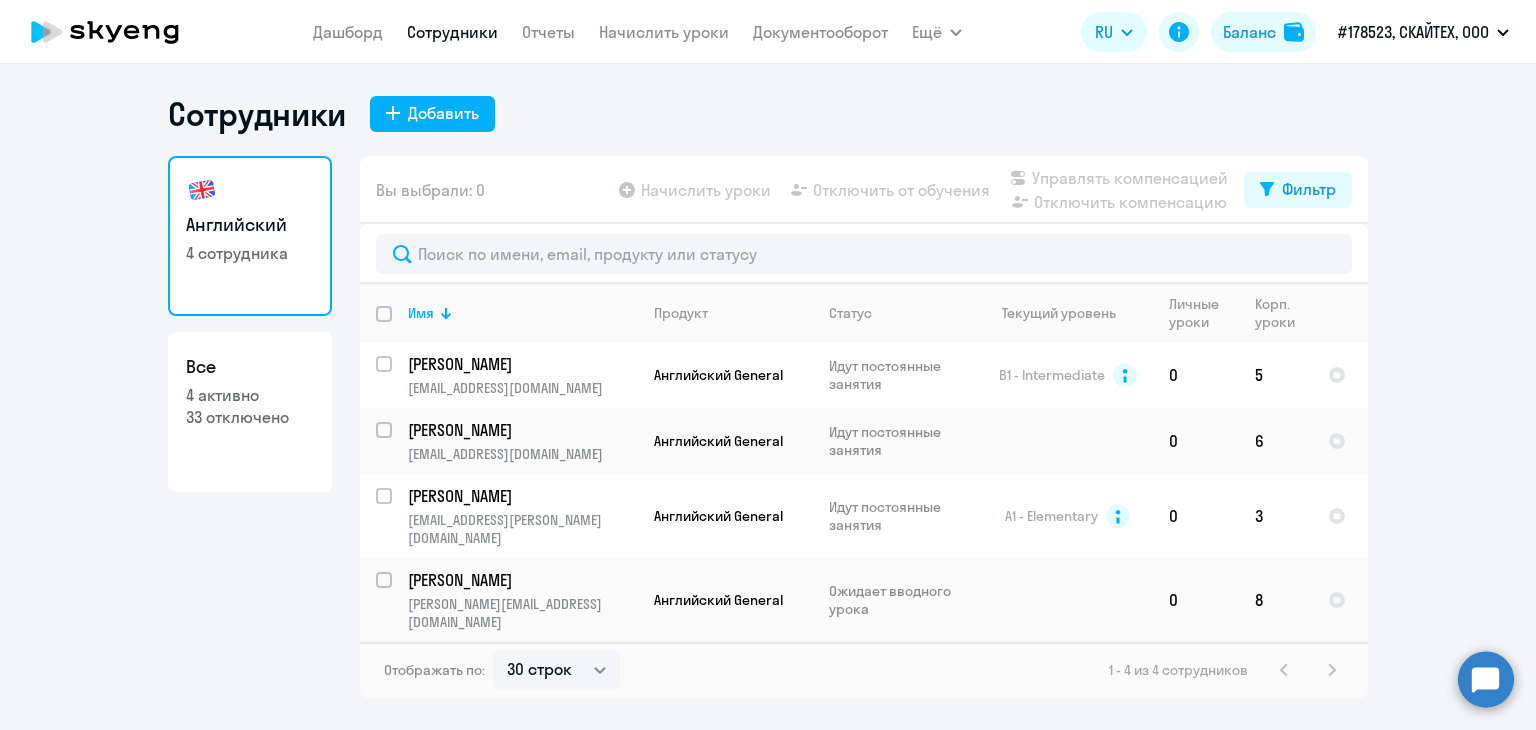 click 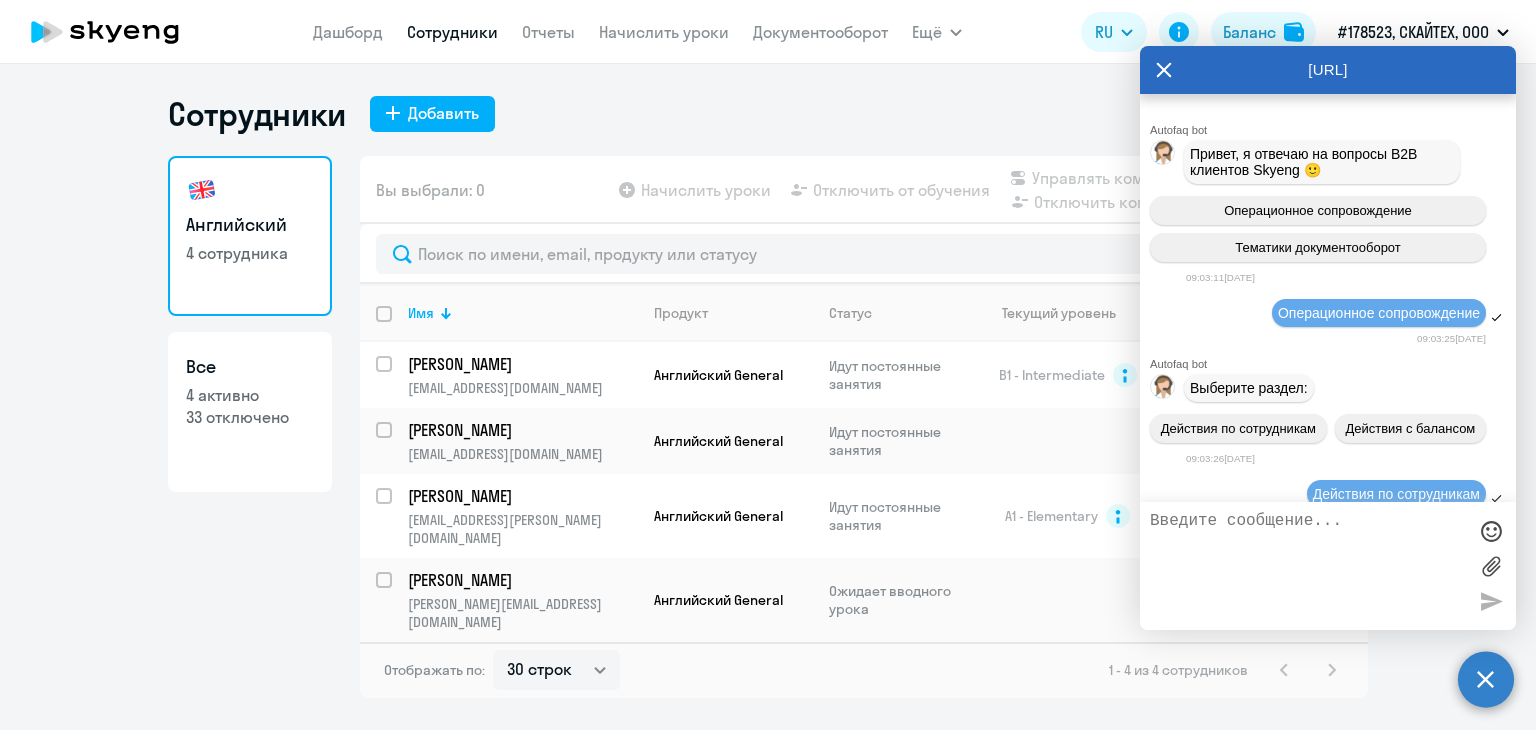 scroll, scrollTop: 0, scrollLeft: 0, axis: both 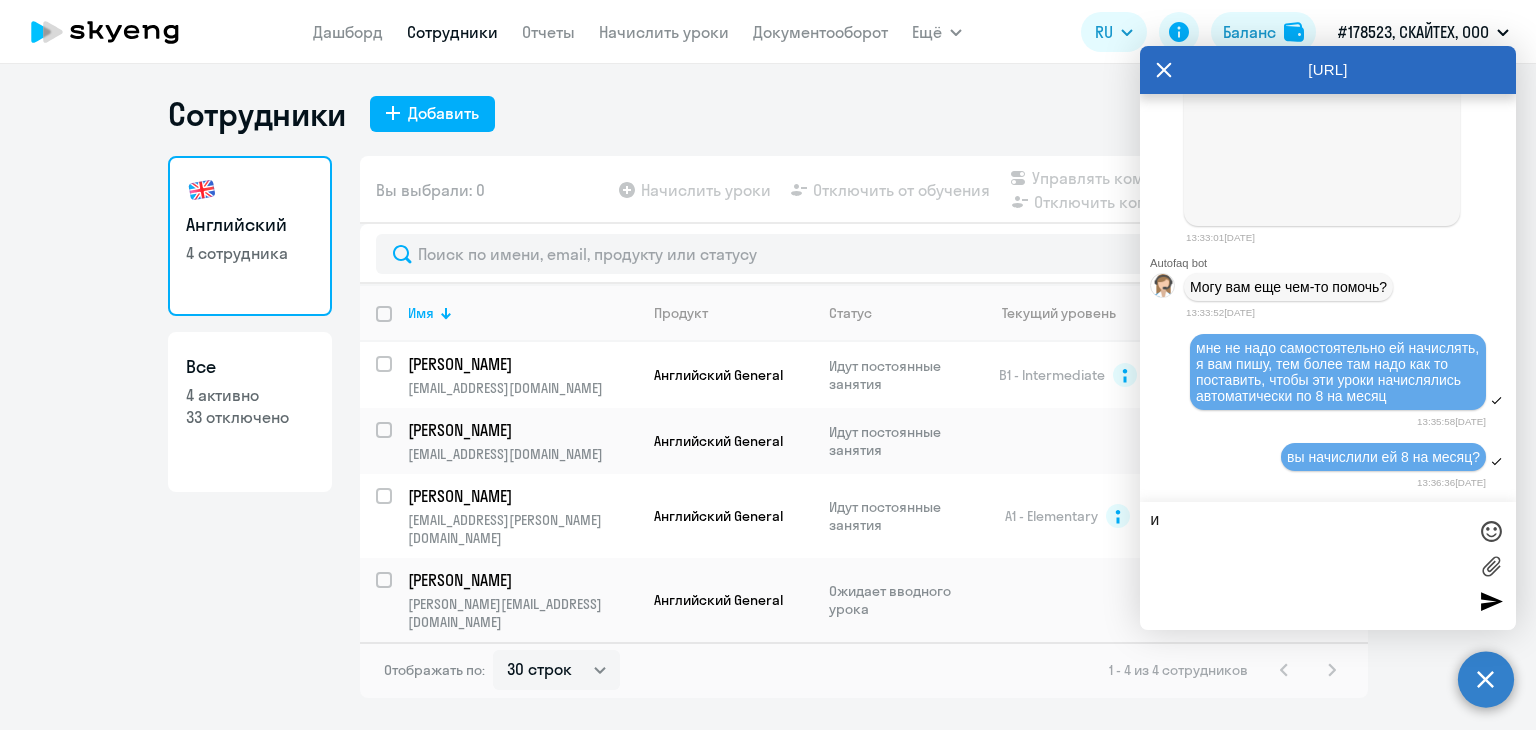 type on "и" 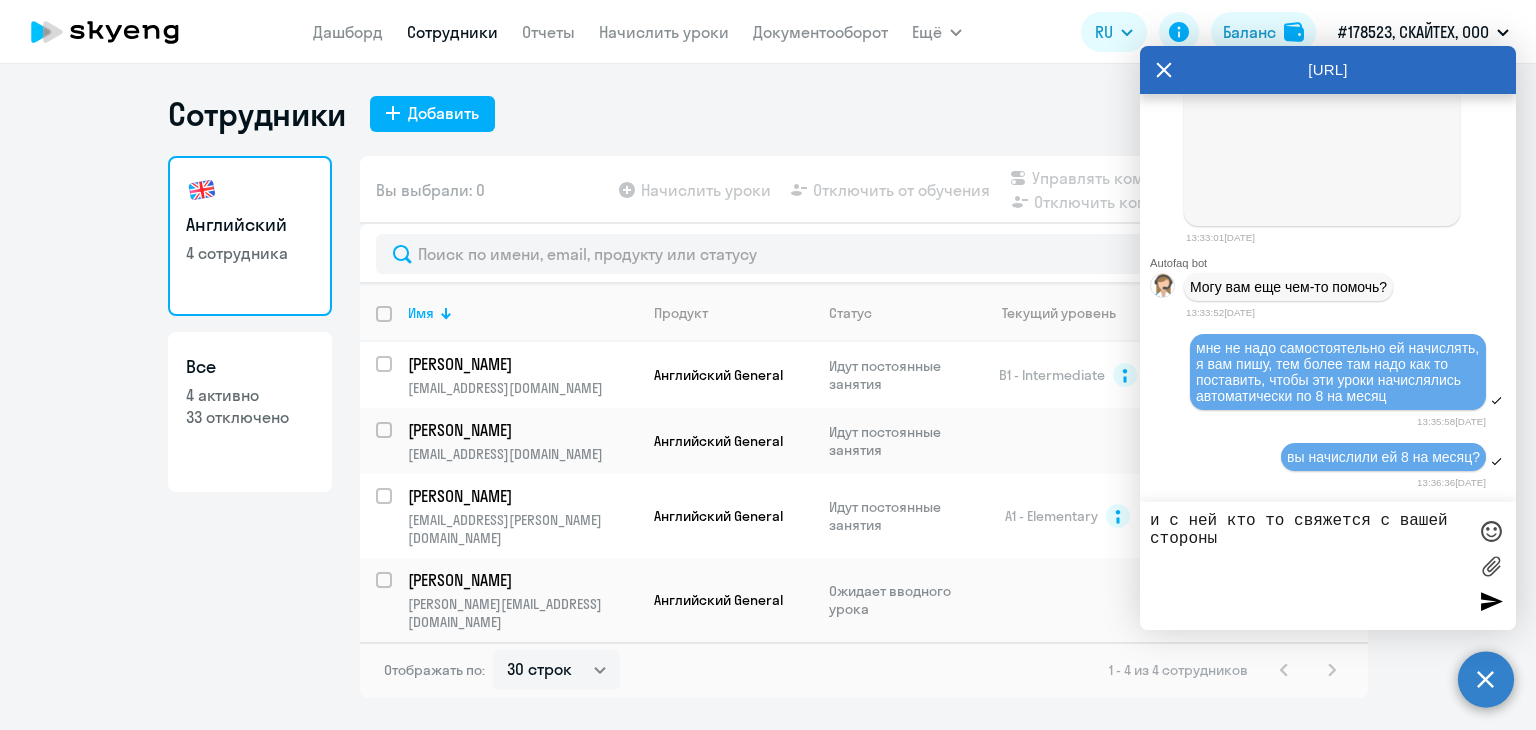 type on "и с ней кто то свяжется с вашей стороны?" 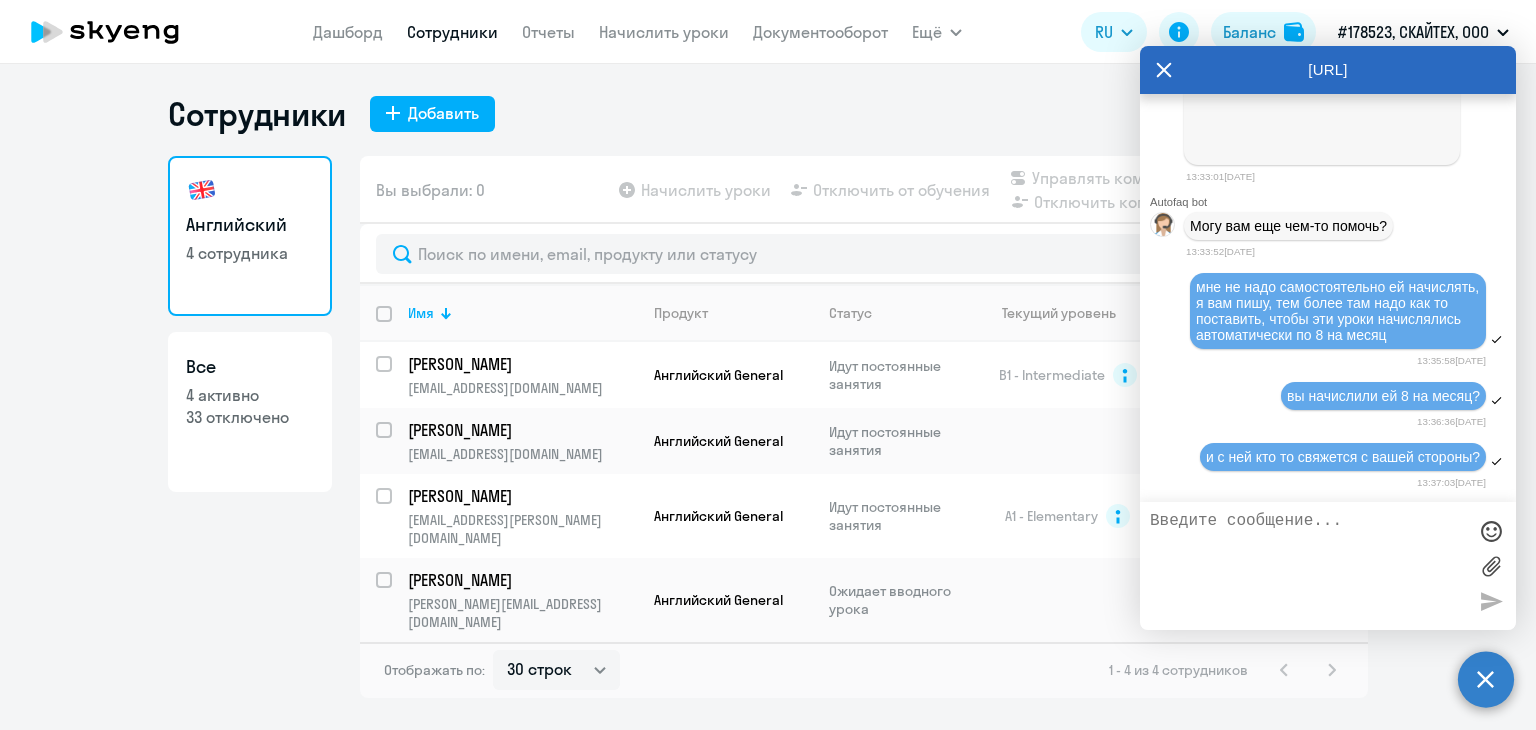scroll, scrollTop: 58395, scrollLeft: 0, axis: vertical 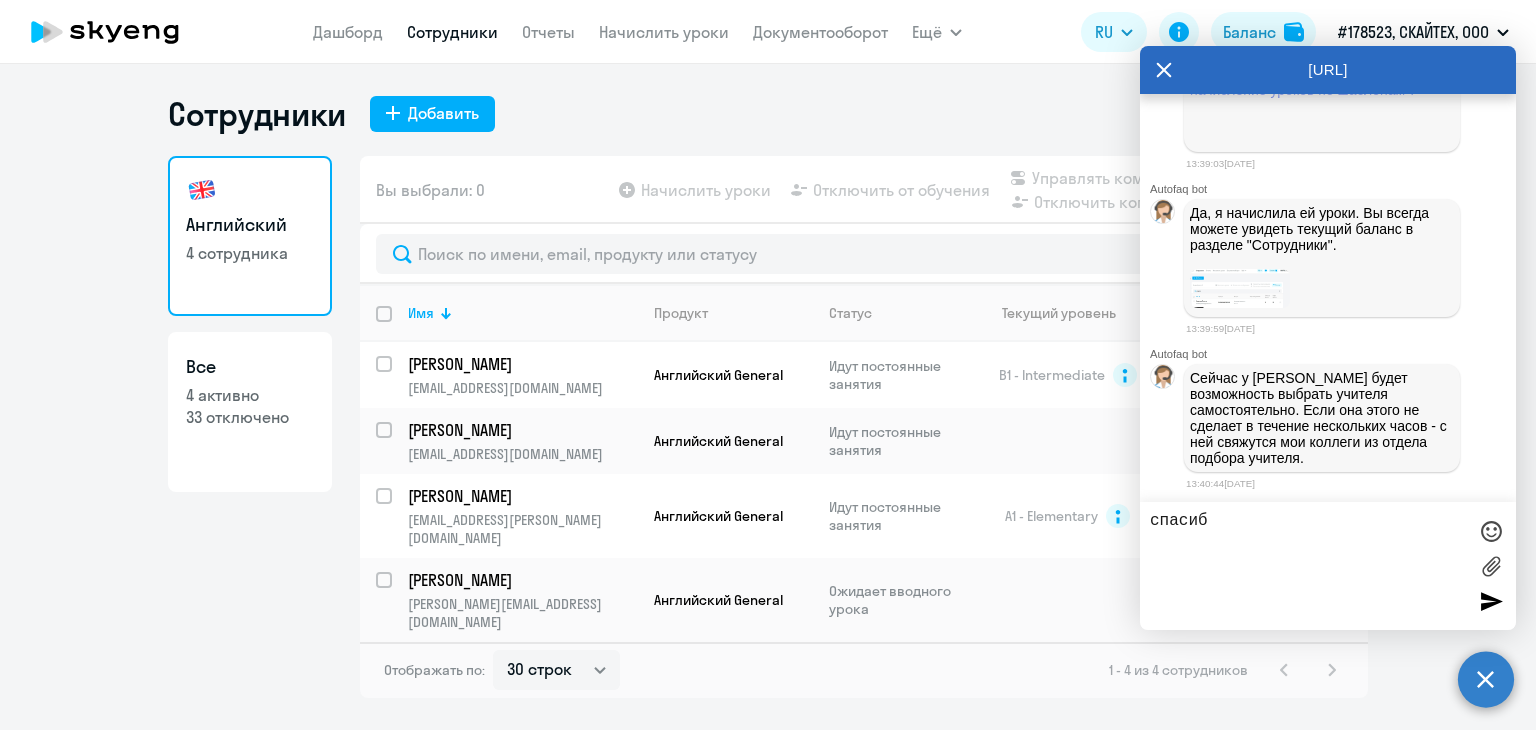 type on "спасибо" 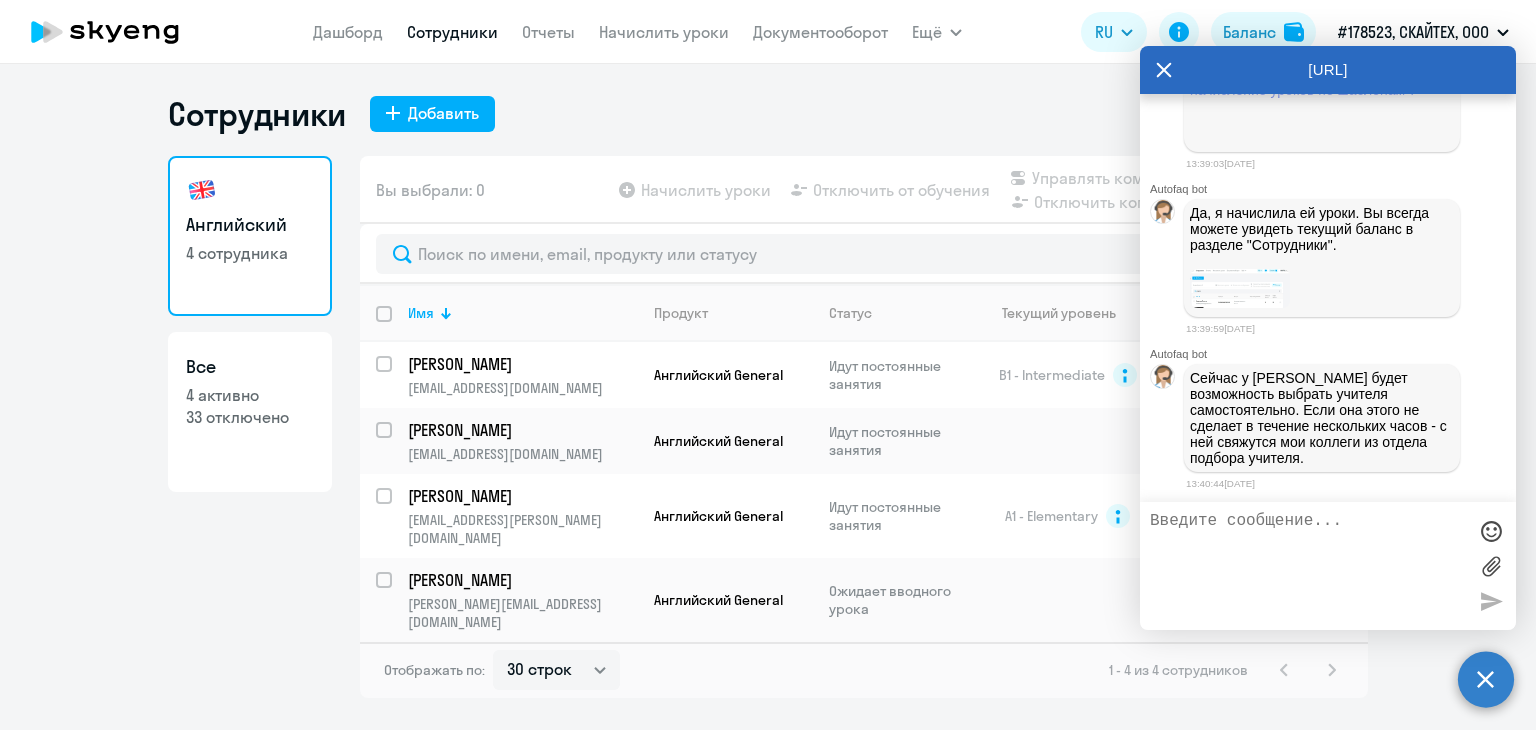 scroll, scrollTop: 59320, scrollLeft: 0, axis: vertical 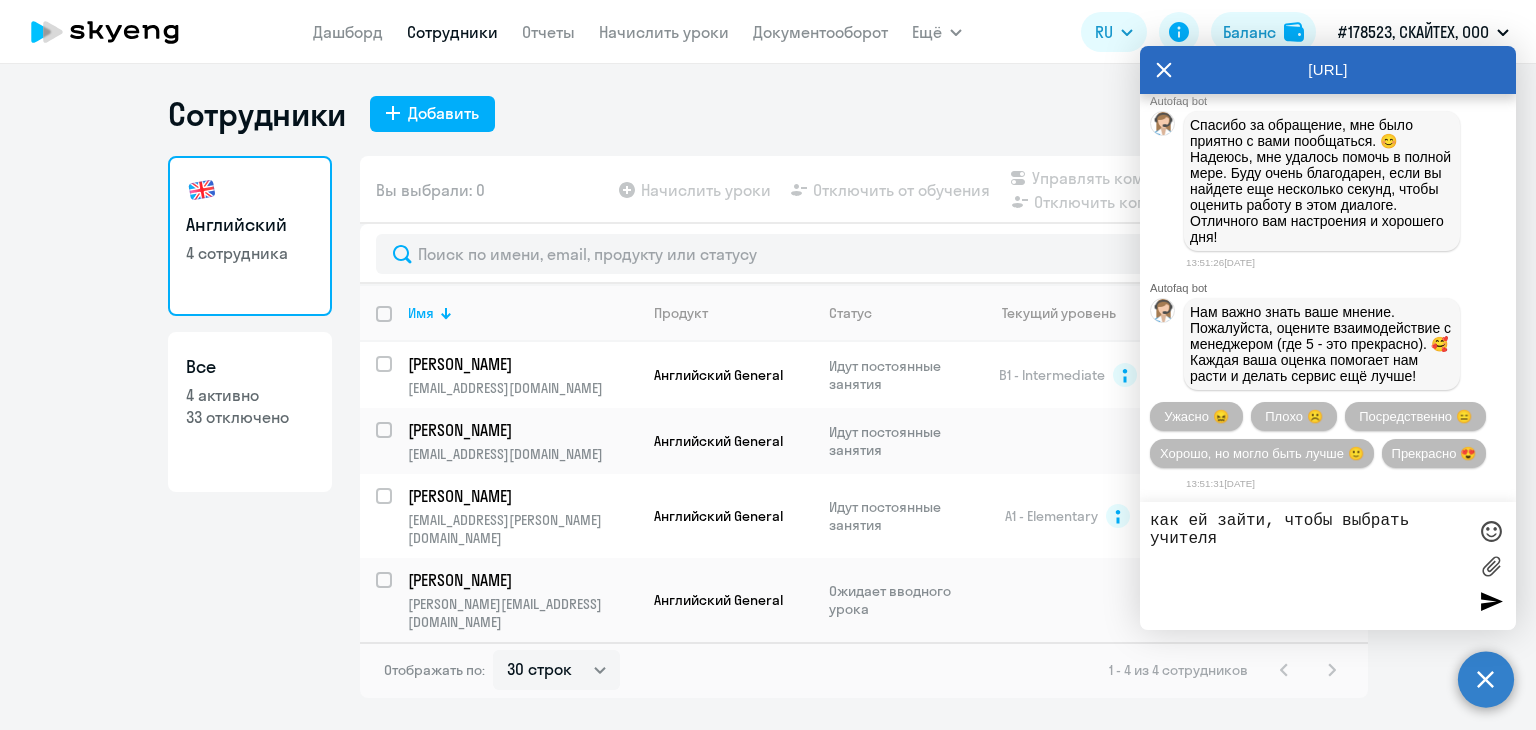 type on "как ей зайти, чтобы выбрать учителя?" 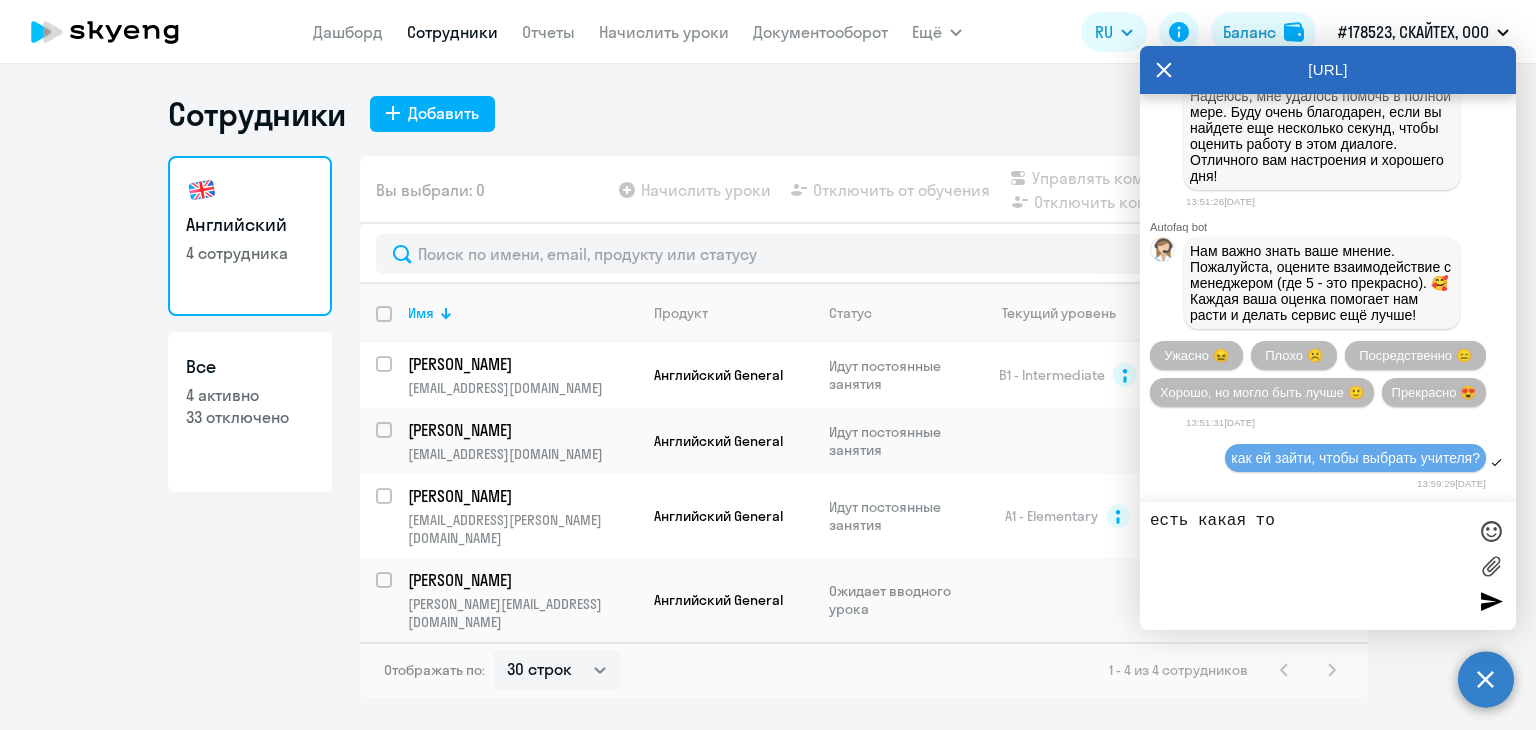 scroll, scrollTop: 60043, scrollLeft: 0, axis: vertical 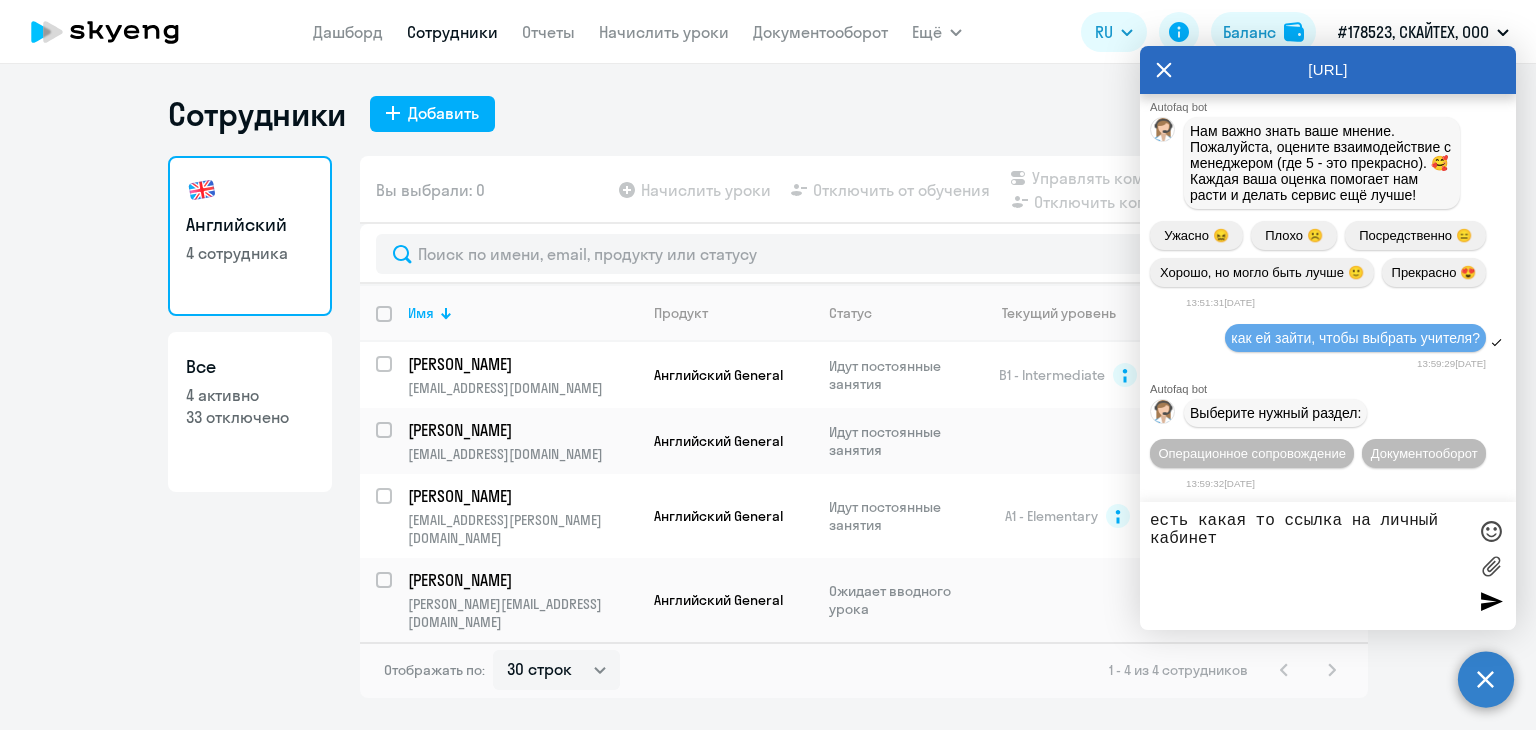 type on "есть какая то ссылка на личный кабинет?" 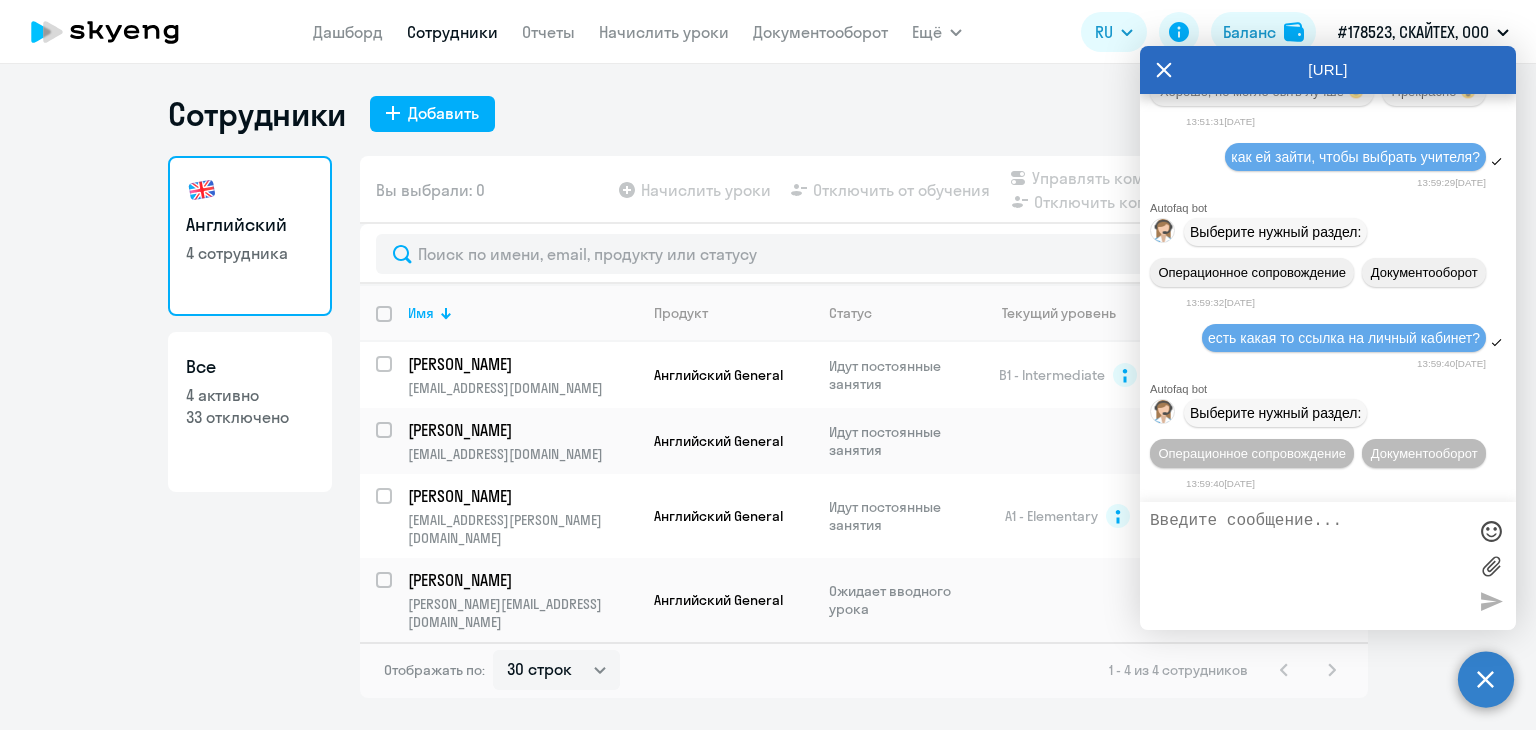 scroll, scrollTop: 60280, scrollLeft: 0, axis: vertical 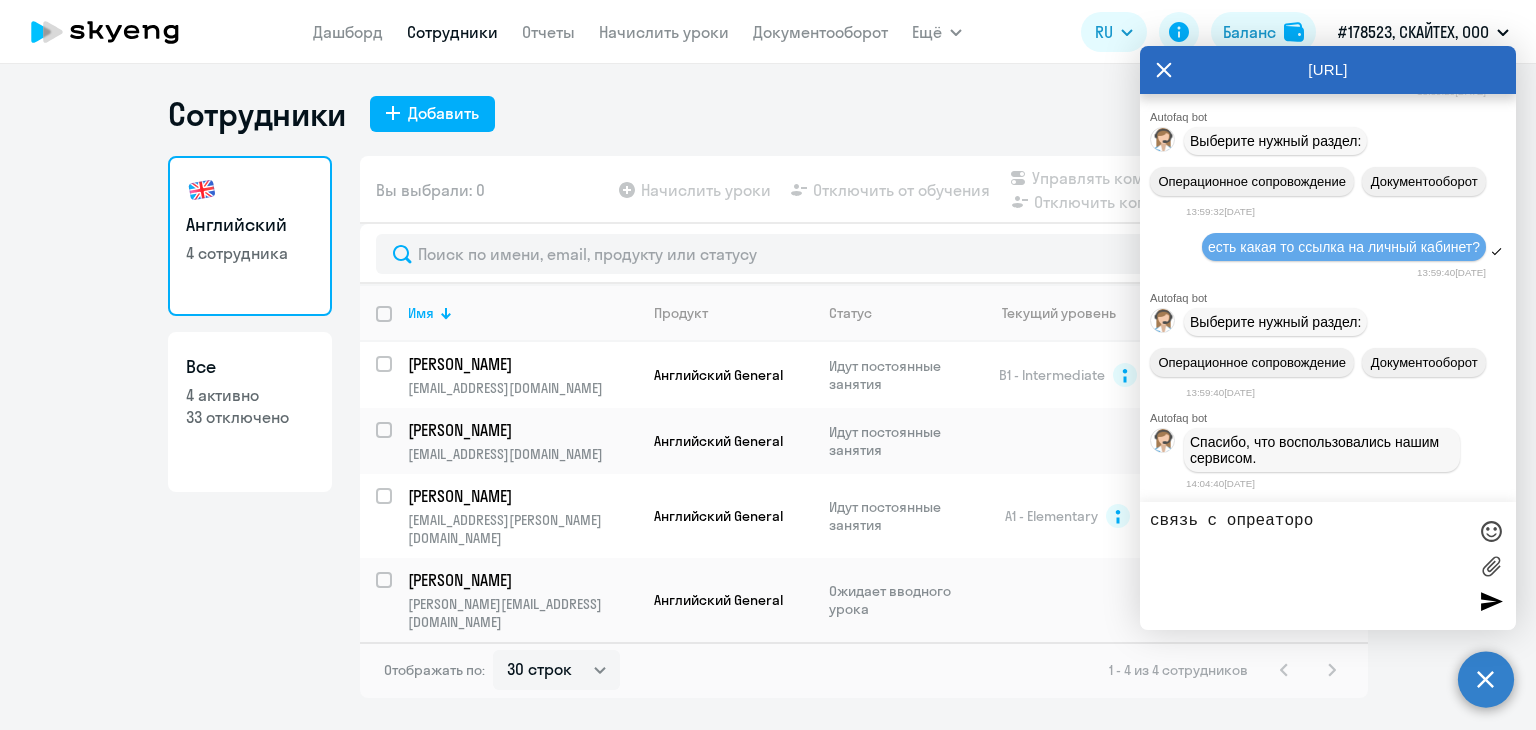 type on "связь с опреатором" 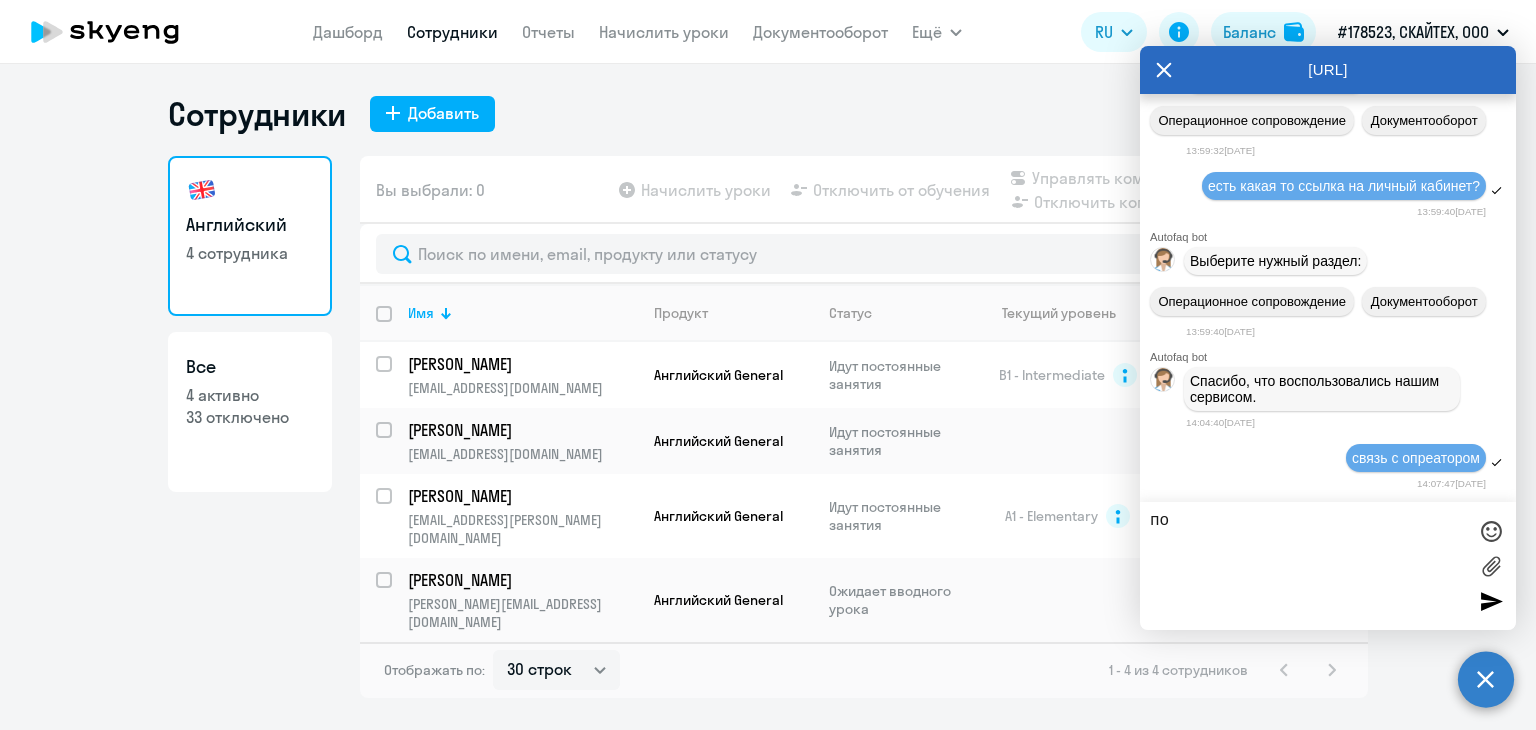 scroll, scrollTop: 60594, scrollLeft: 0, axis: vertical 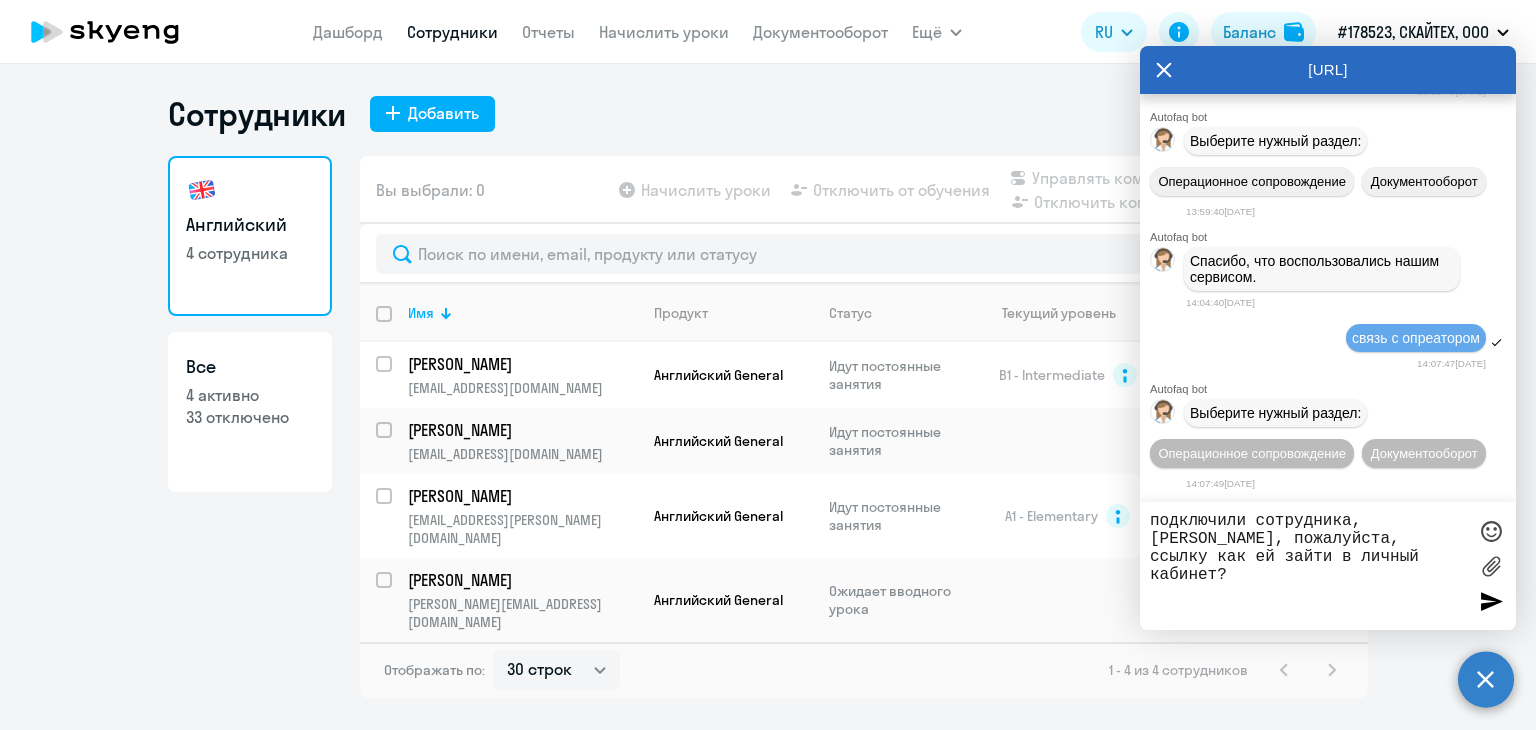 type on "подключили сотрудника, [PERSON_NAME], пожалуйста, ссылку как ей зайти в личный кабинет?" 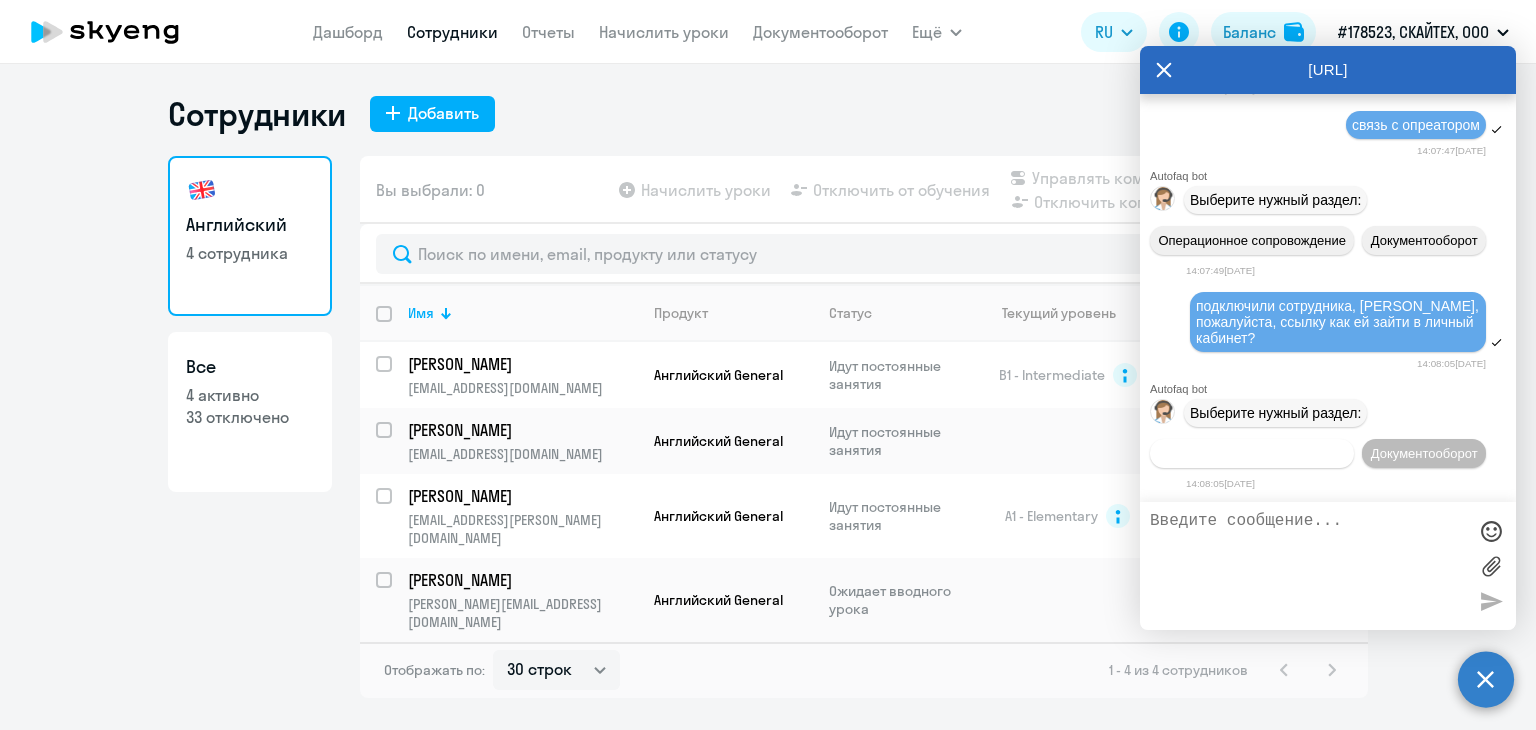 scroll, scrollTop: 60848, scrollLeft: 0, axis: vertical 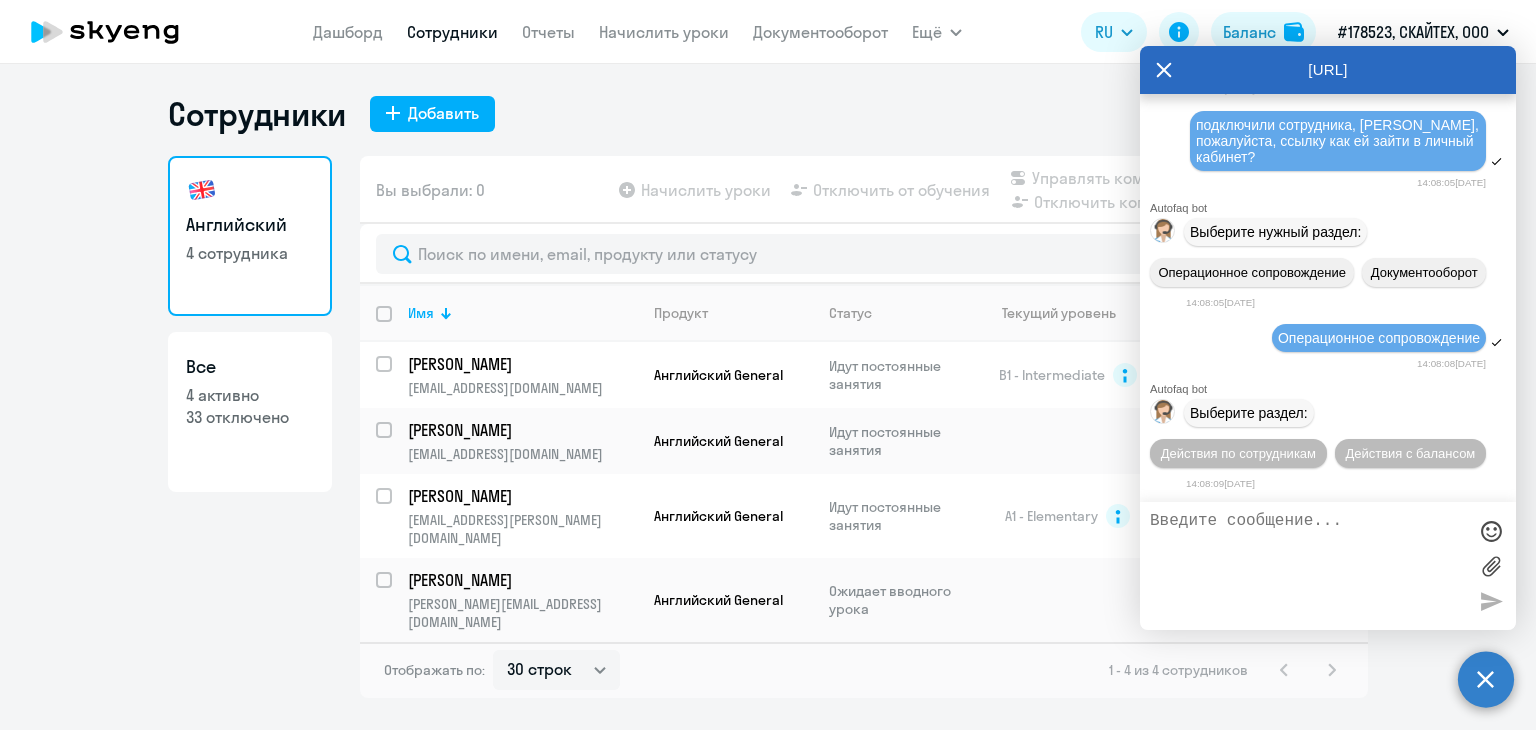 click on "Выберите нужный раздел:" at bounding box center [1275, 232] 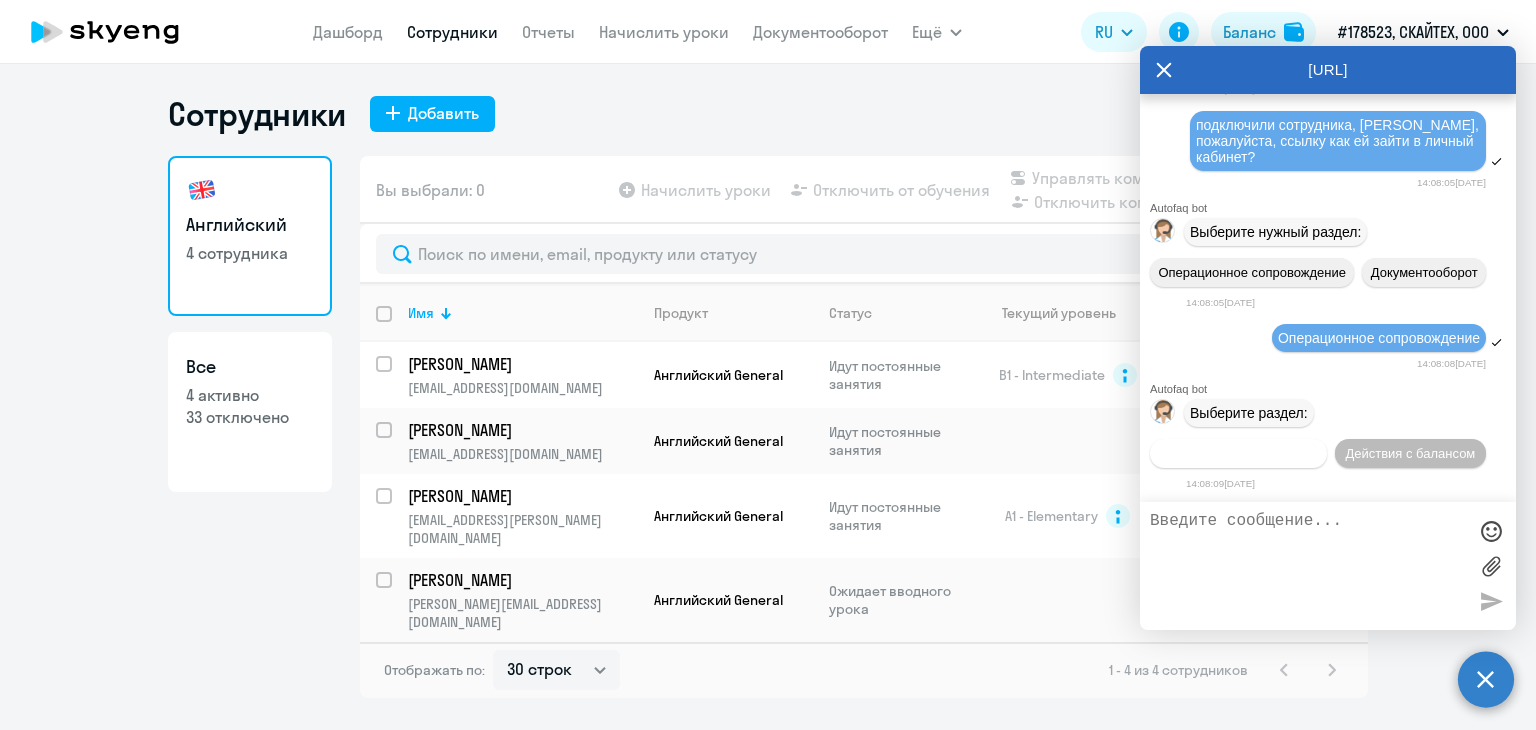 click on "Действия по сотрудникам" at bounding box center [1238, 453] 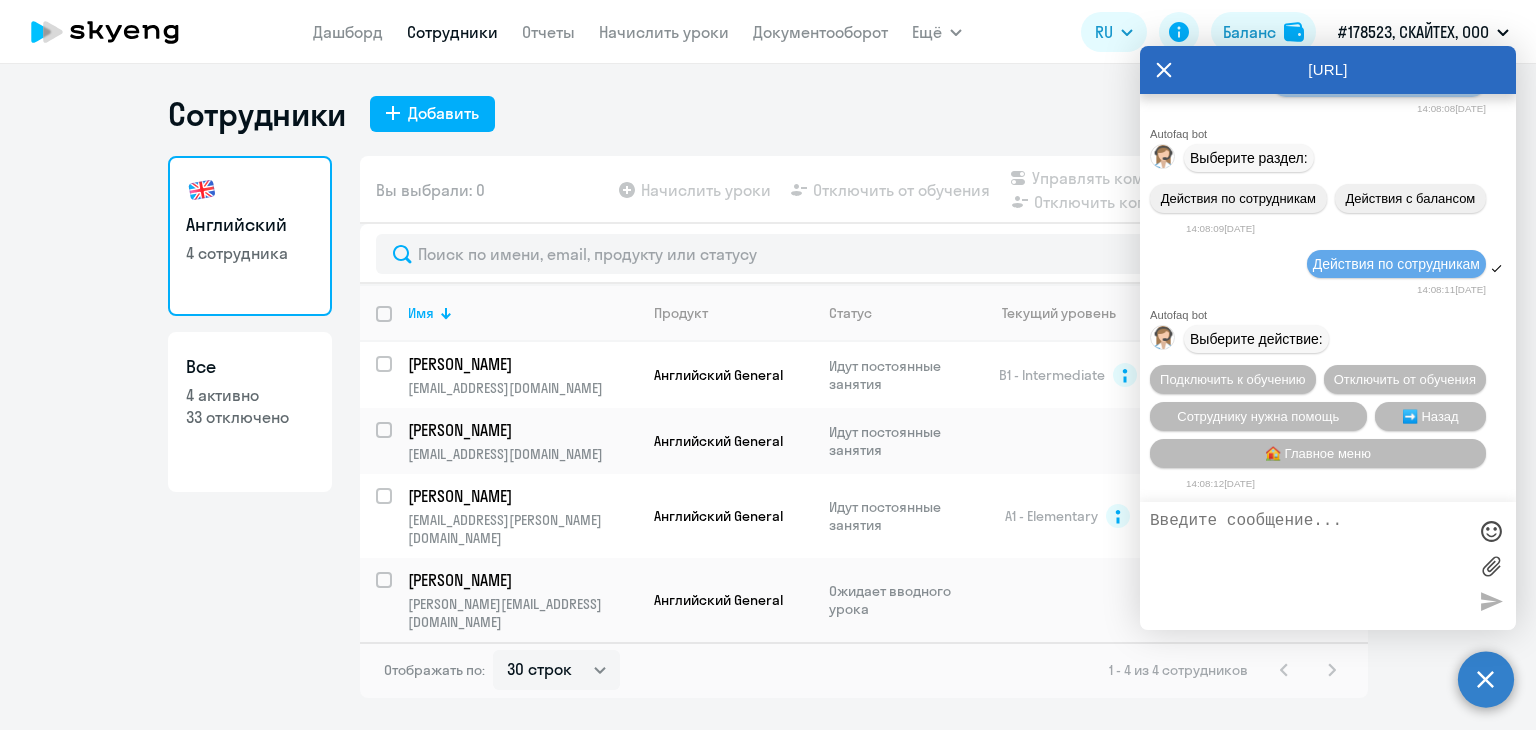 scroll, scrollTop: 61331, scrollLeft: 0, axis: vertical 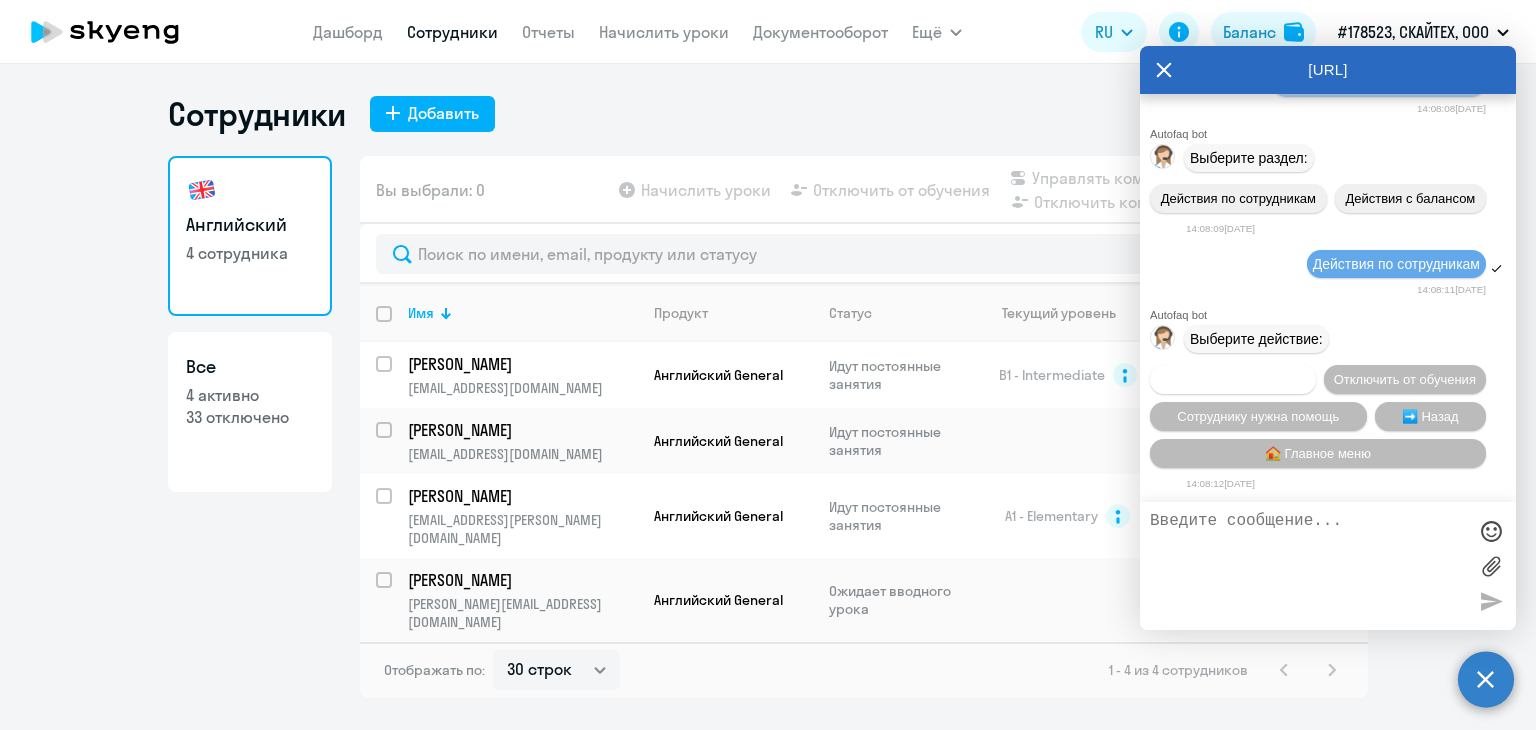 click on "Подключить к обучению" at bounding box center [1233, 379] 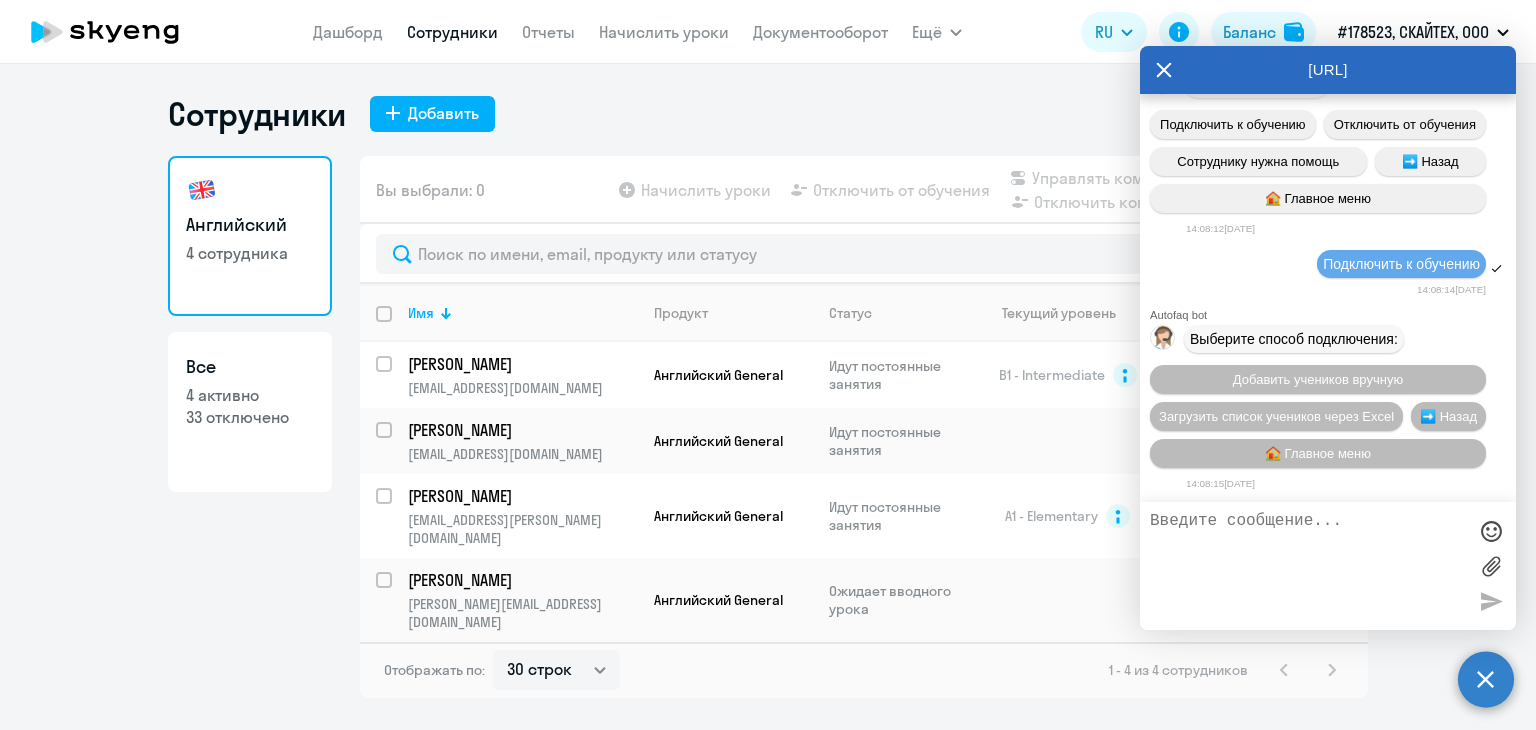 scroll, scrollTop: 61590, scrollLeft: 0, axis: vertical 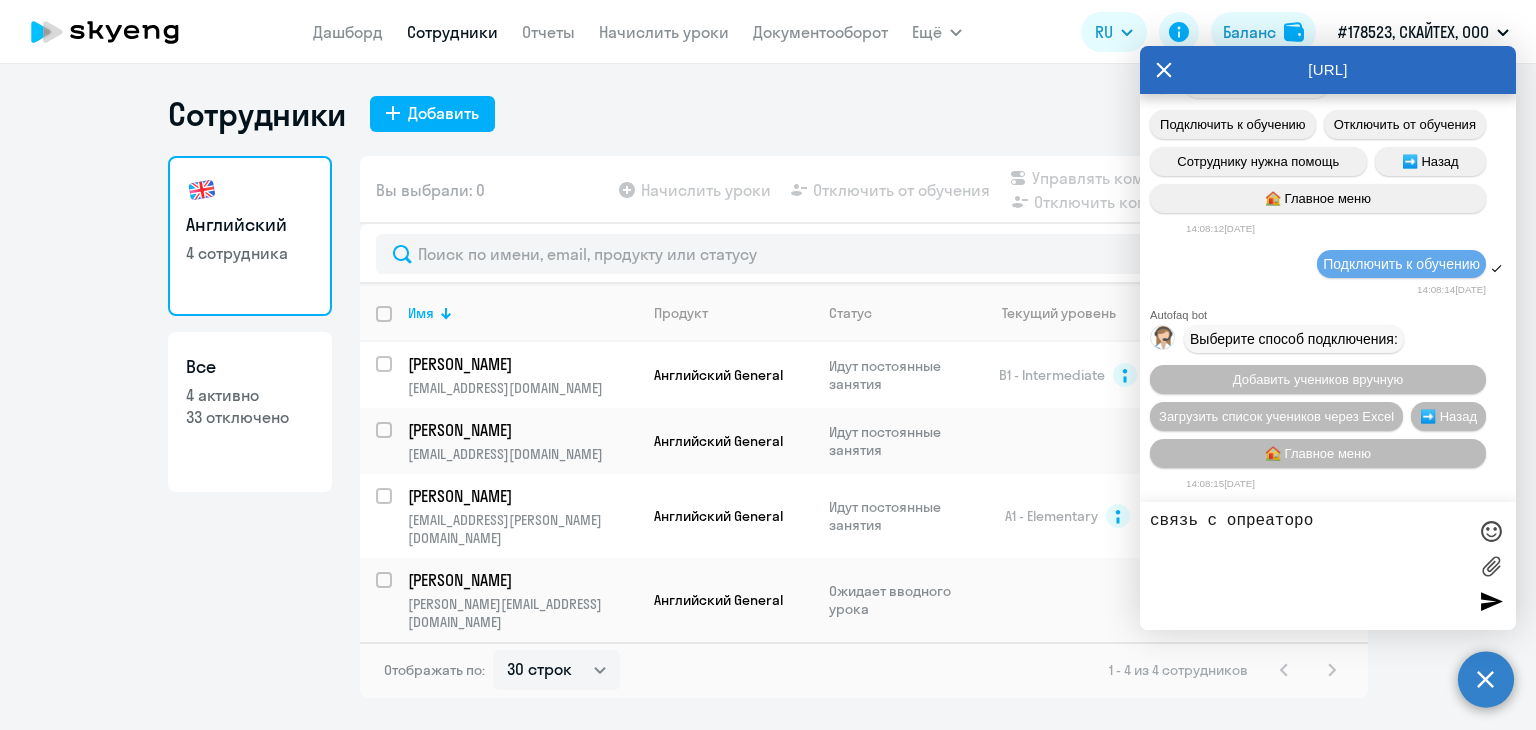 type on "связь с опреатором" 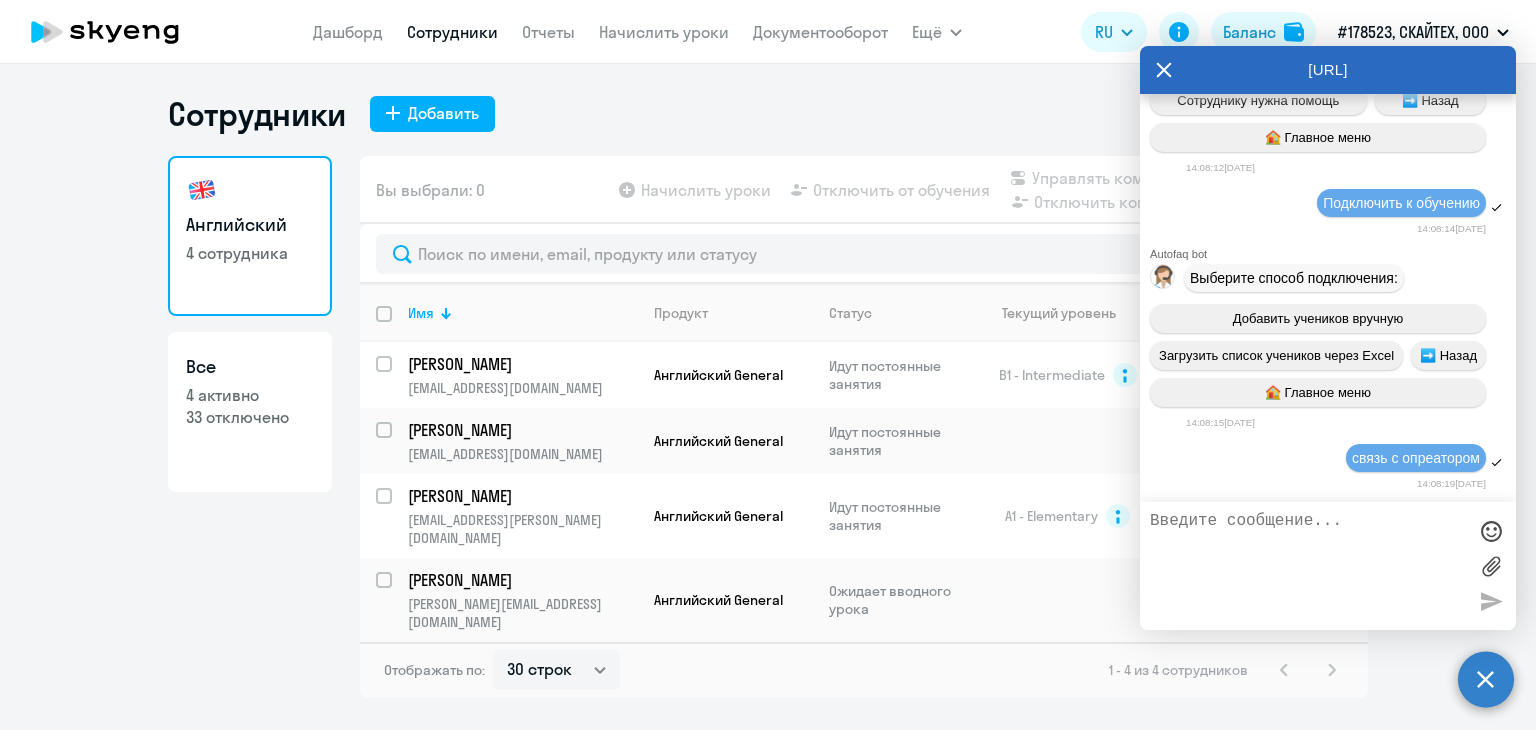 scroll, scrollTop: 60952, scrollLeft: 0, axis: vertical 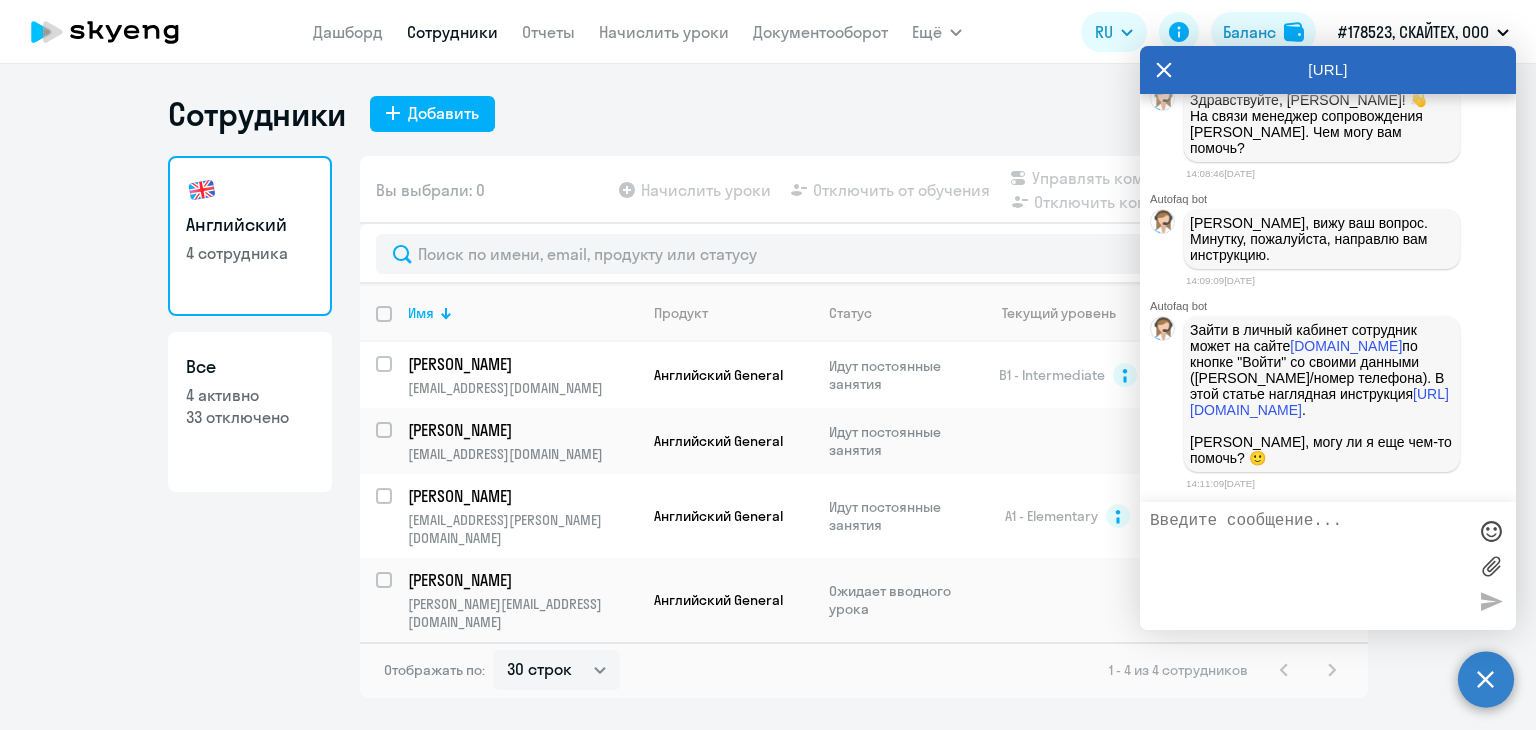 drag, startPoint x: 1192, startPoint y: 318, endPoint x: 1399, endPoint y: 393, distance: 220.16812 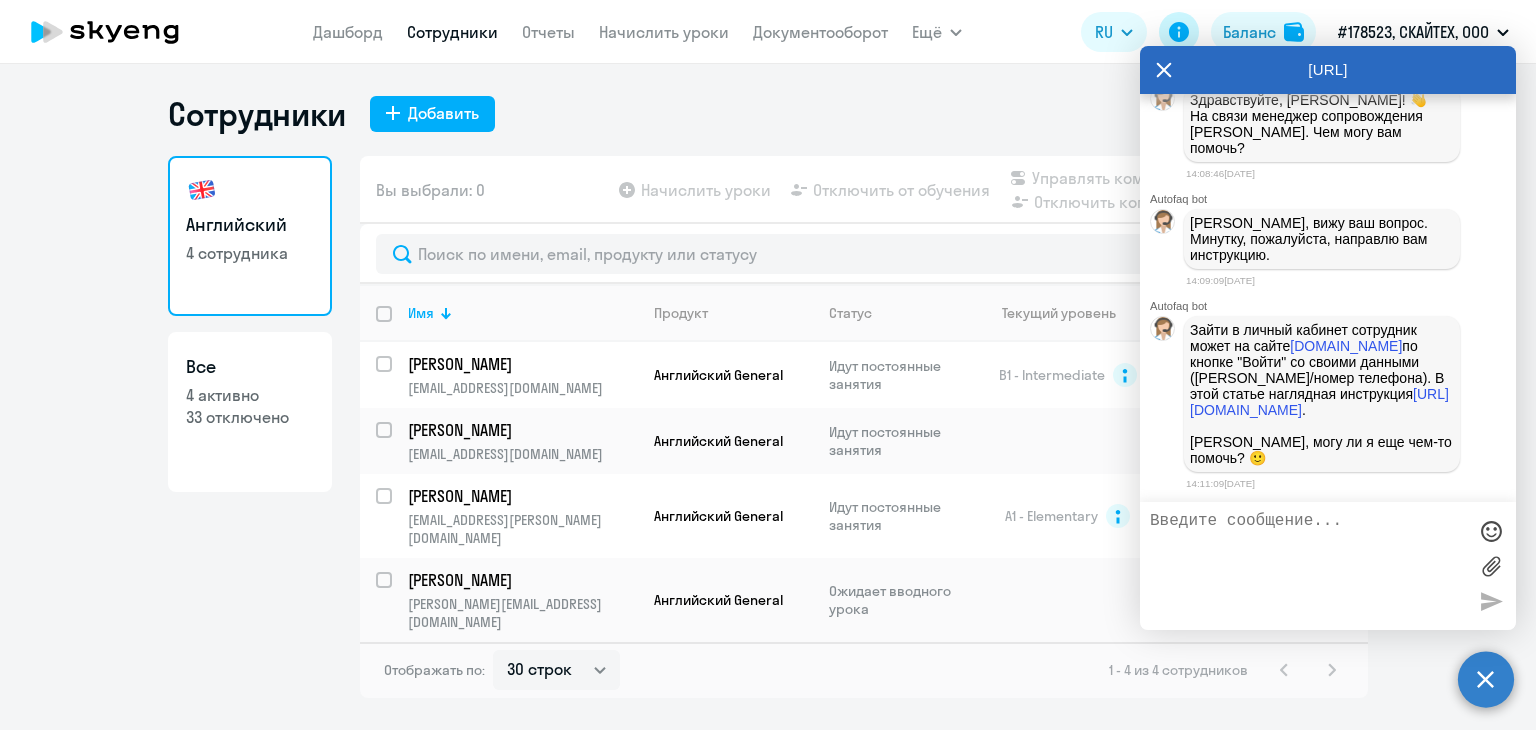 scroll, scrollTop: 62184, scrollLeft: 0, axis: vertical 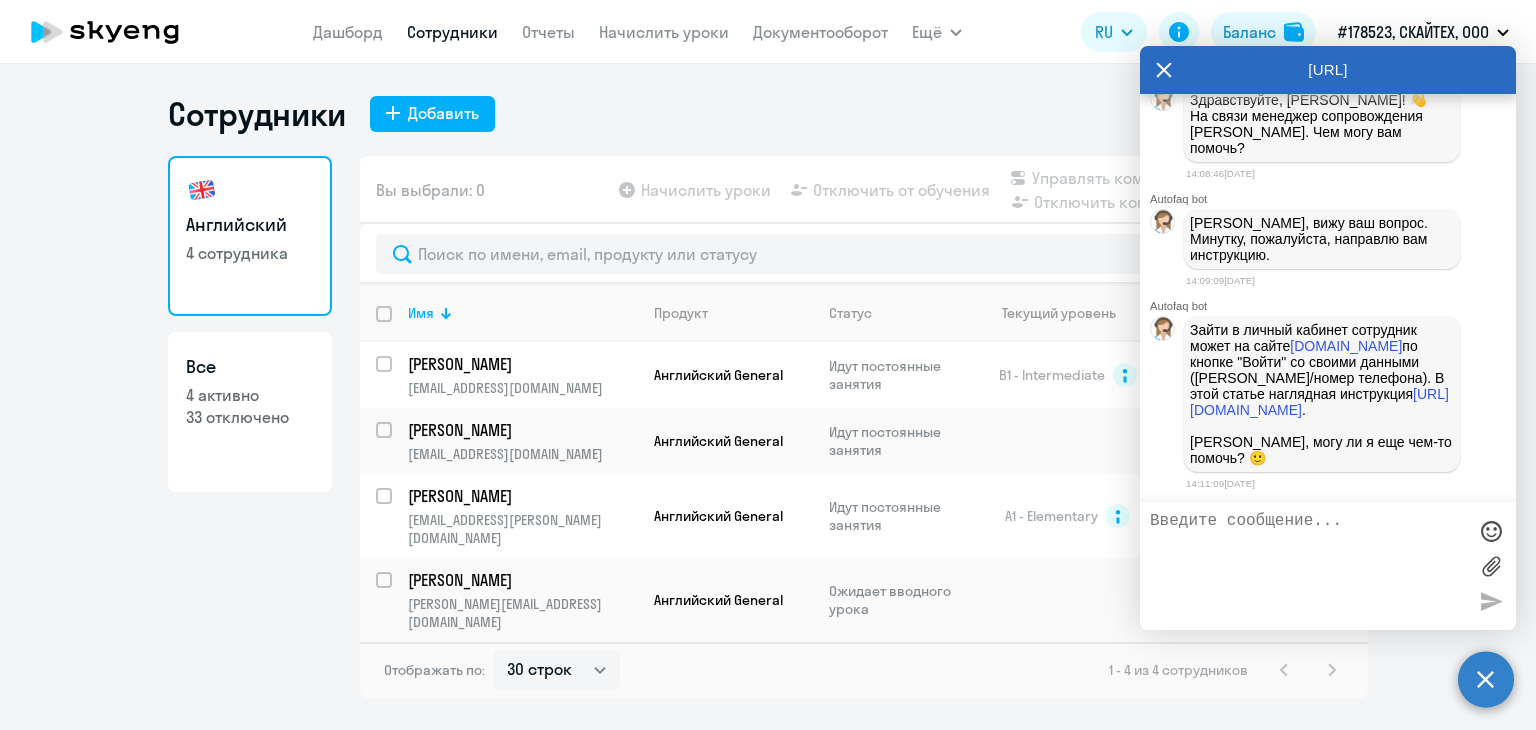 drag, startPoint x: 1173, startPoint y: 552, endPoint x: 1164, endPoint y: 489, distance: 63.63961 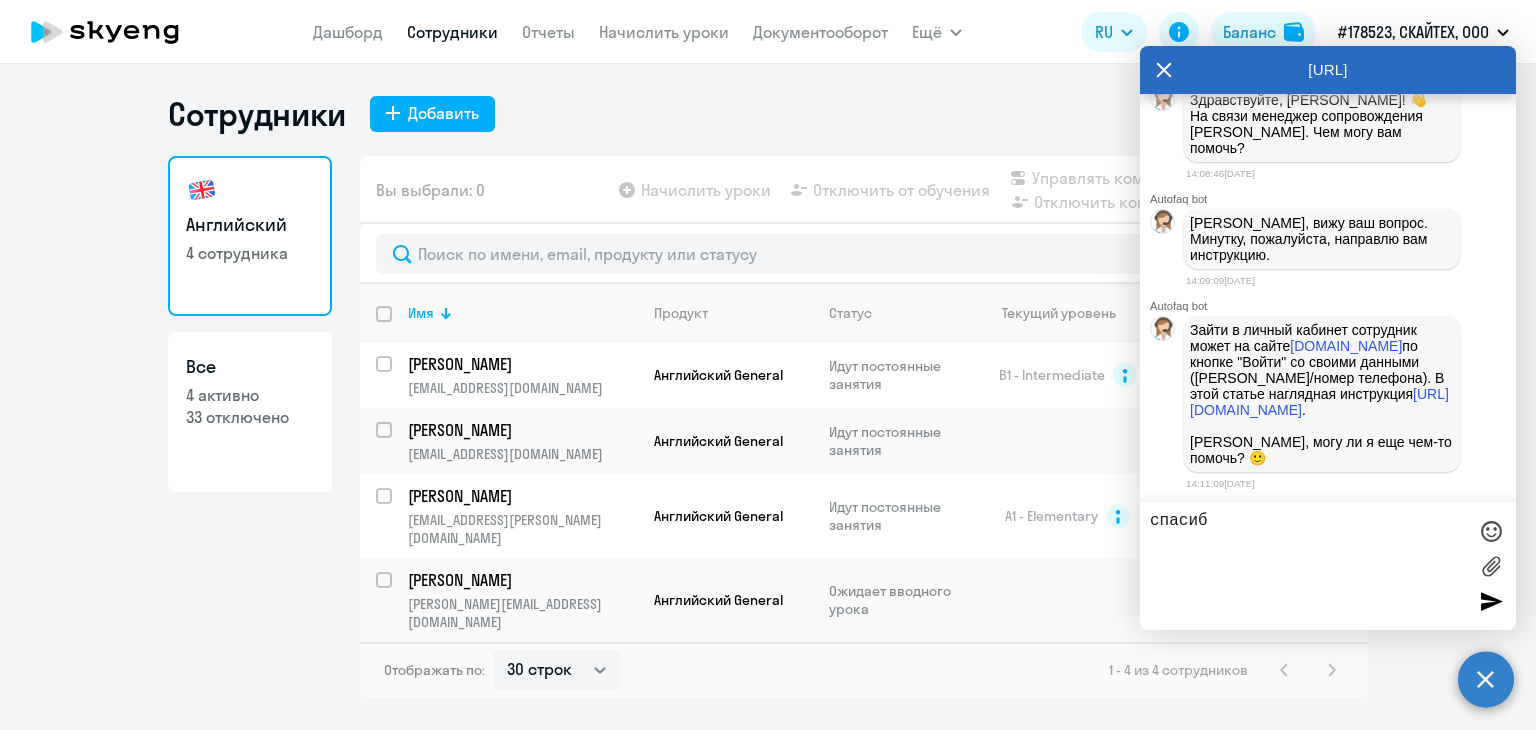 type on "спасибо" 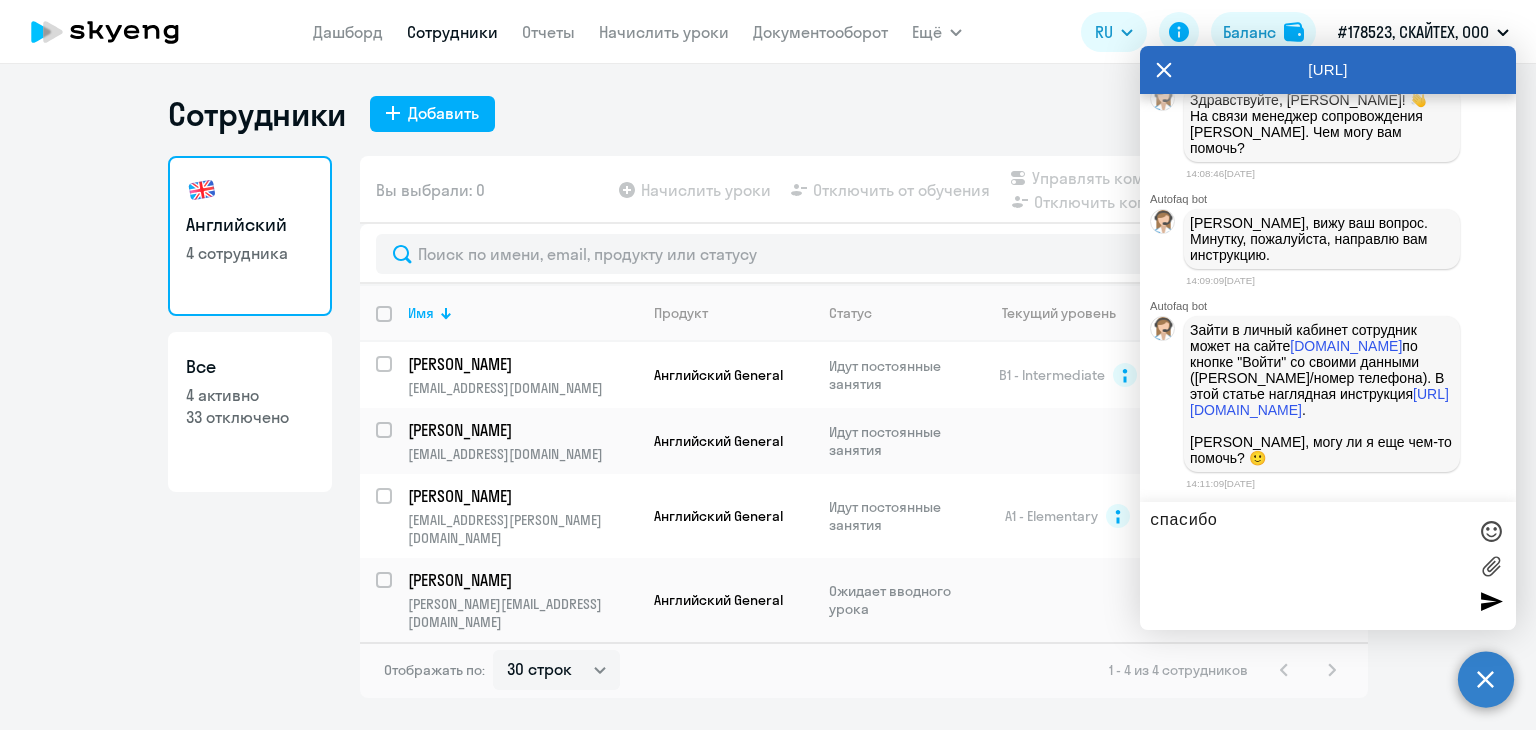 type 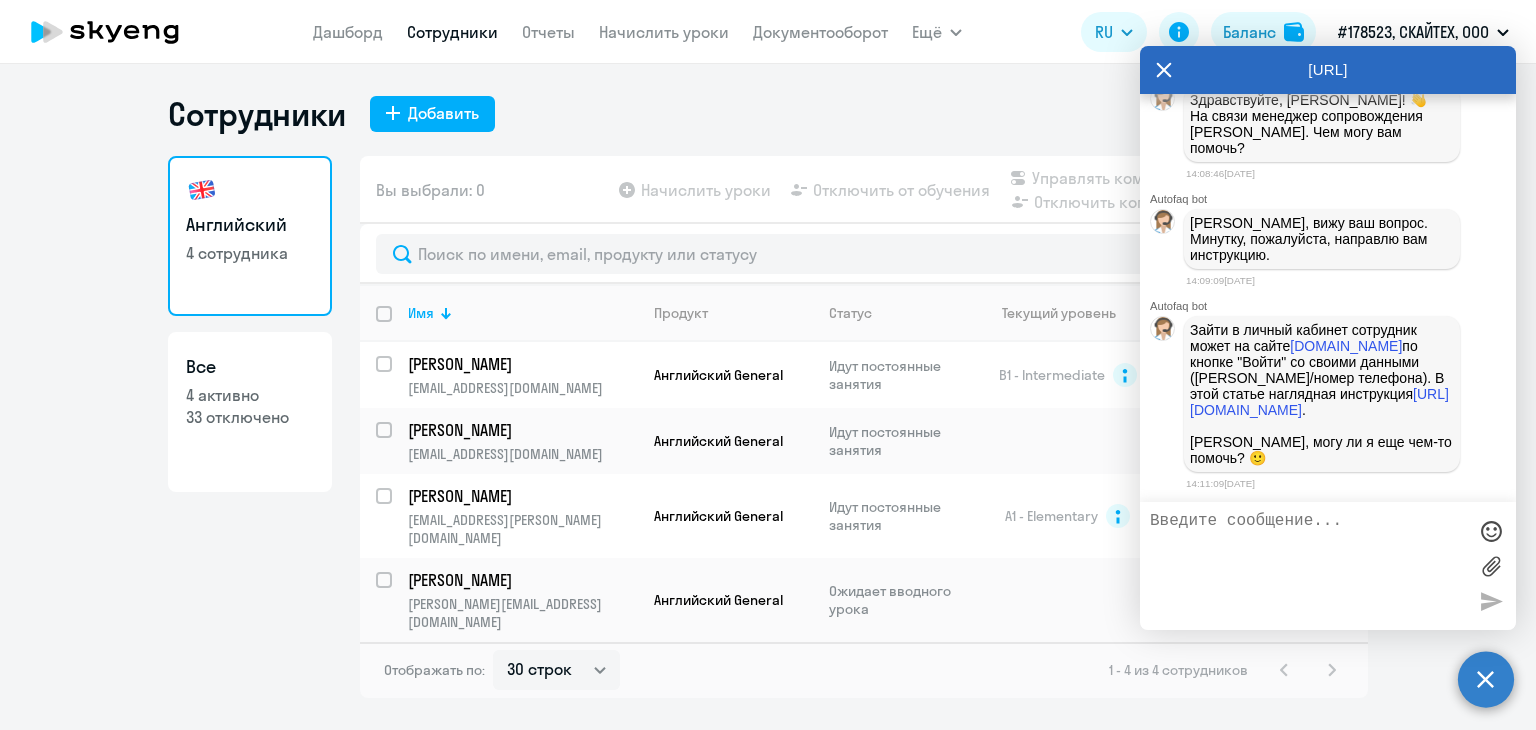 scroll, scrollTop: 62247, scrollLeft: 0, axis: vertical 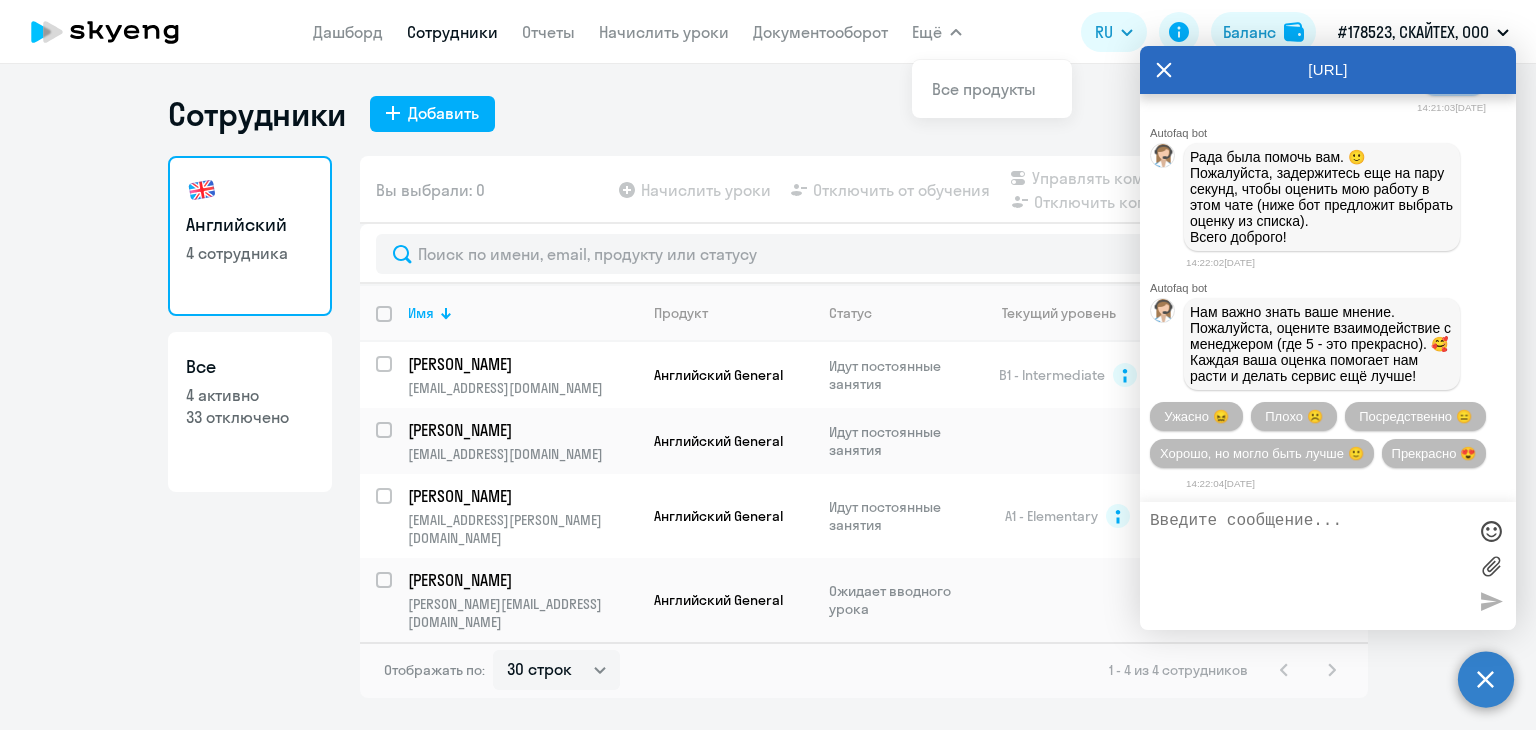 click 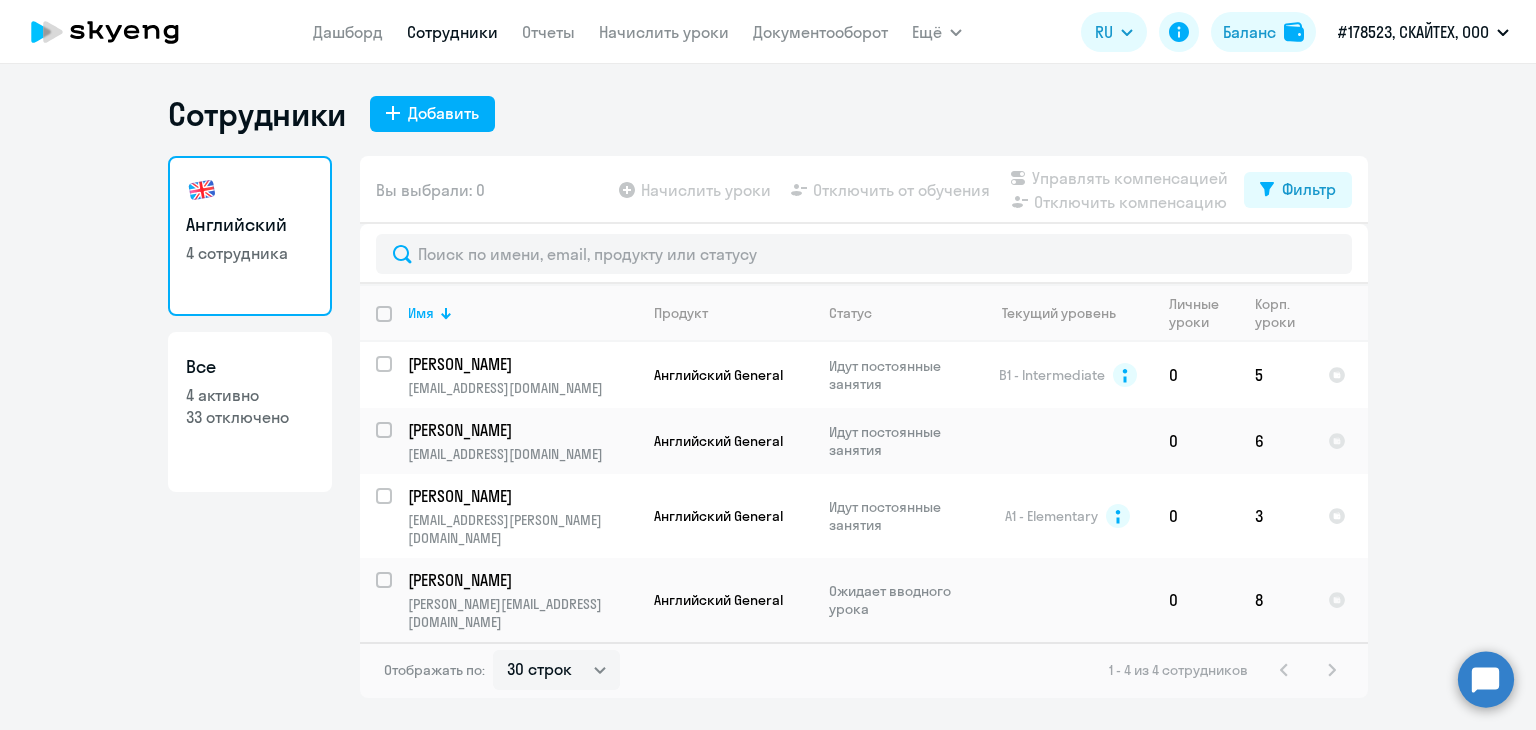 click 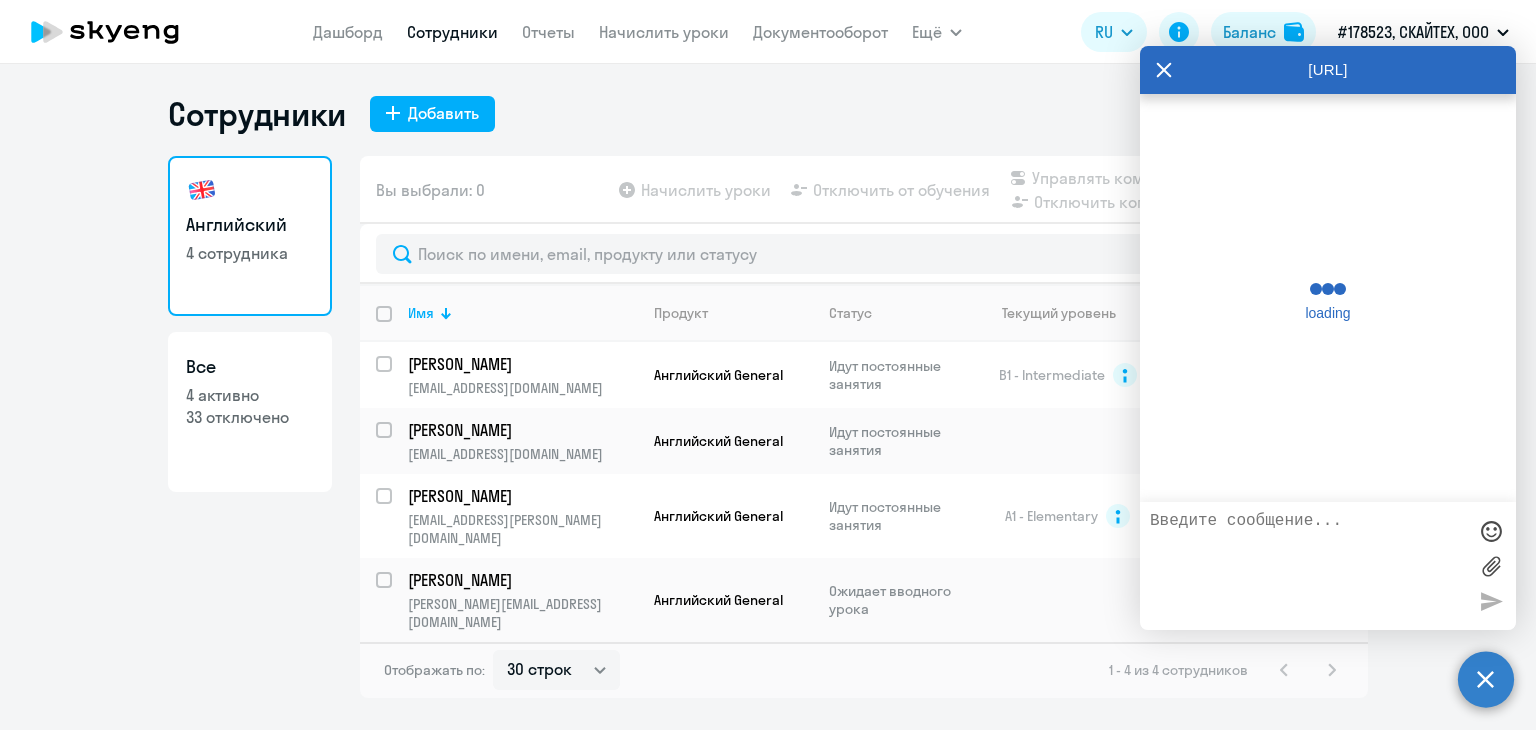 scroll, scrollTop: 407, scrollLeft: 0, axis: vertical 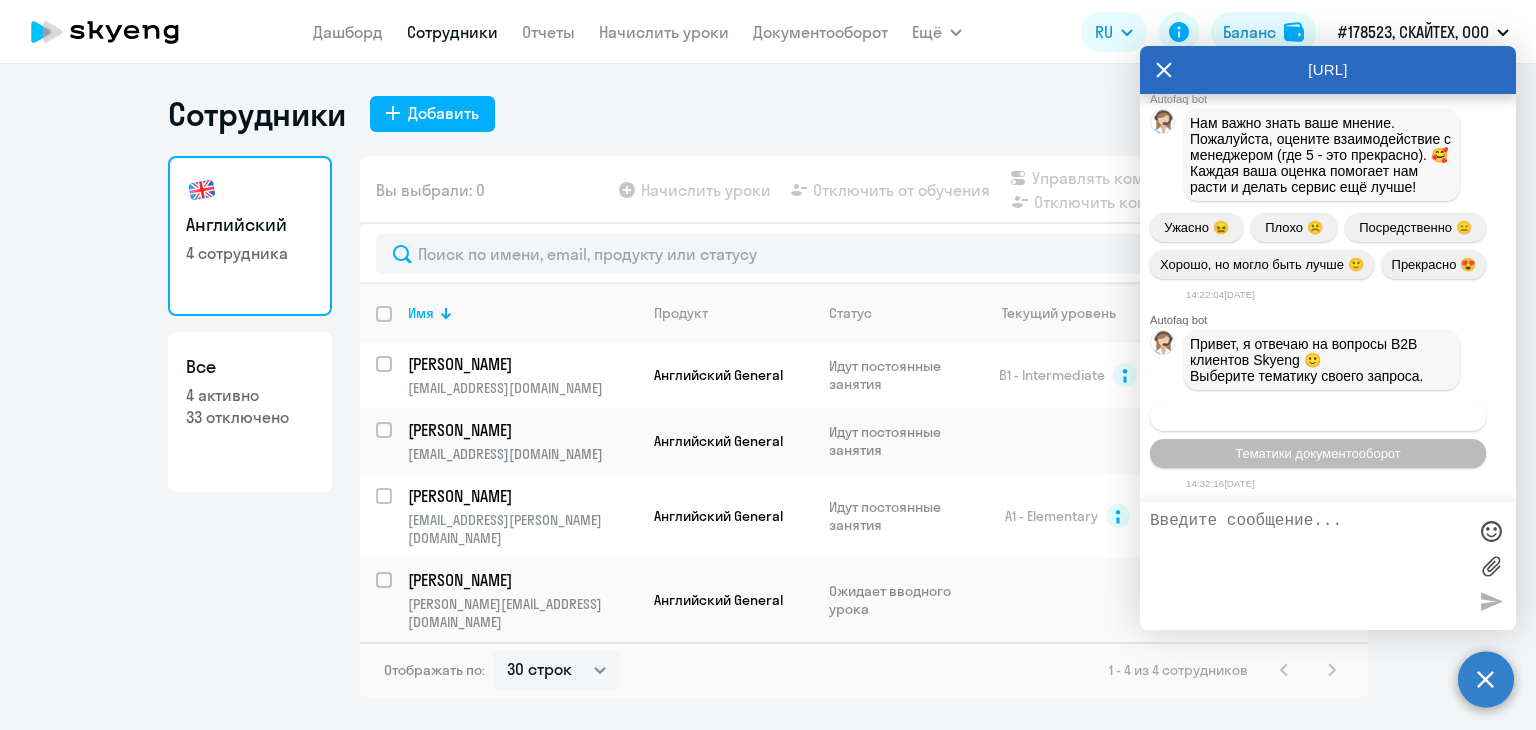 click on "Операционное сопровождение" at bounding box center (1318, 416) 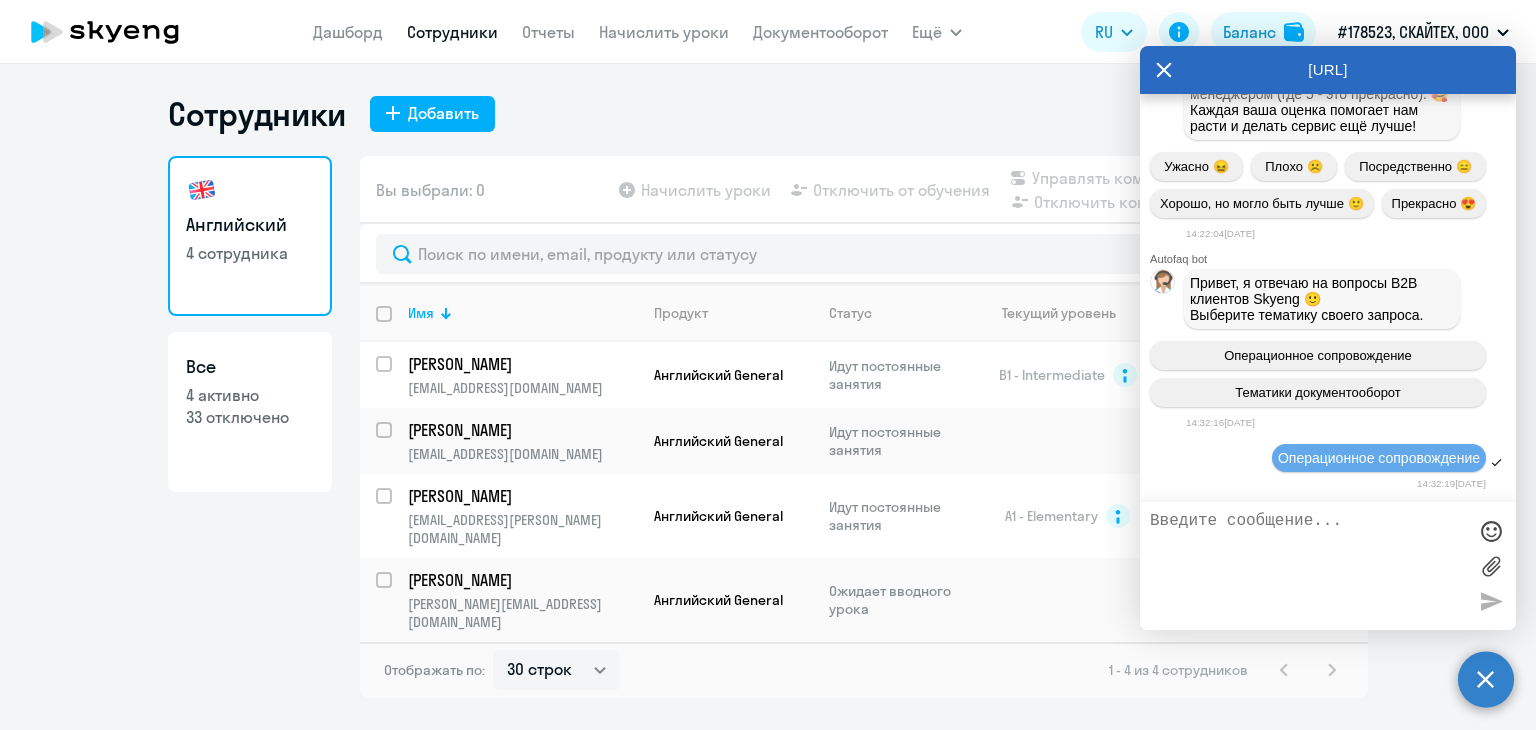 scroll, scrollTop: 63116, scrollLeft: 0, axis: vertical 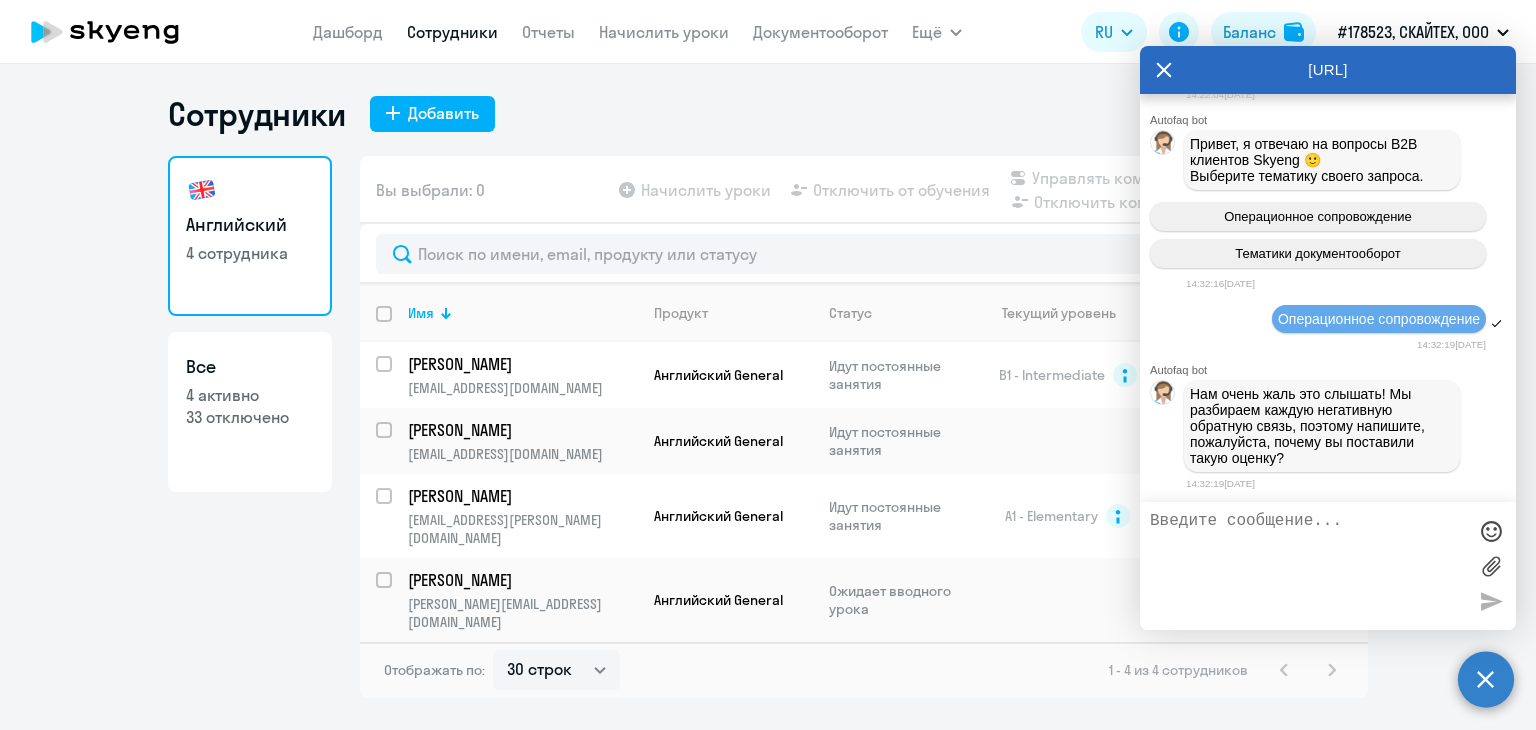 click at bounding box center (1308, 566) 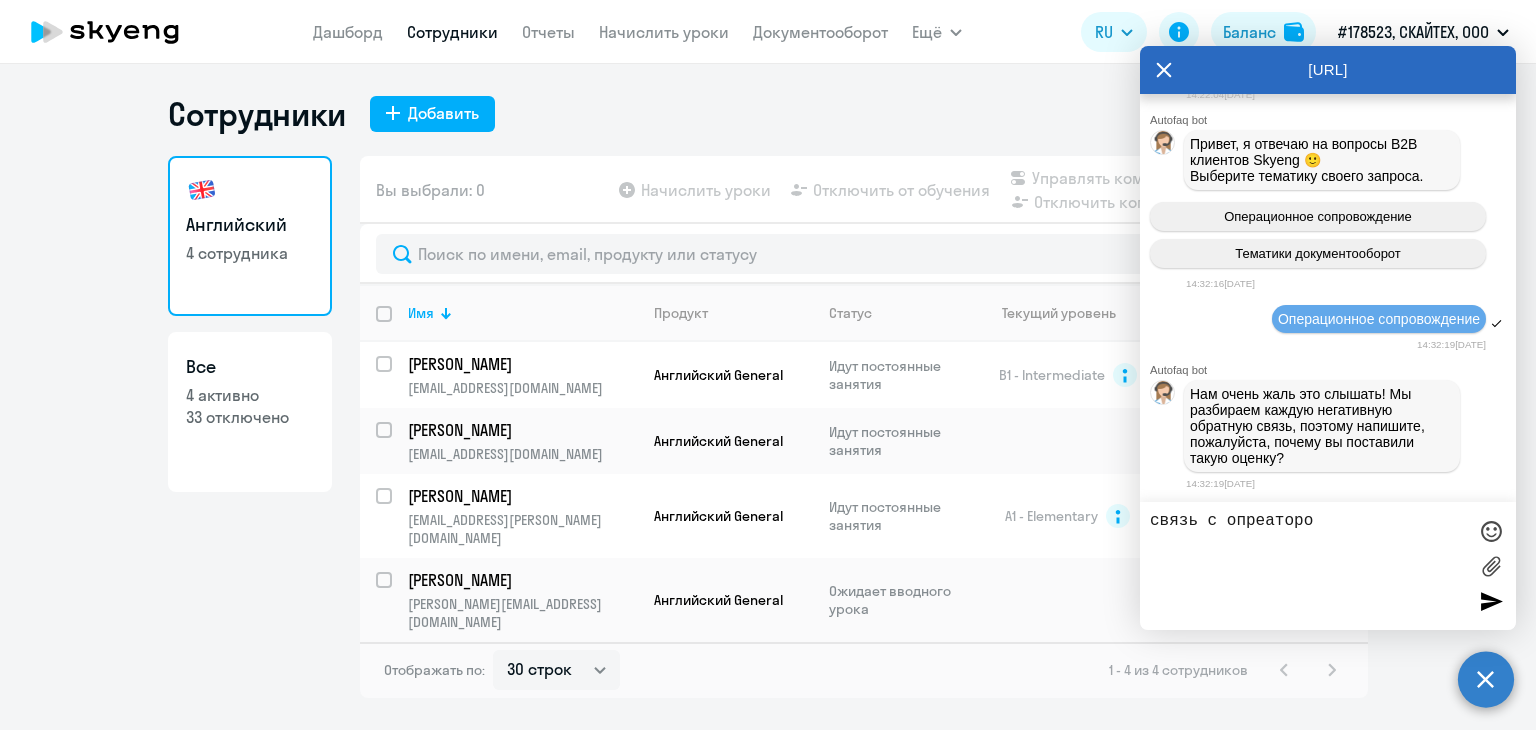 type on "связь с опреатором" 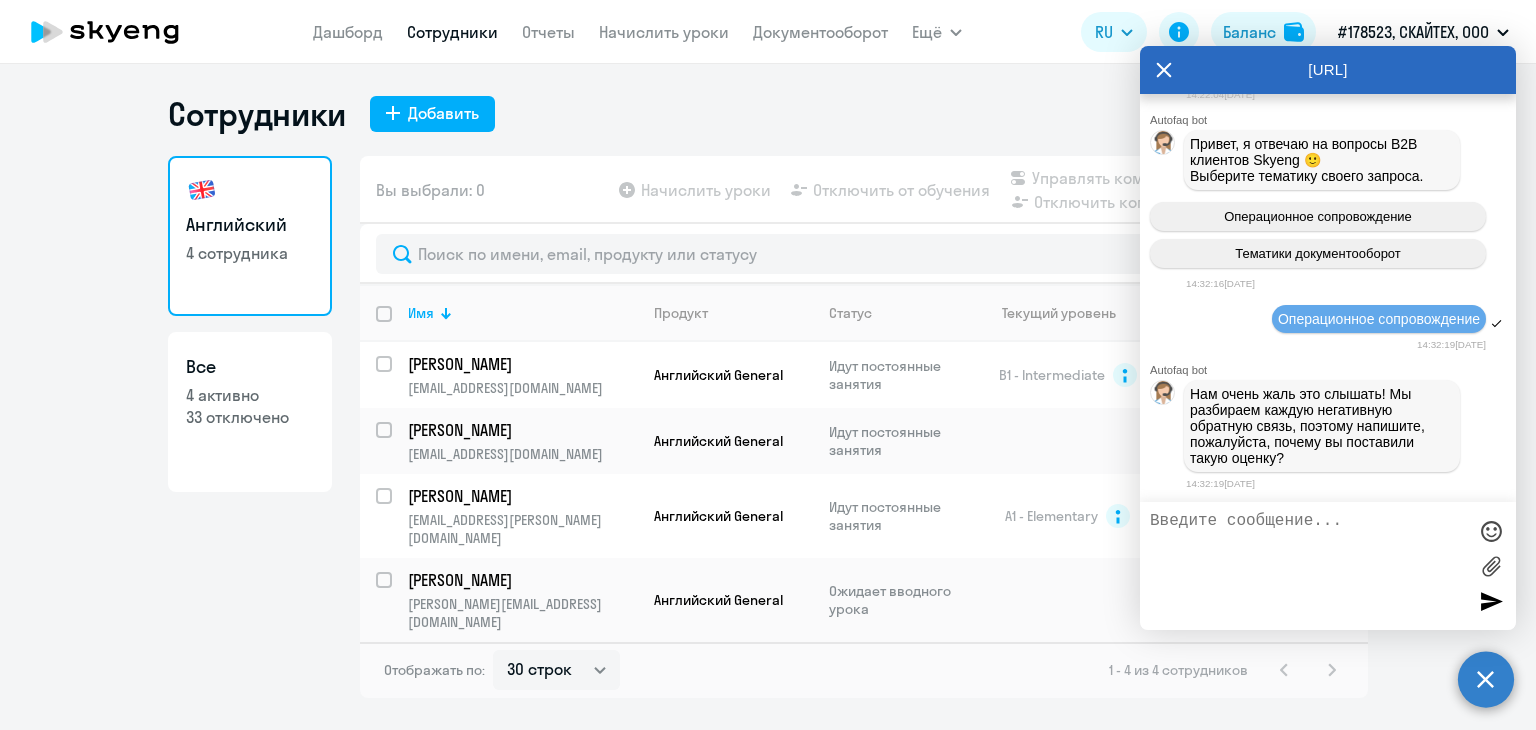 scroll, scrollTop: 63178, scrollLeft: 0, axis: vertical 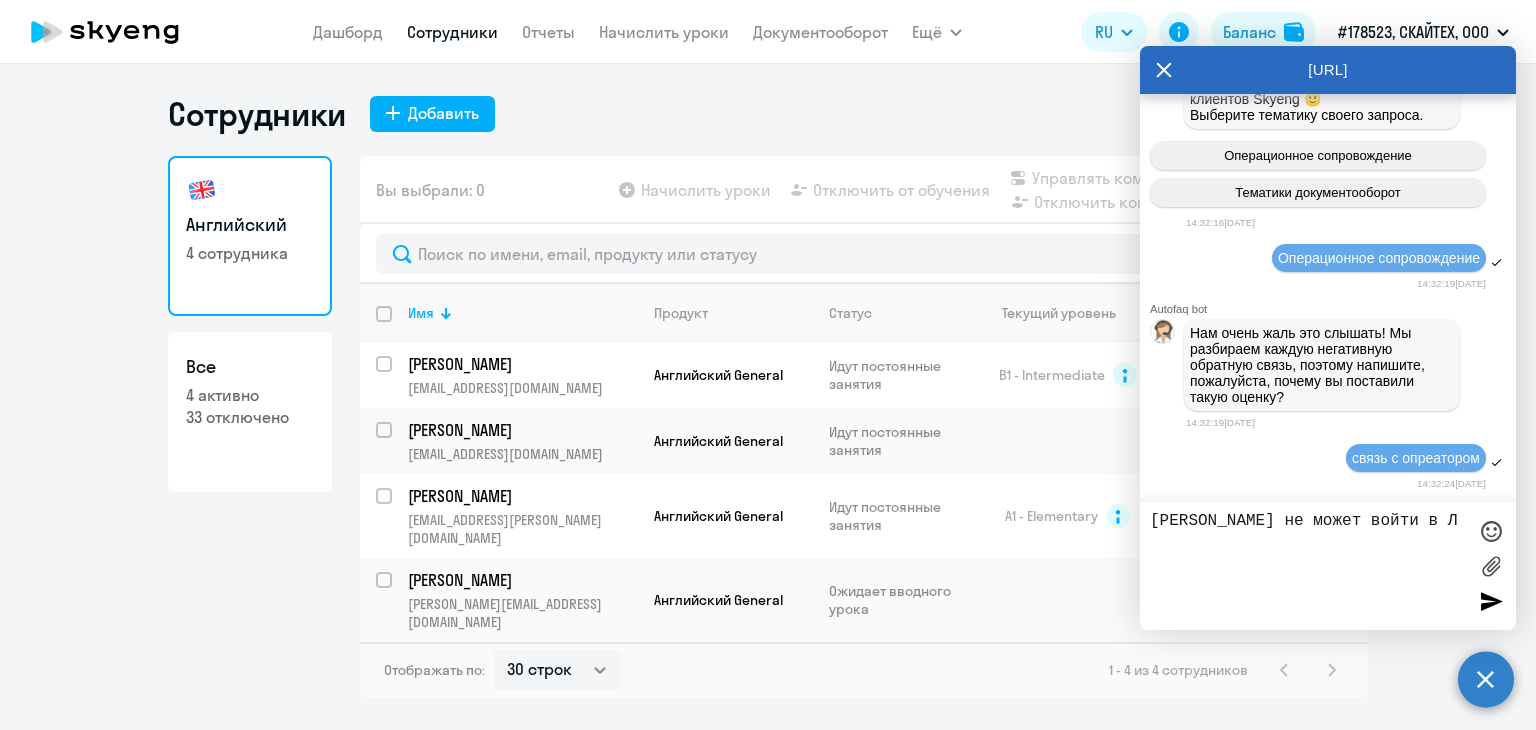 type on "[PERSON_NAME] не может войти в ЛК" 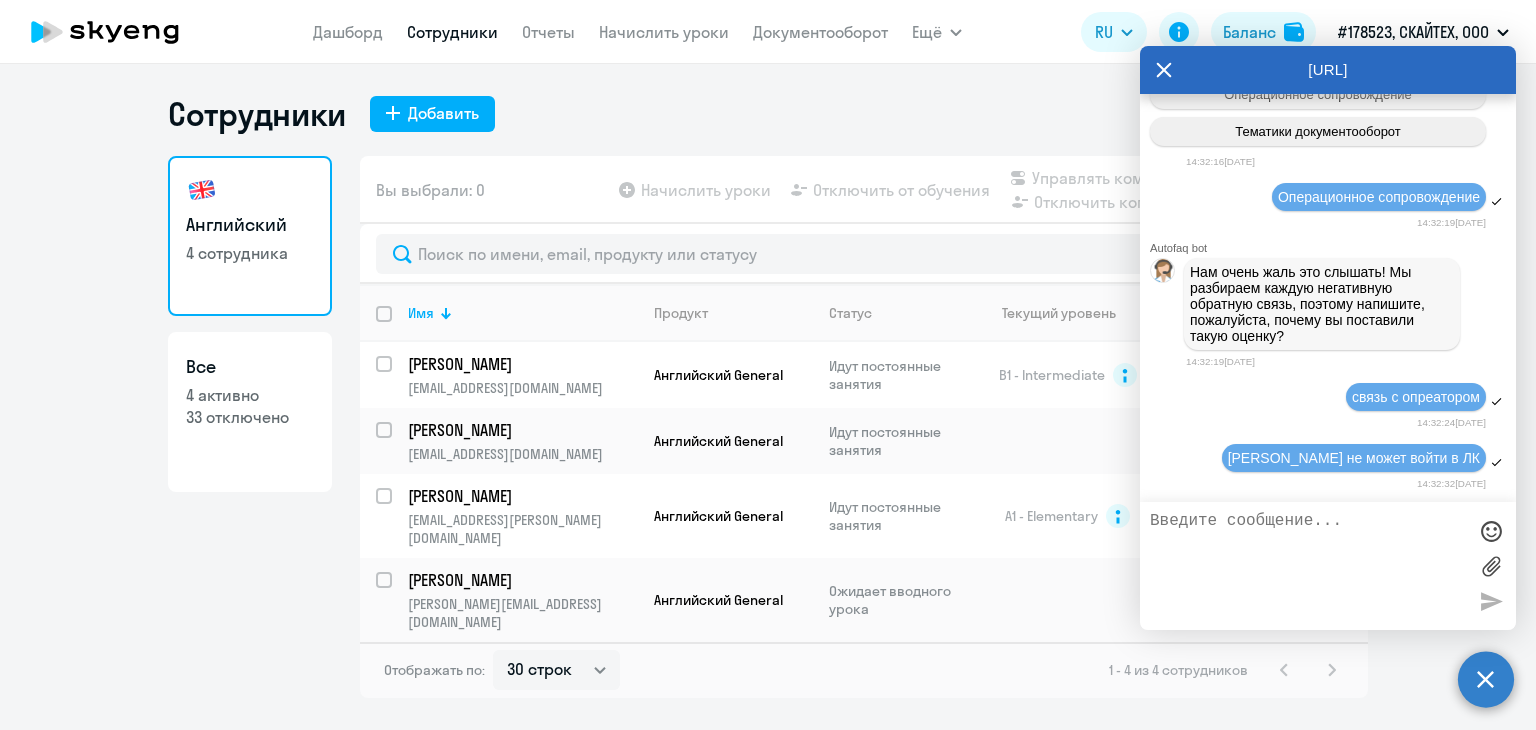 scroll, scrollTop: 63240, scrollLeft: 0, axis: vertical 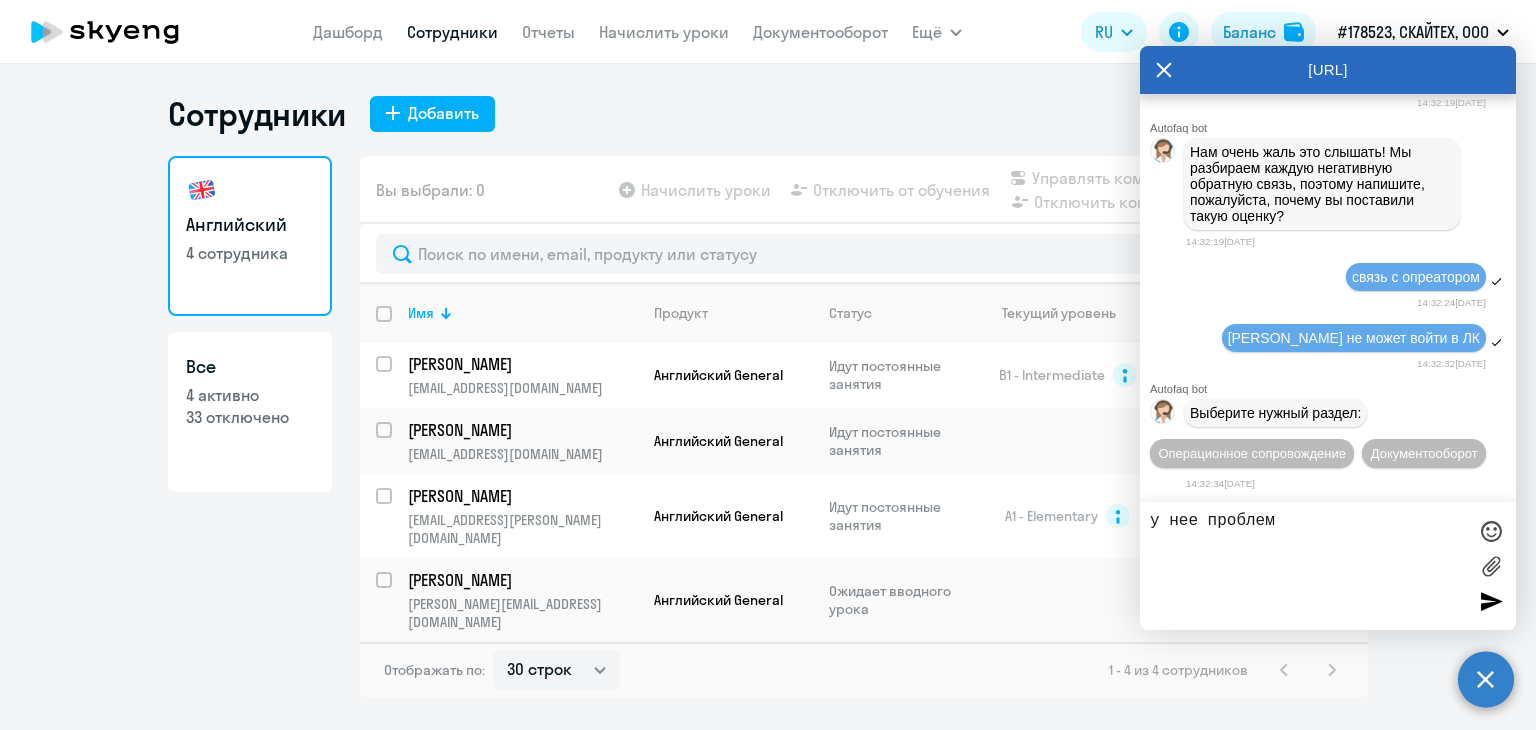 type on "у нее проблемы" 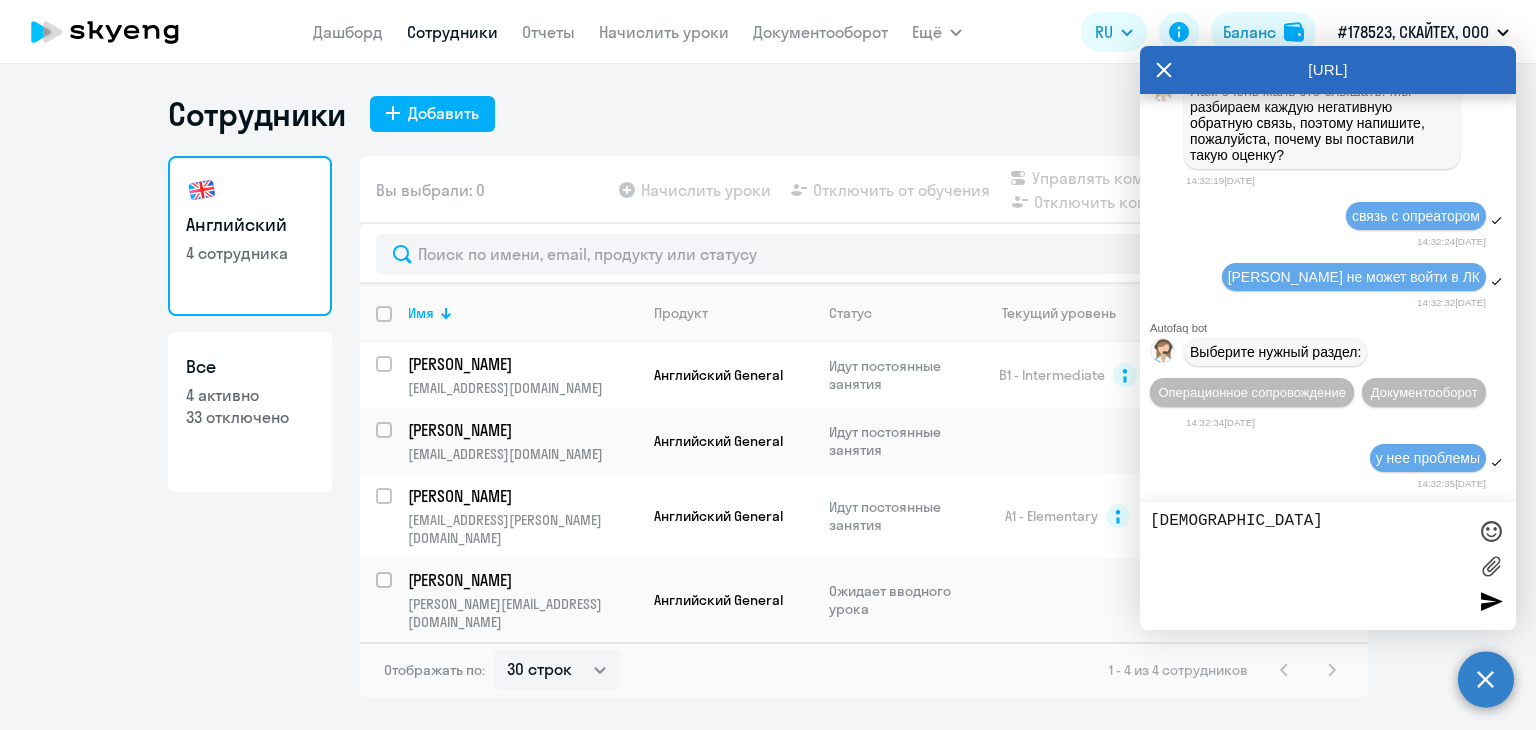 scroll, scrollTop: 63619, scrollLeft: 0, axis: vertical 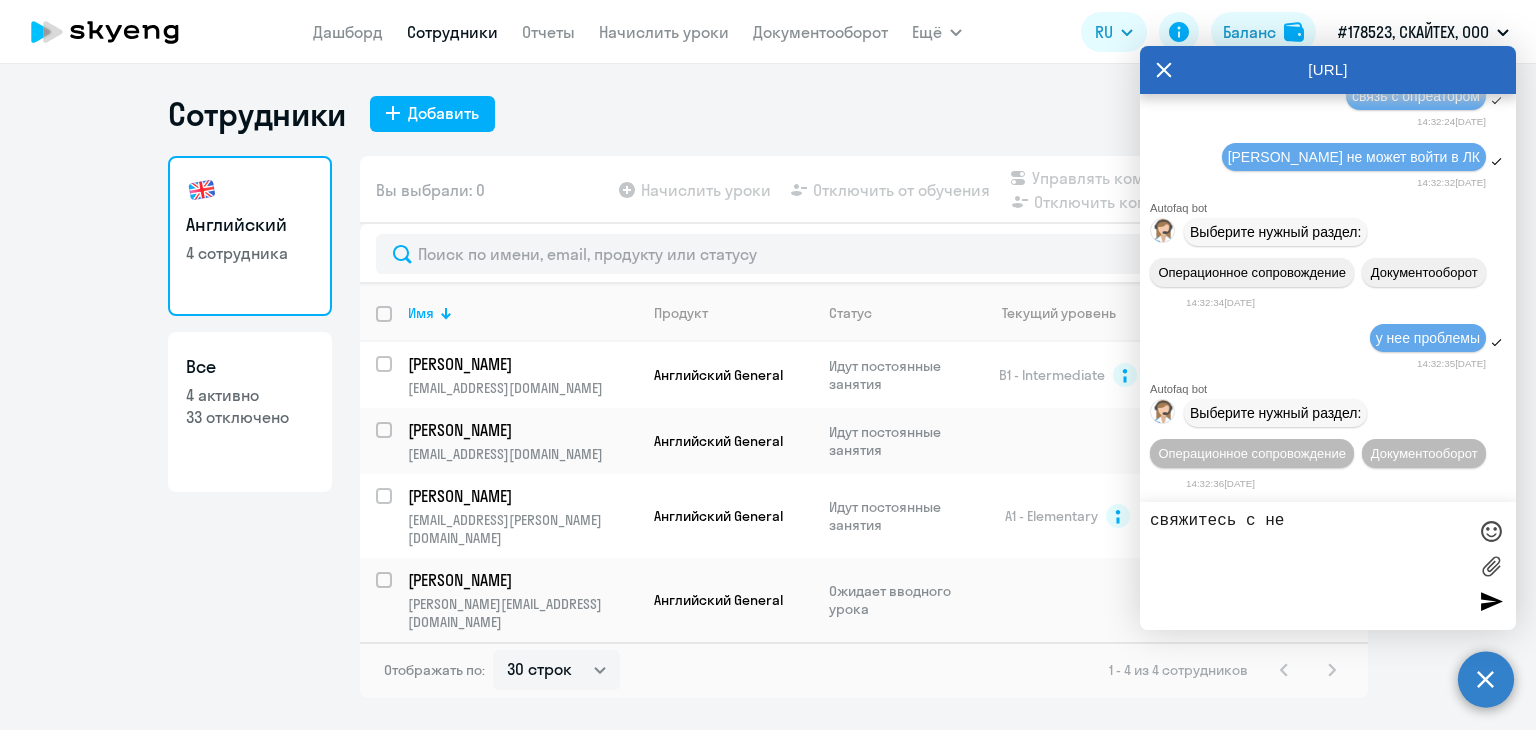 type on "свяжитесь с ней" 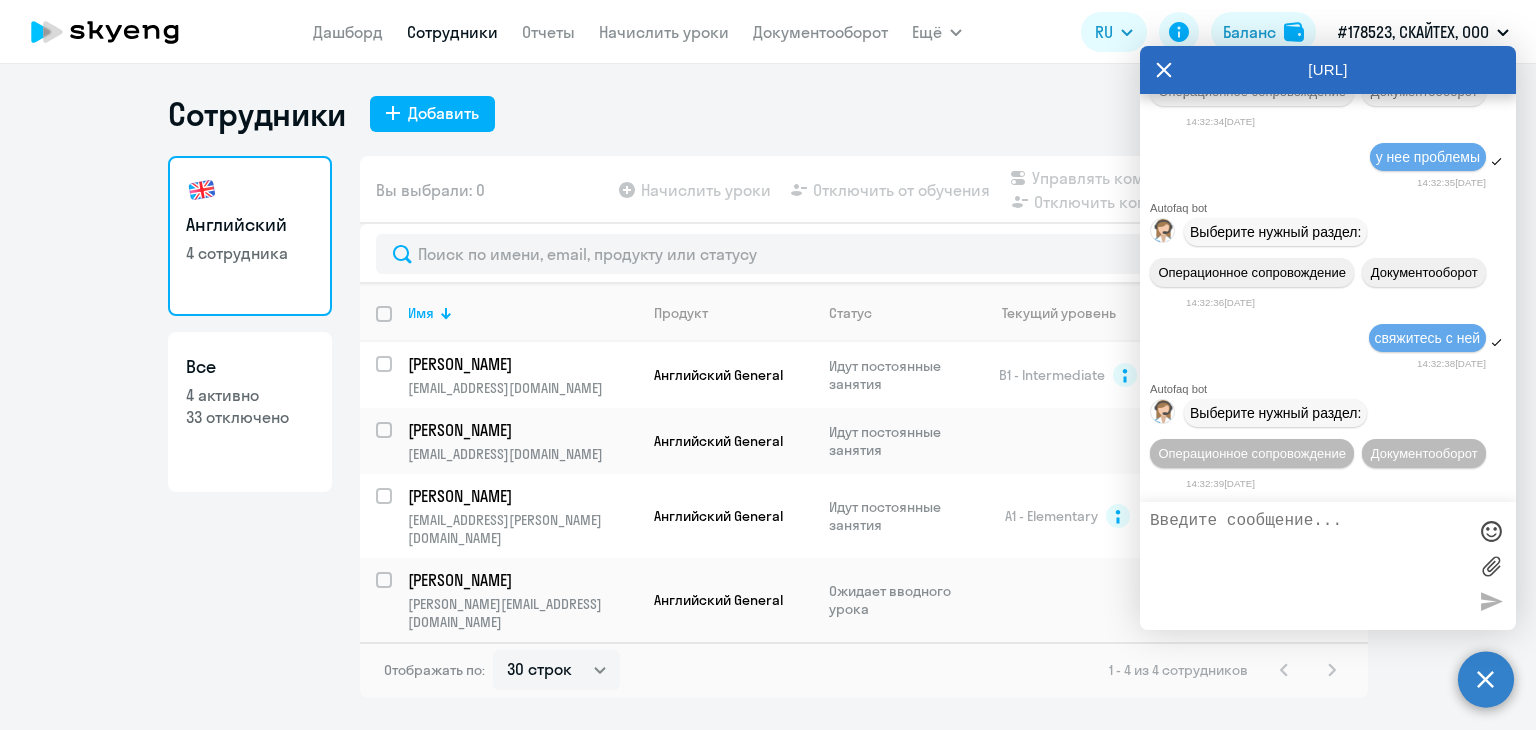 scroll, scrollTop: 63839, scrollLeft: 0, axis: vertical 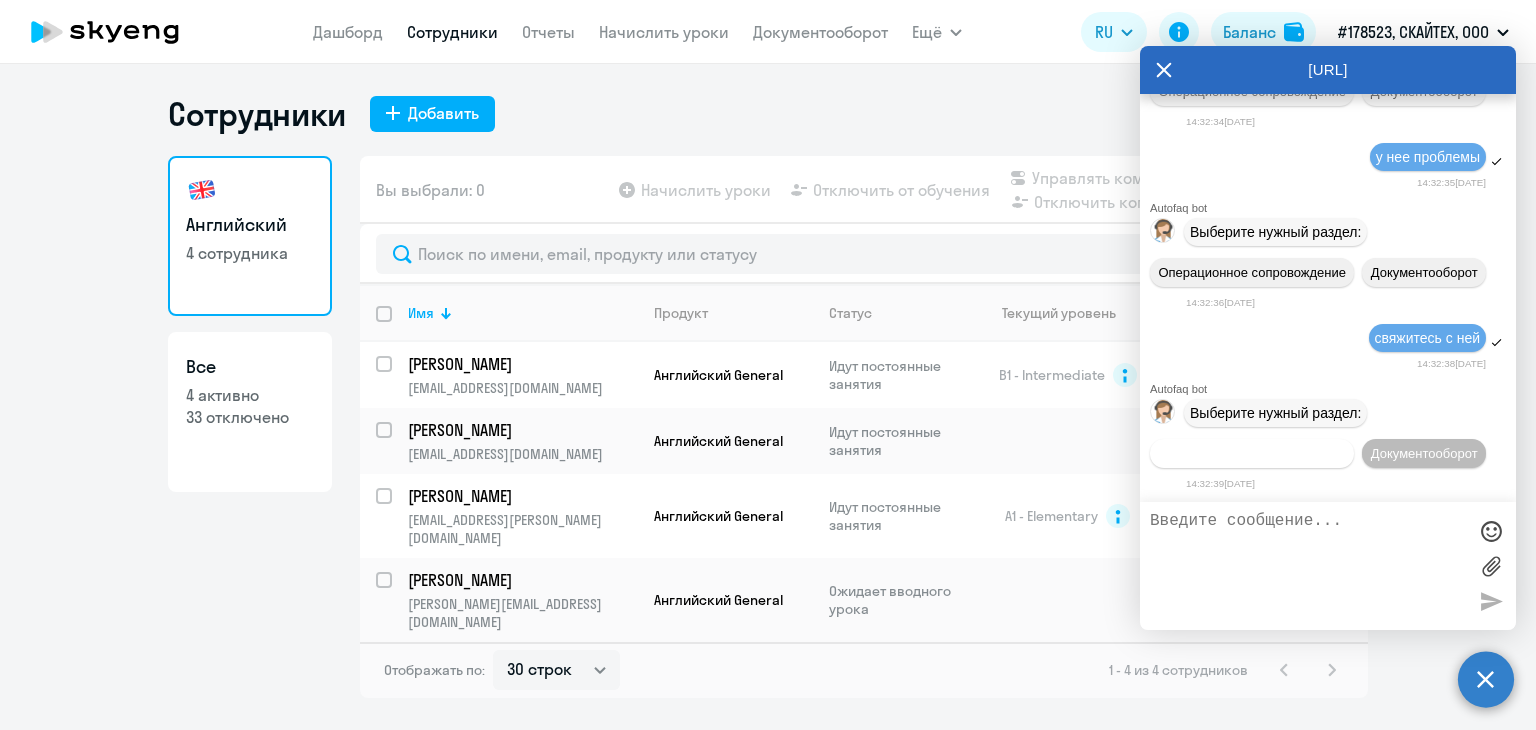 click on "Операционное сопровождение" at bounding box center [1252, 453] 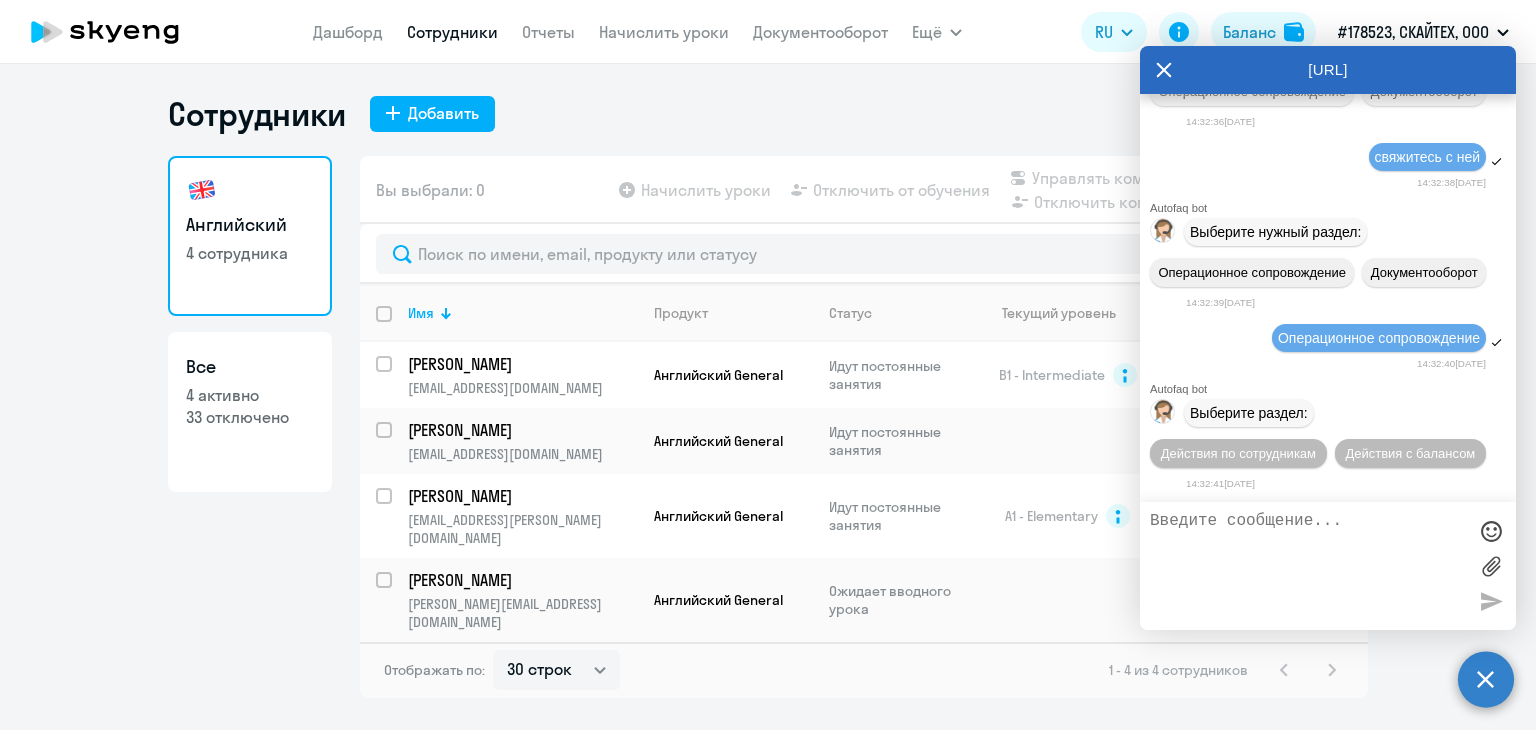scroll, scrollTop: 64023, scrollLeft: 0, axis: vertical 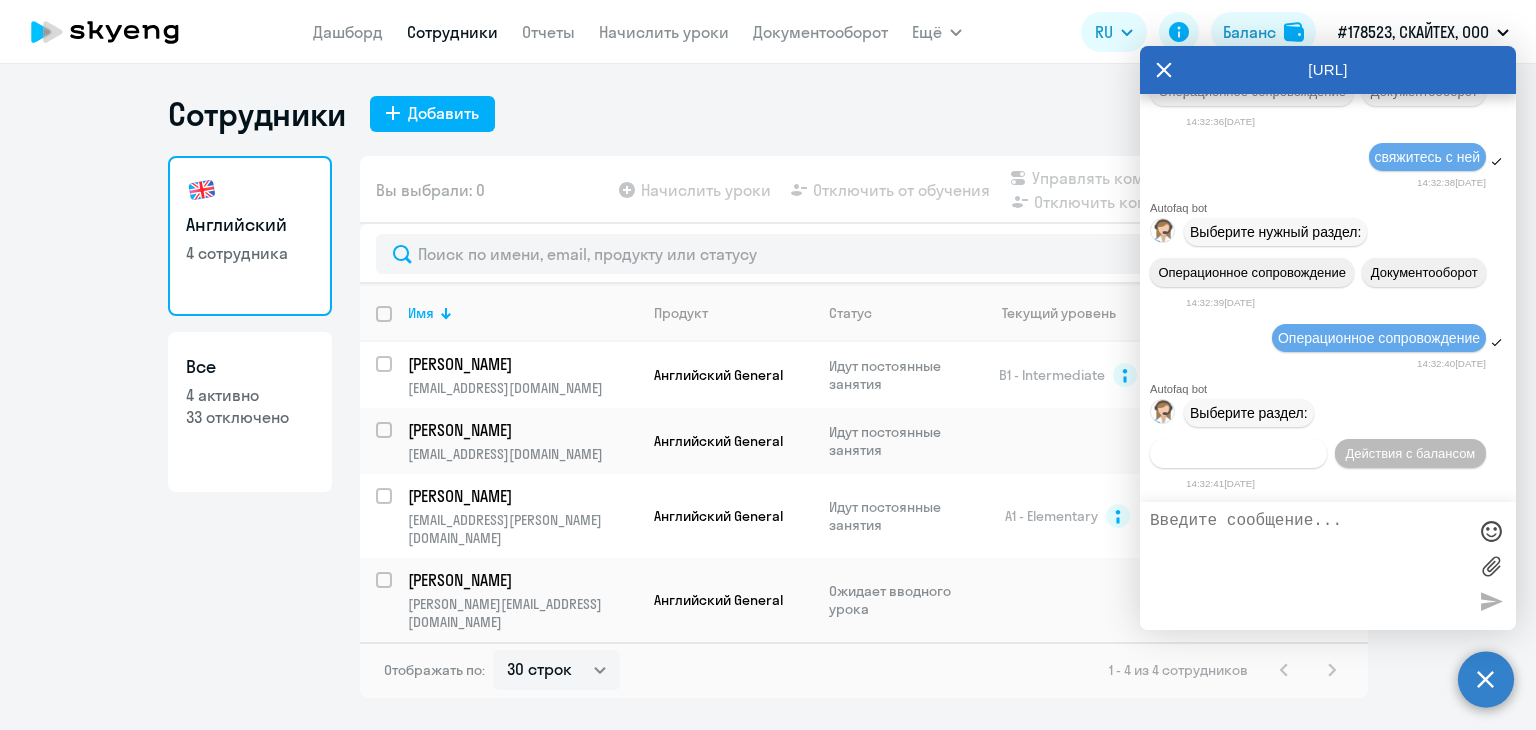 click on "Действия по сотрудникам" at bounding box center [1238, 453] 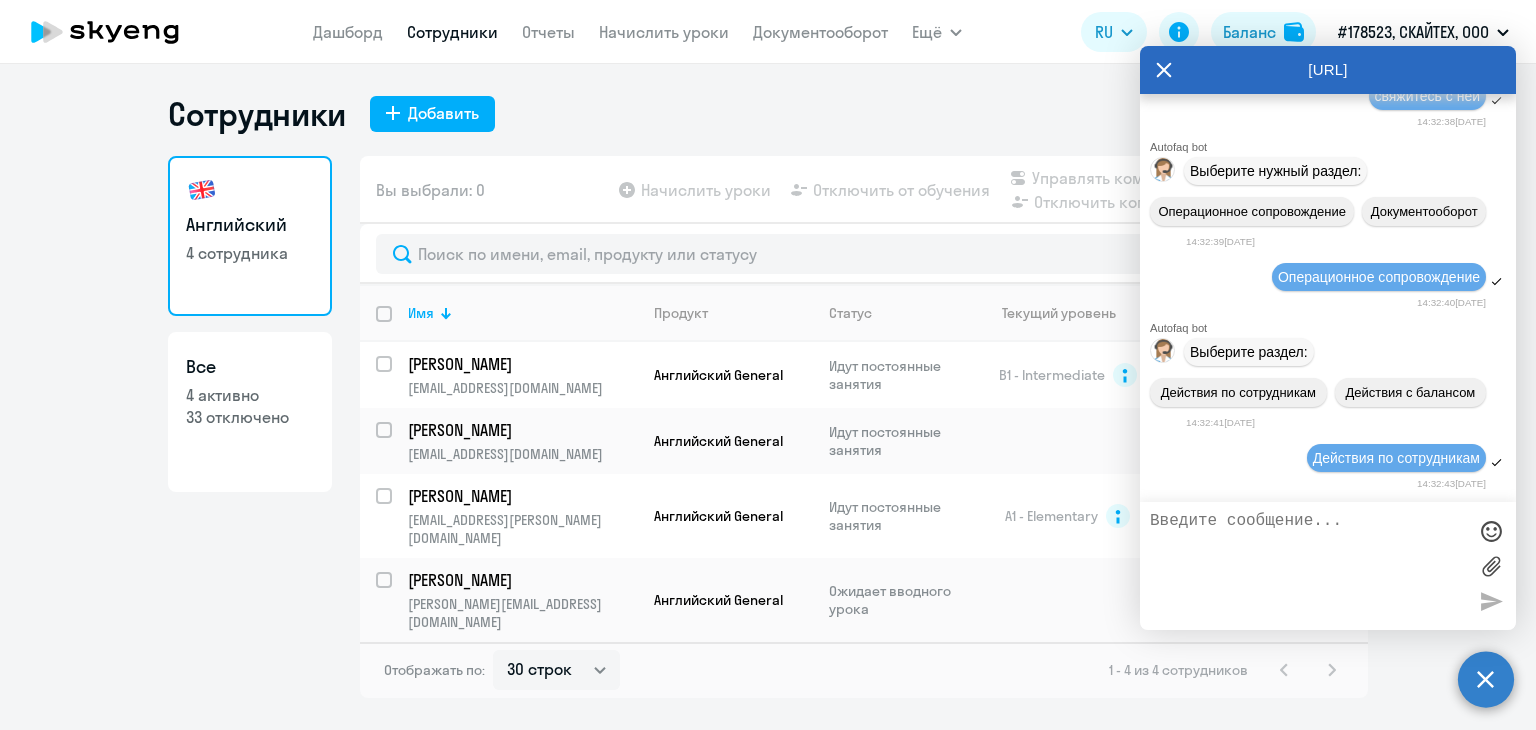 scroll, scrollTop: 64084, scrollLeft: 0, axis: vertical 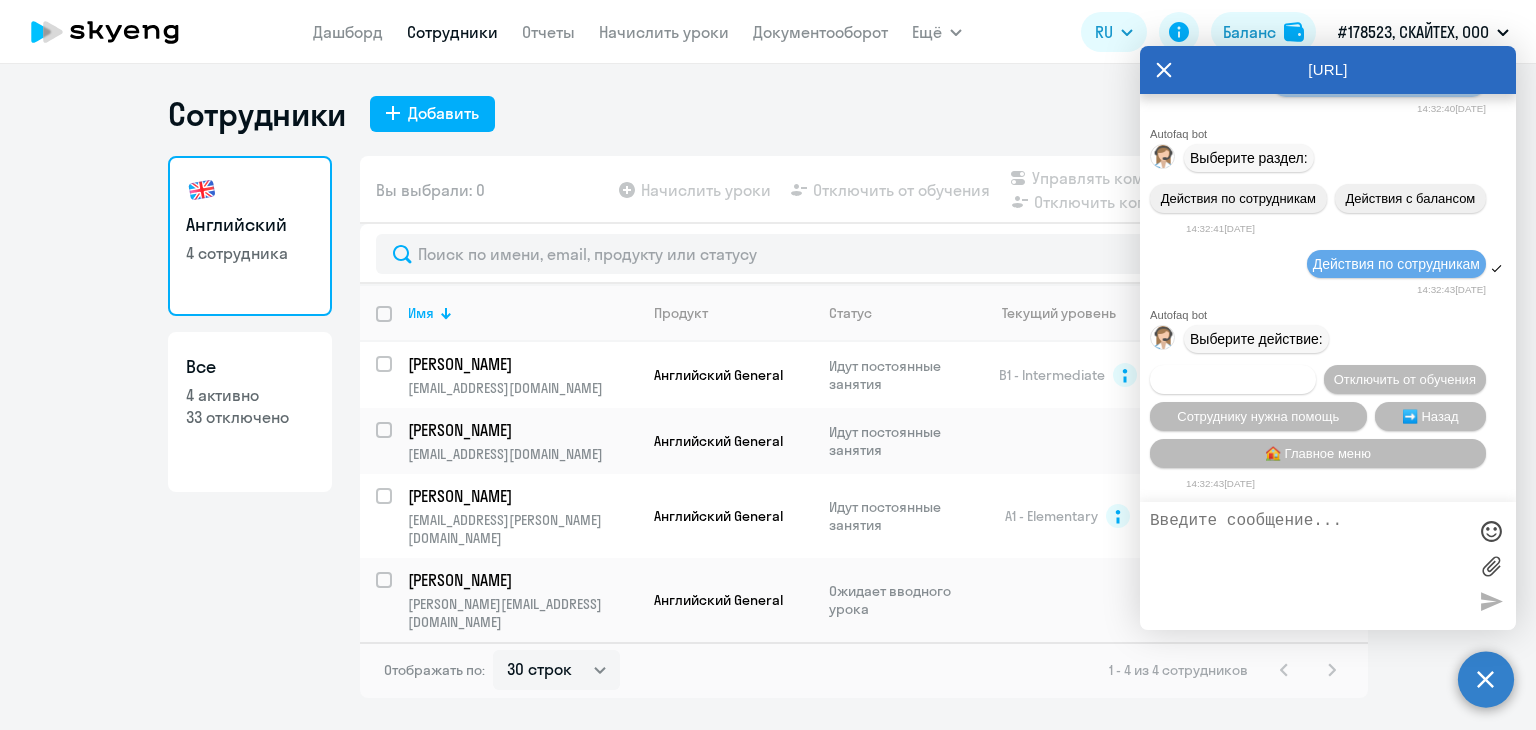 click on "Подключить к обучению" at bounding box center (1233, 379) 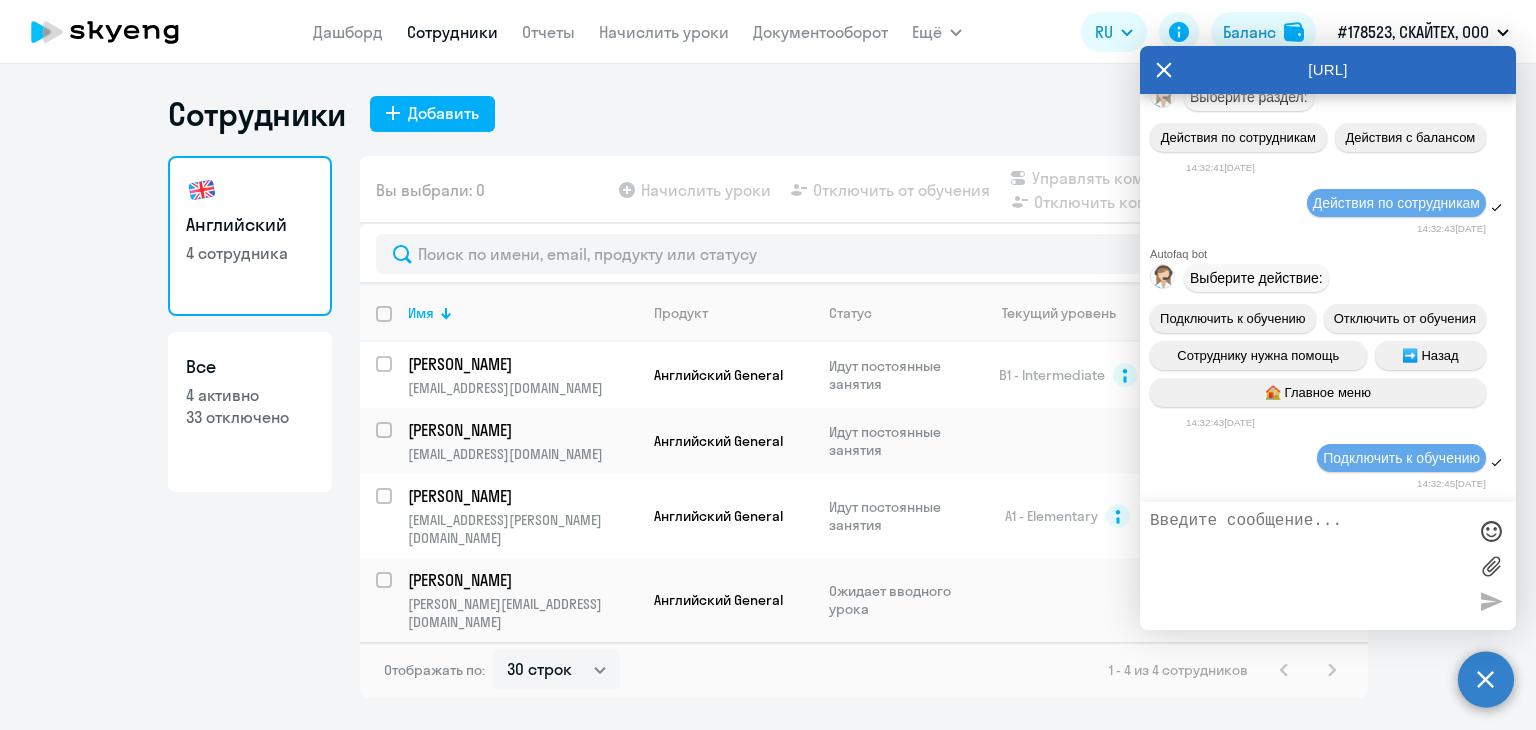 scroll, scrollTop: 64384, scrollLeft: 0, axis: vertical 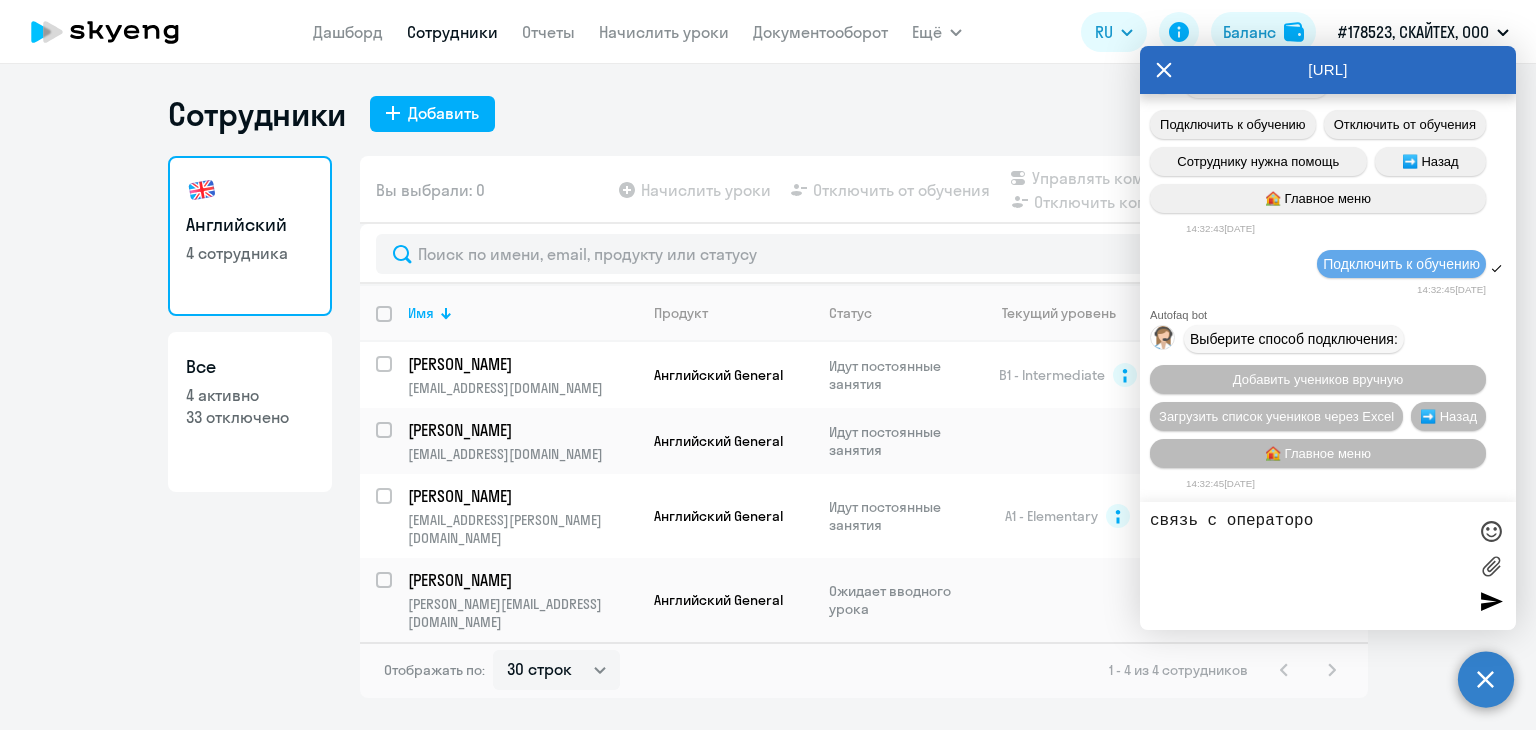 type on "связь с оператором" 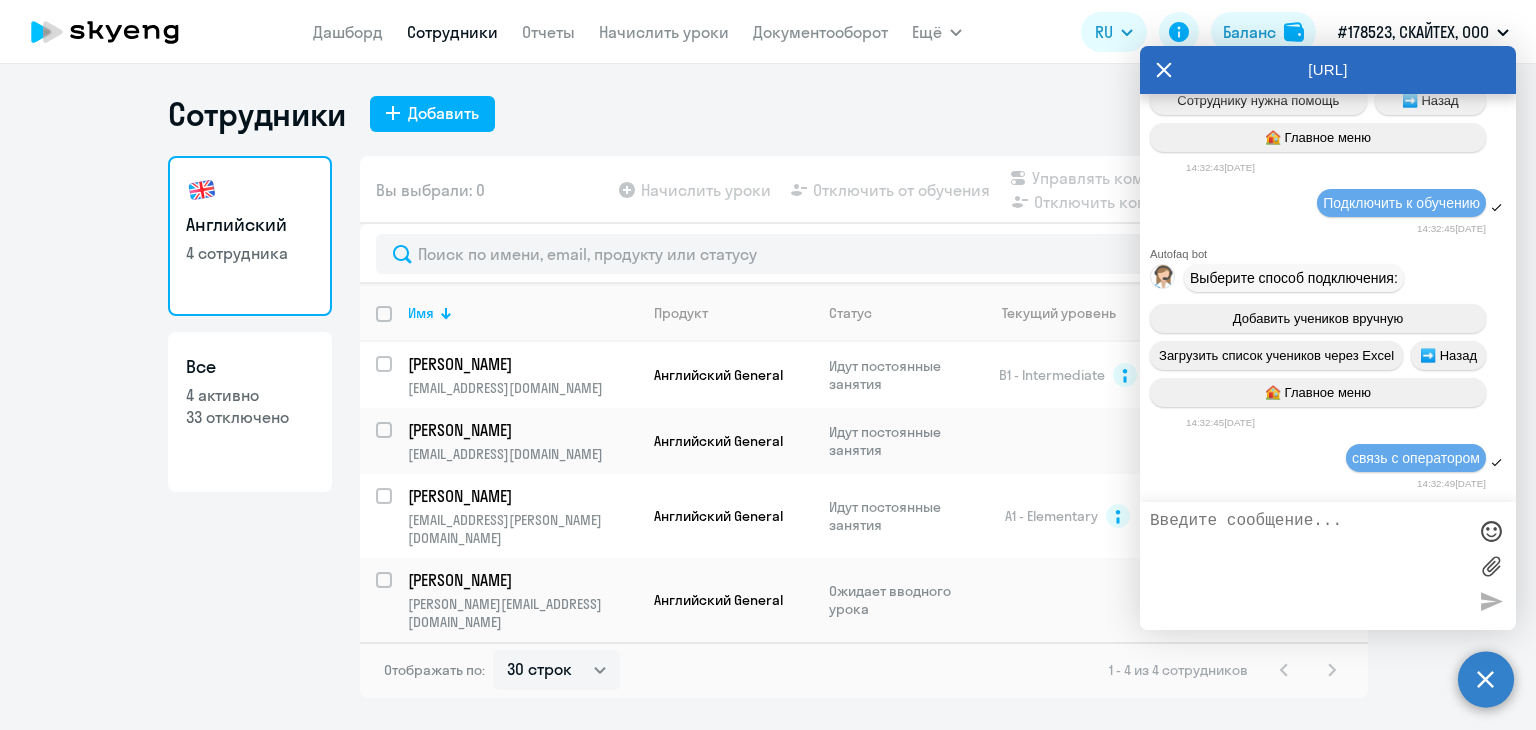 scroll, scrollTop: 64143, scrollLeft: 0, axis: vertical 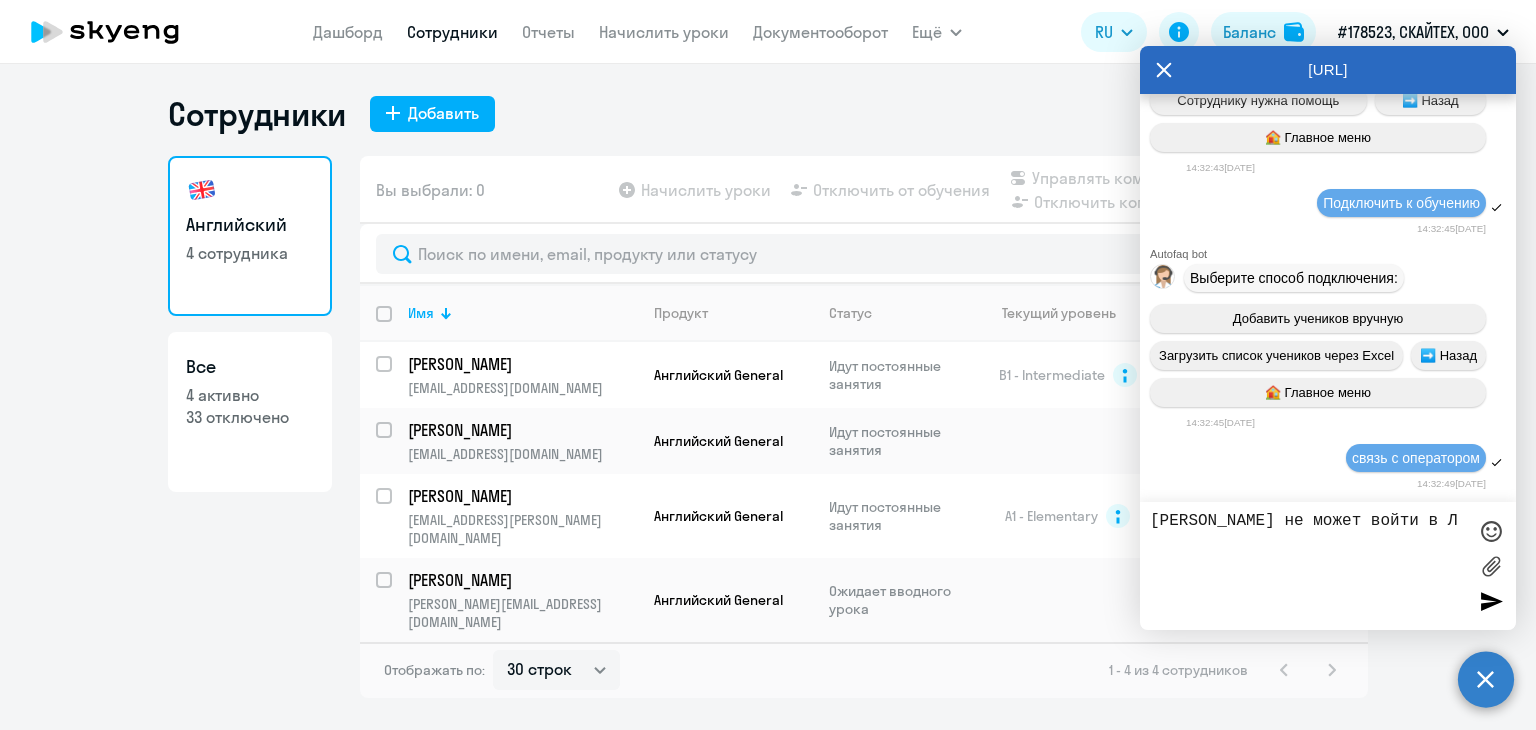 type on "[PERSON_NAME] не может войти в ЛК" 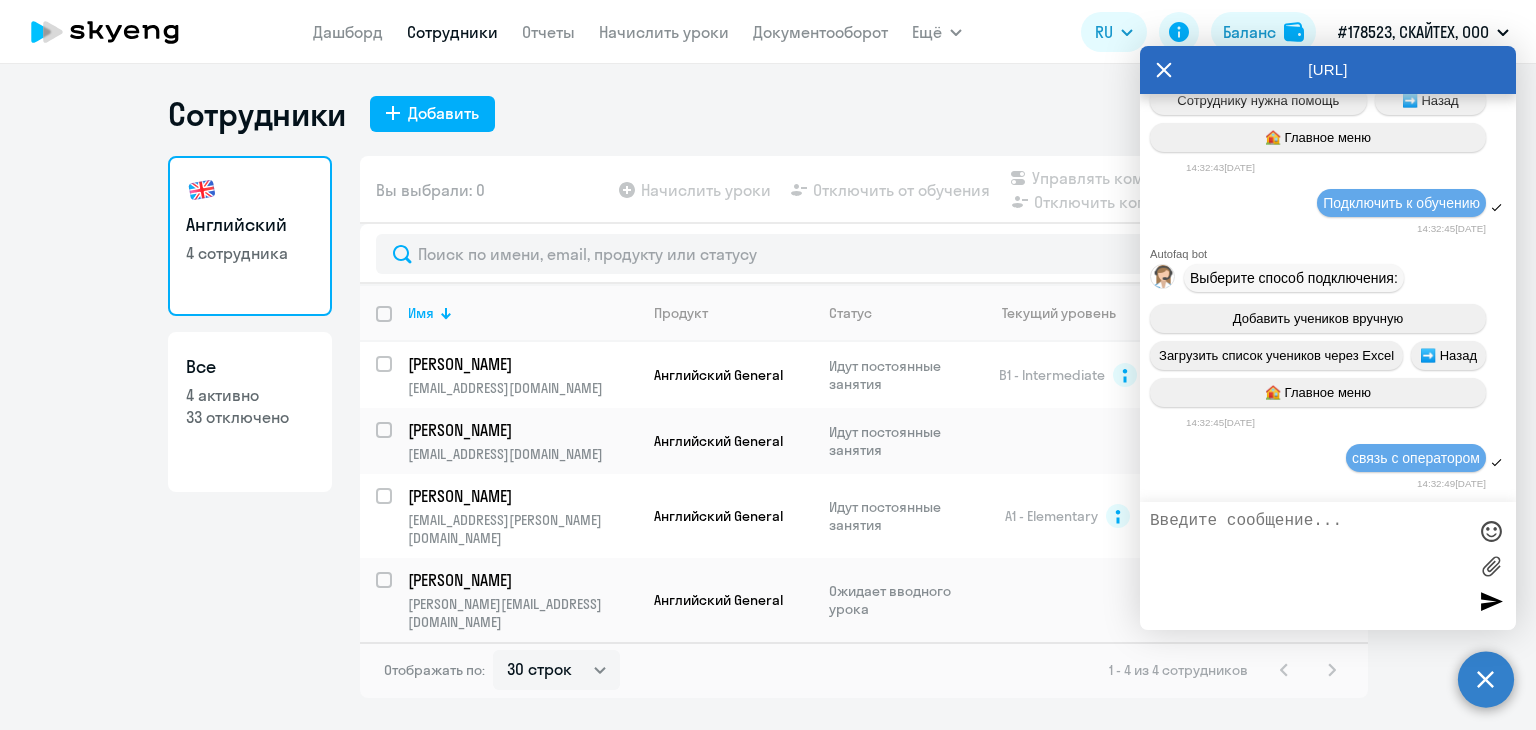 scroll, scrollTop: 64705, scrollLeft: 0, axis: vertical 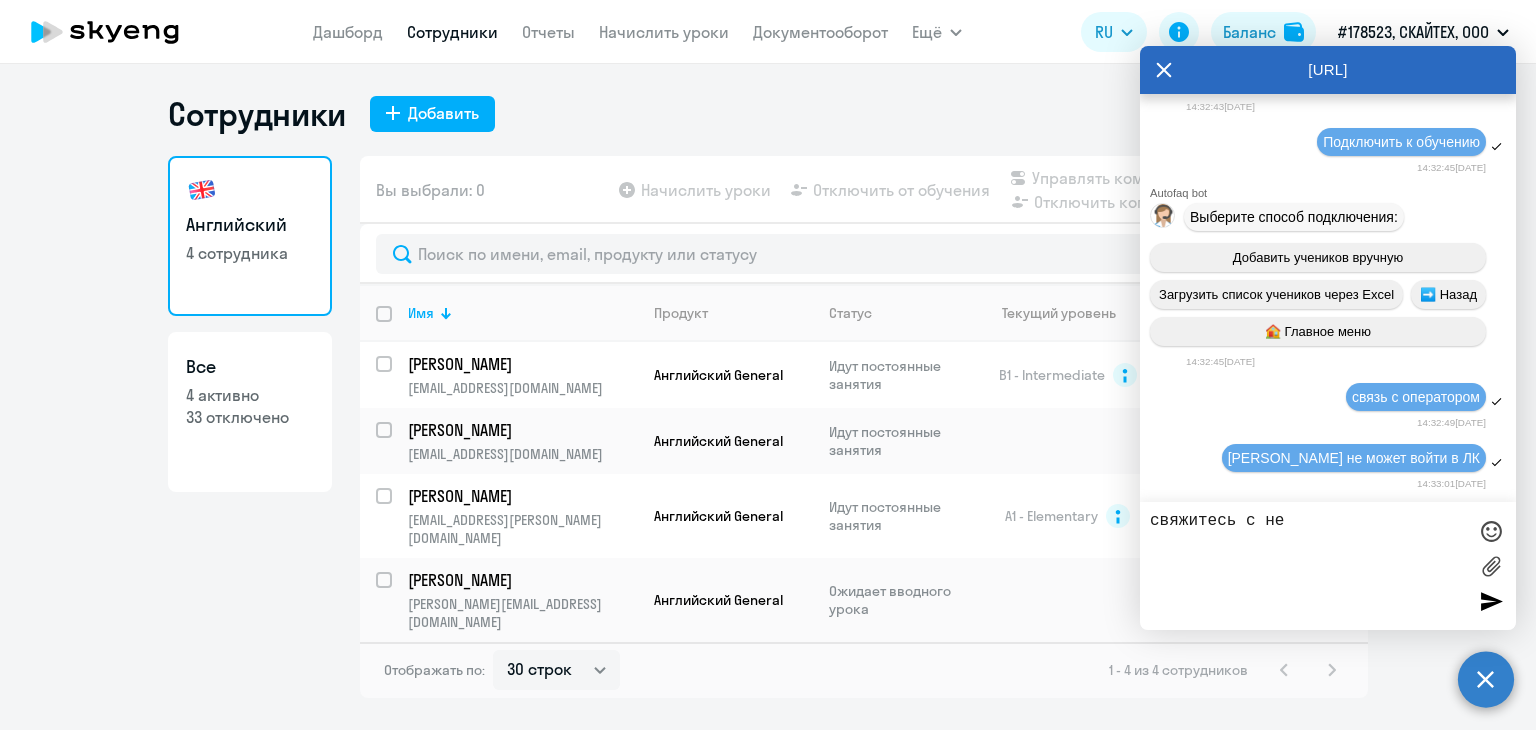 type on "свяжитесь с ней" 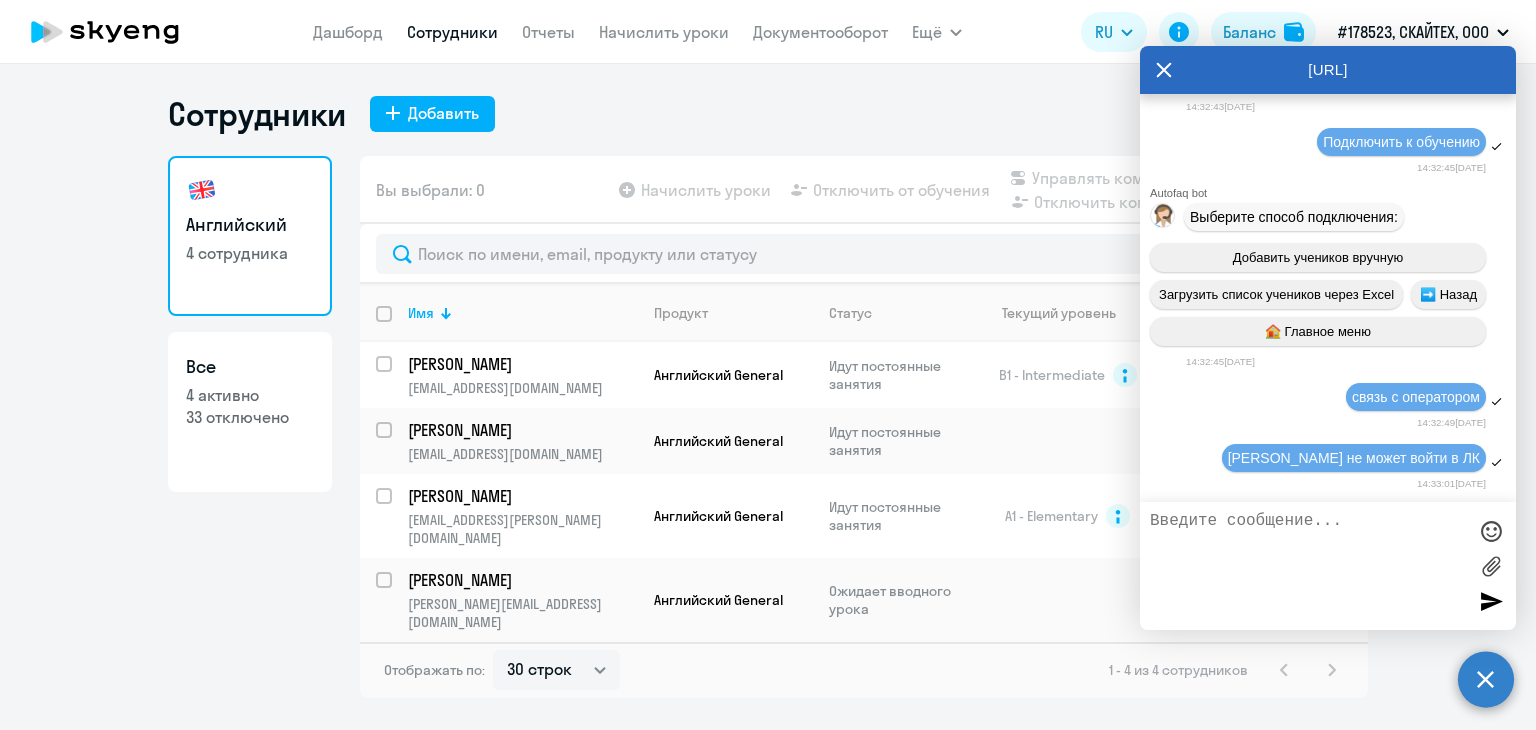 scroll, scrollTop: 64767, scrollLeft: 0, axis: vertical 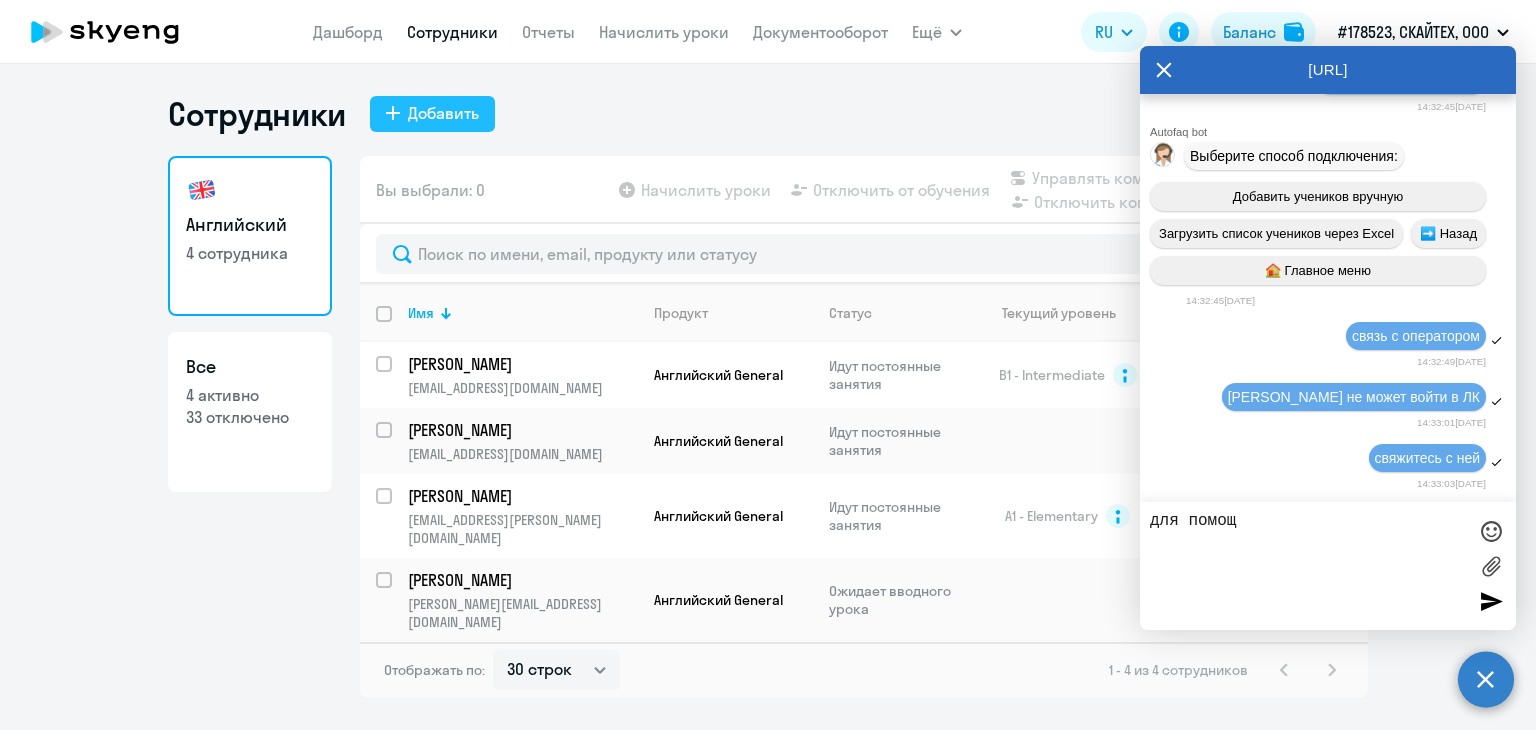 type on "для помощи" 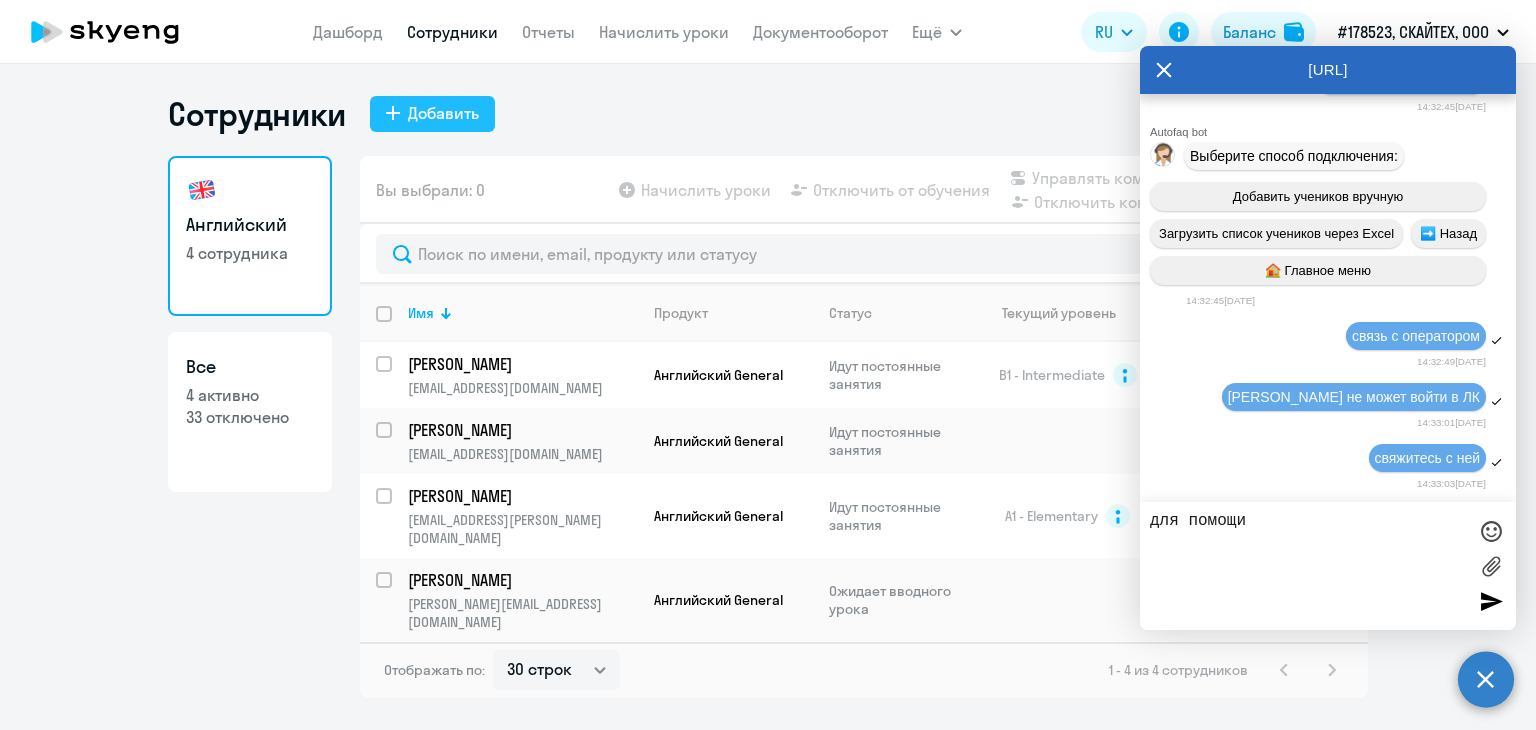 type 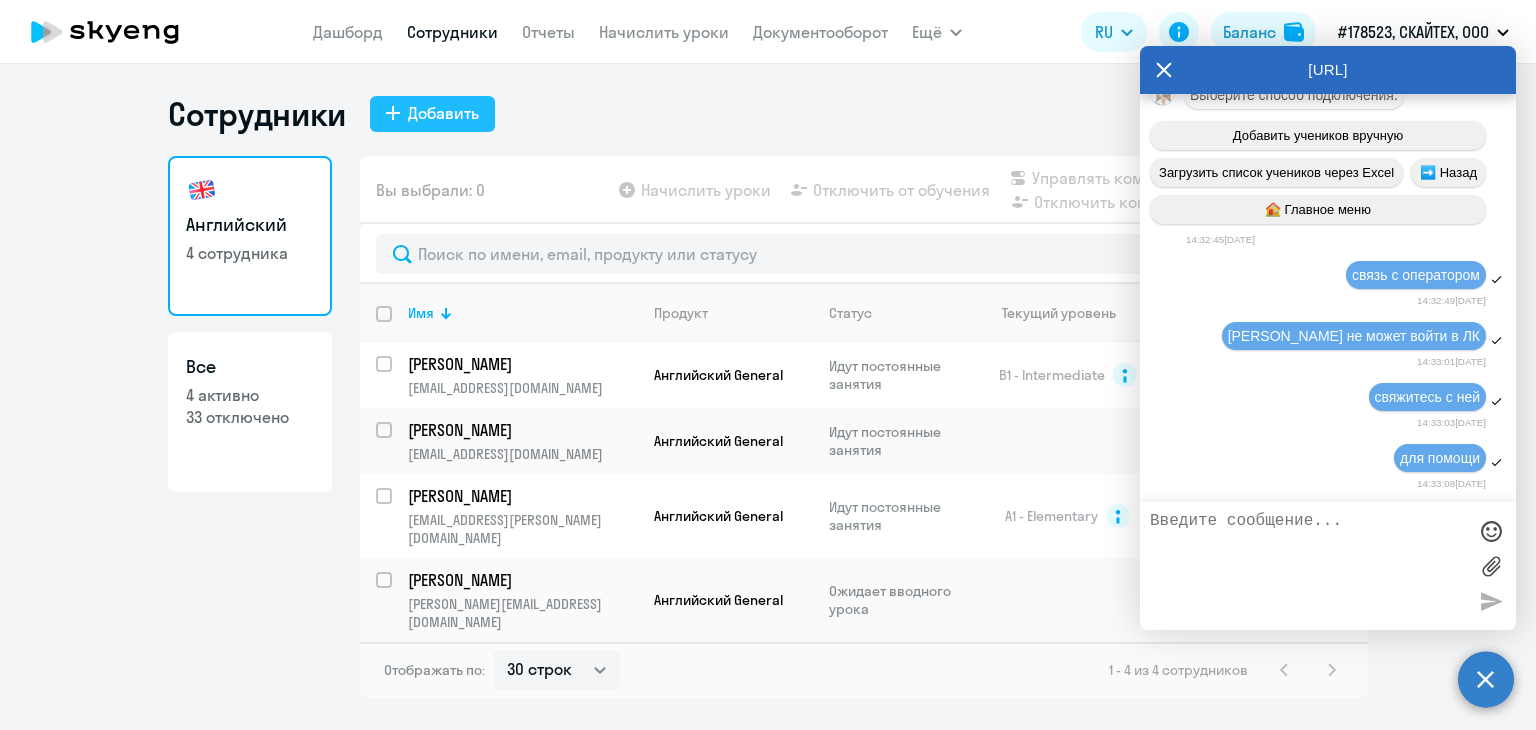 scroll, scrollTop: 64829, scrollLeft: 0, axis: vertical 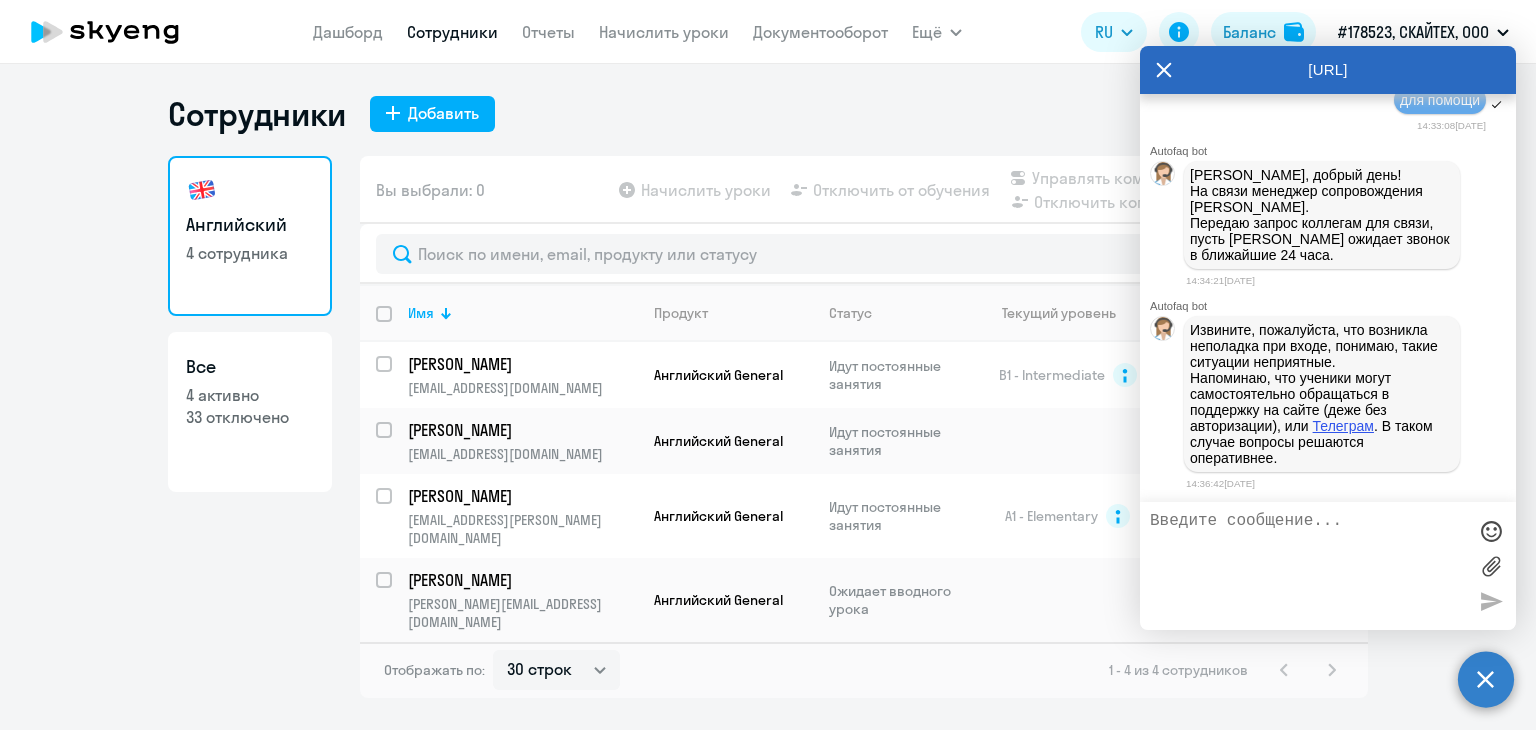 drag, startPoint x: 1290, startPoint y: 456, endPoint x: 1298, endPoint y: 372, distance: 84.38009 